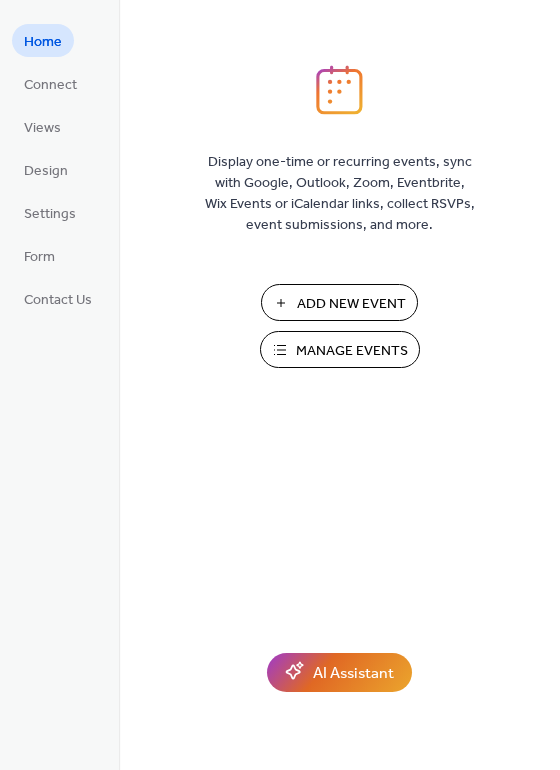 scroll, scrollTop: 0, scrollLeft: 0, axis: both 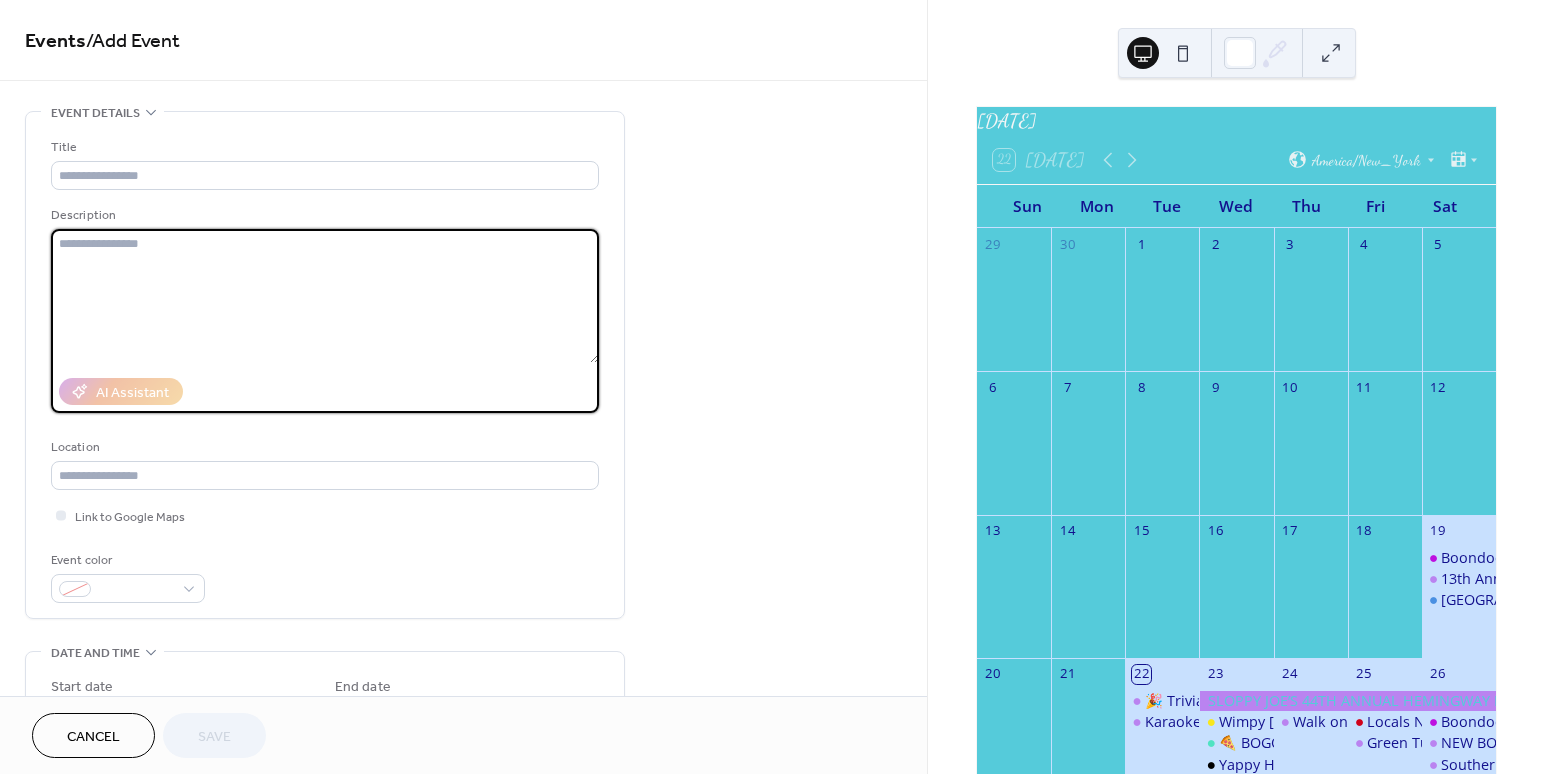 click at bounding box center (325, 296) 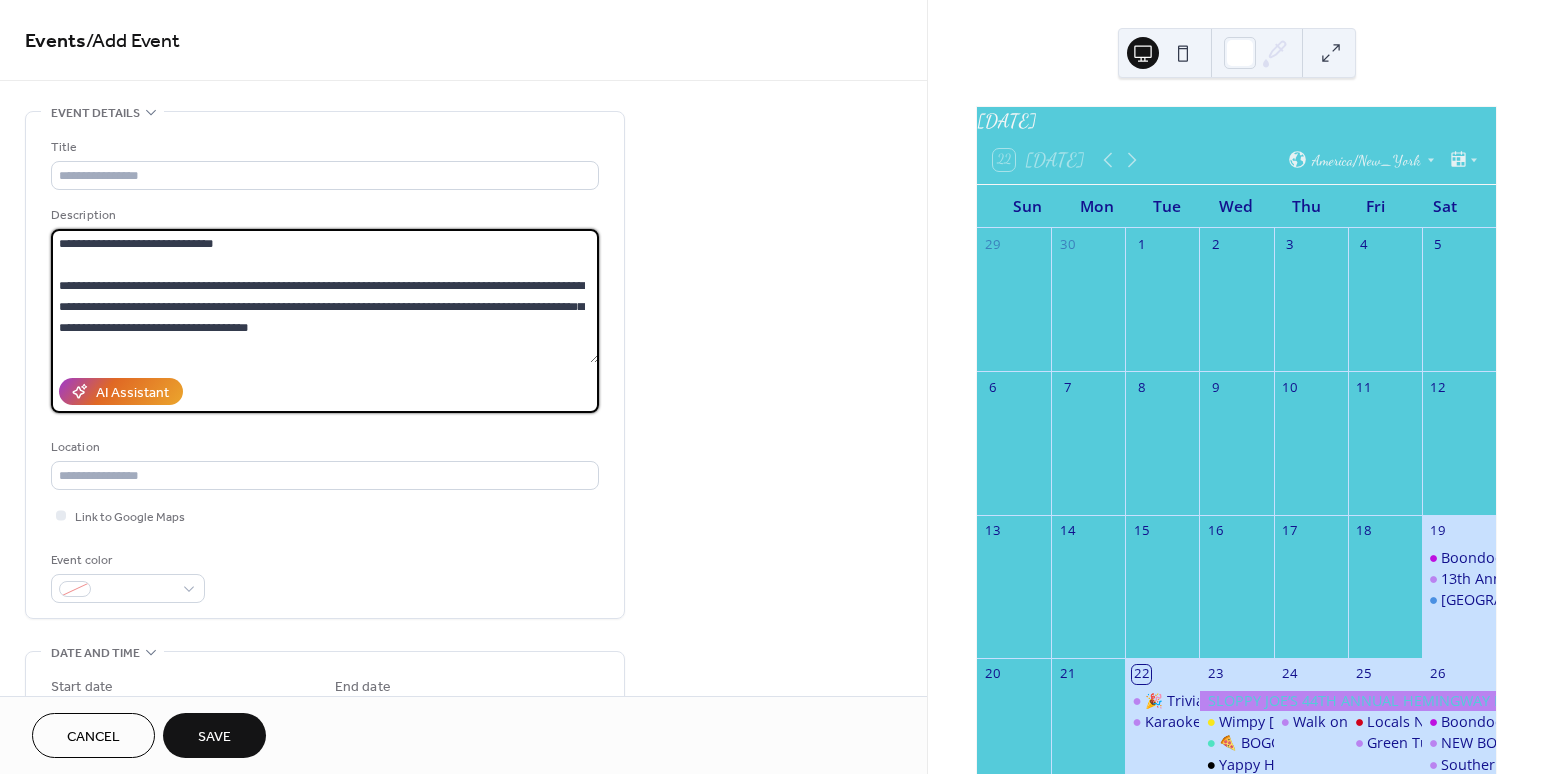 drag, startPoint x: 96, startPoint y: 306, endPoint x: 268, endPoint y: 308, distance: 172.01163 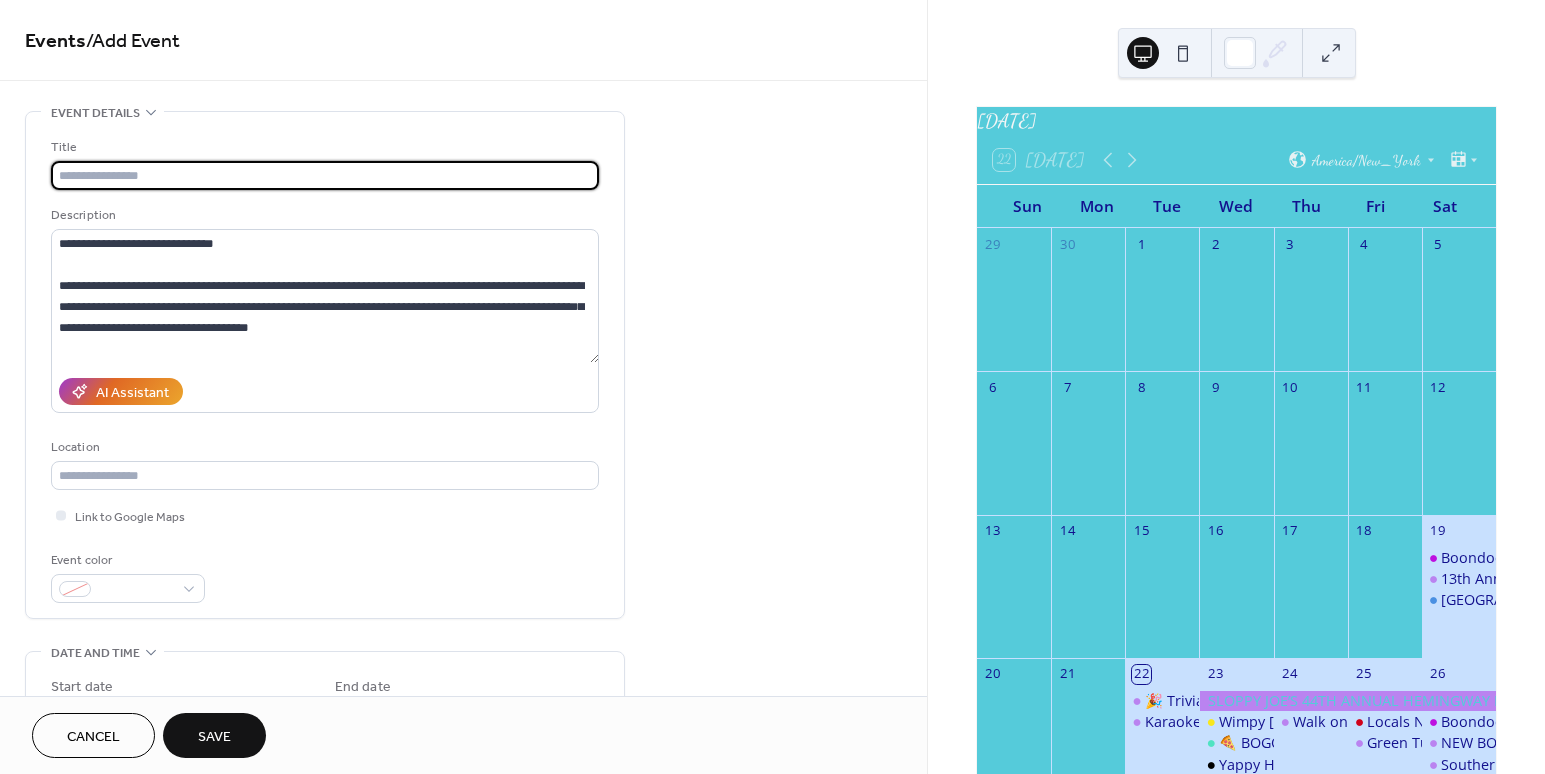 click at bounding box center [325, 175] 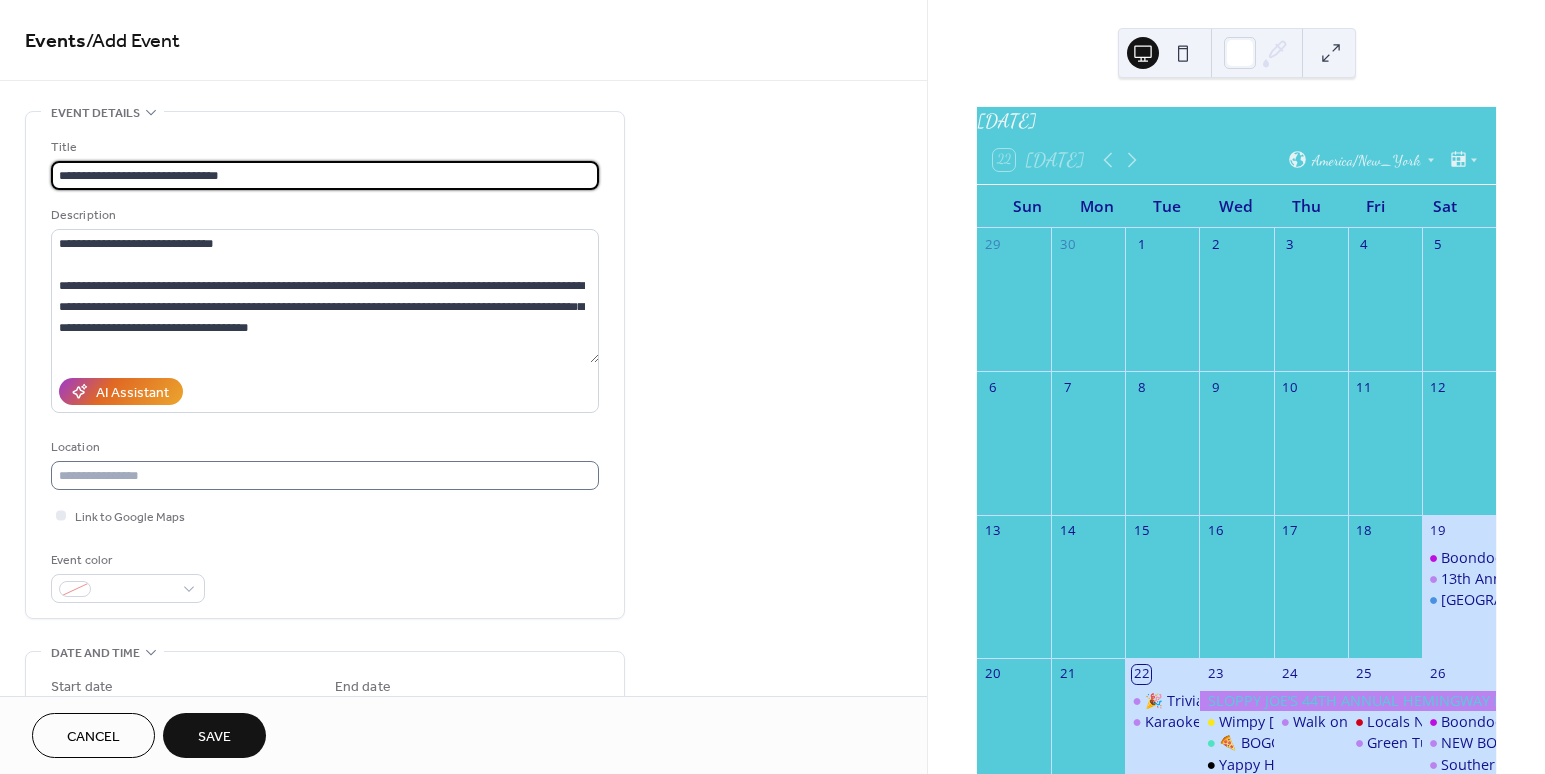 type on "**********" 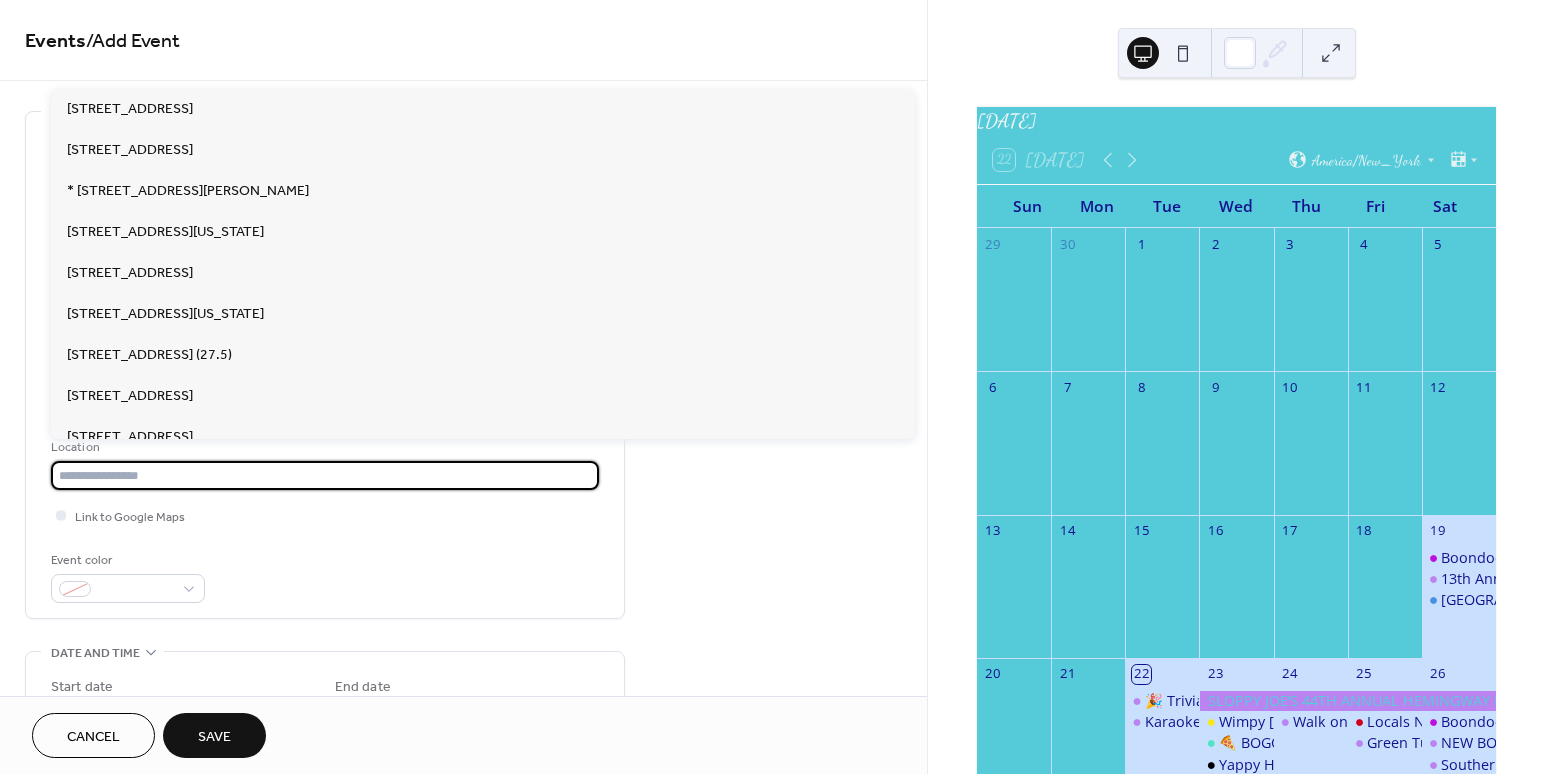 click at bounding box center (325, 475) 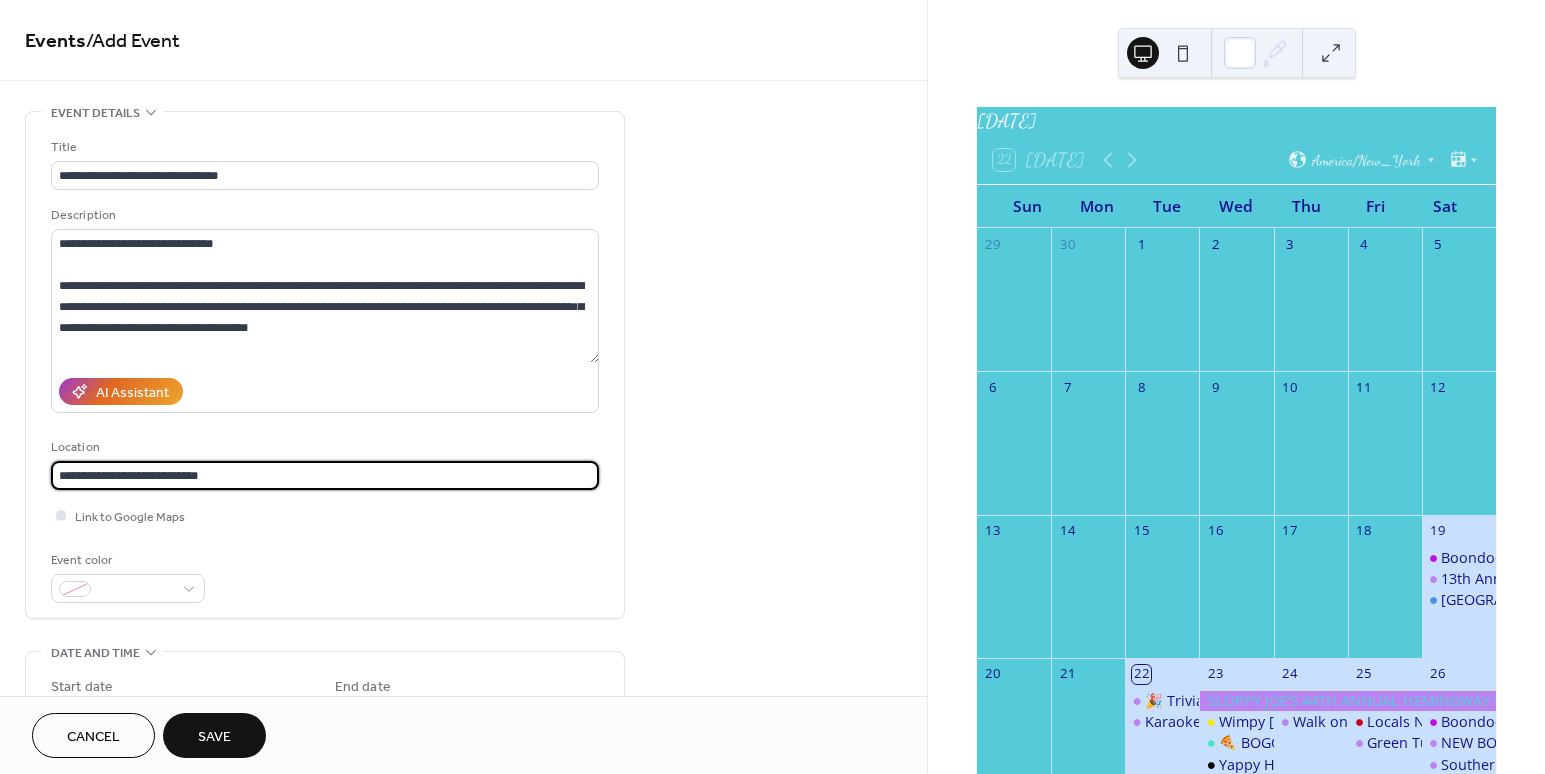 type on "**********" 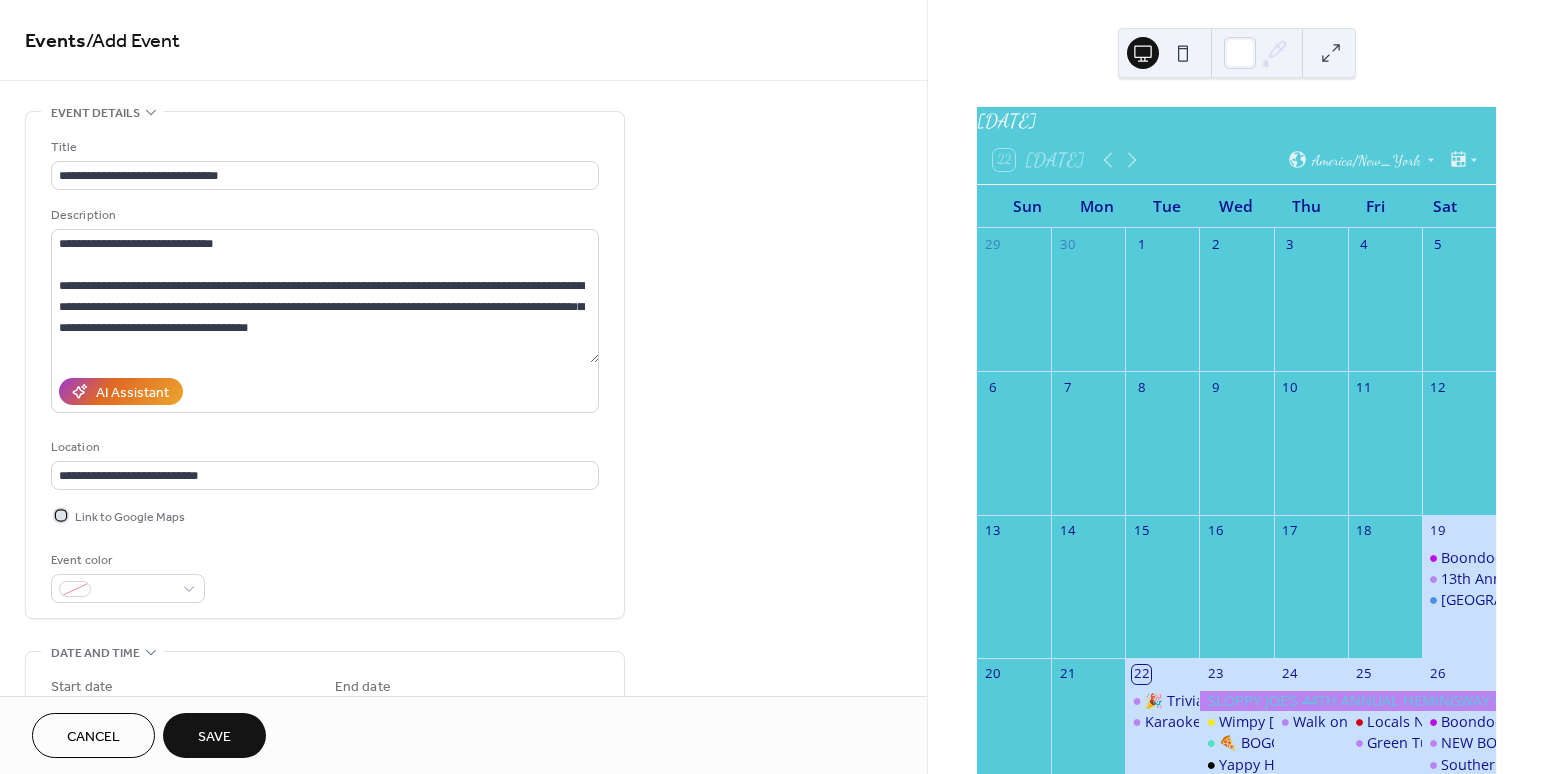 click at bounding box center (61, 515) 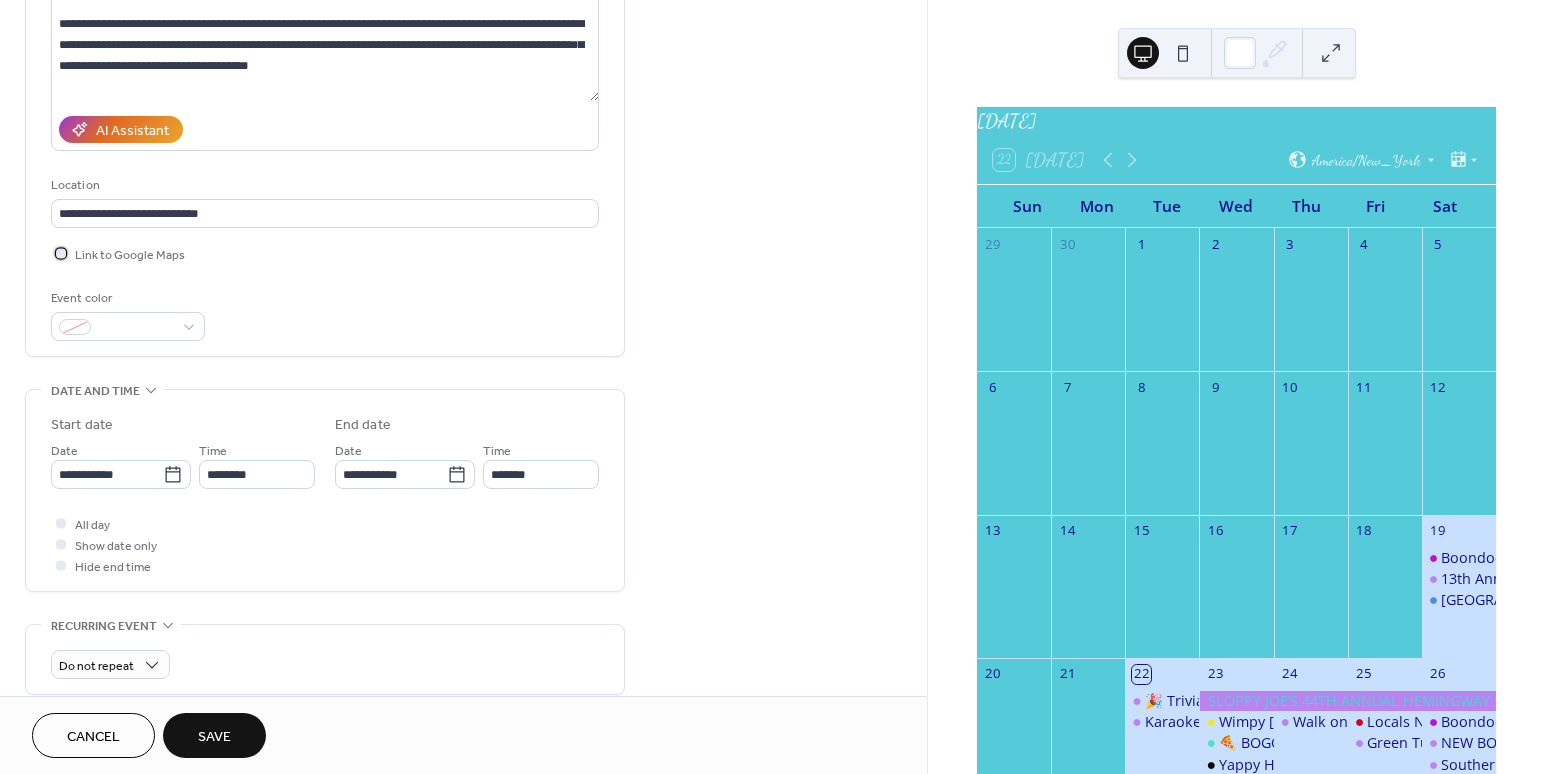 scroll, scrollTop: 435, scrollLeft: 0, axis: vertical 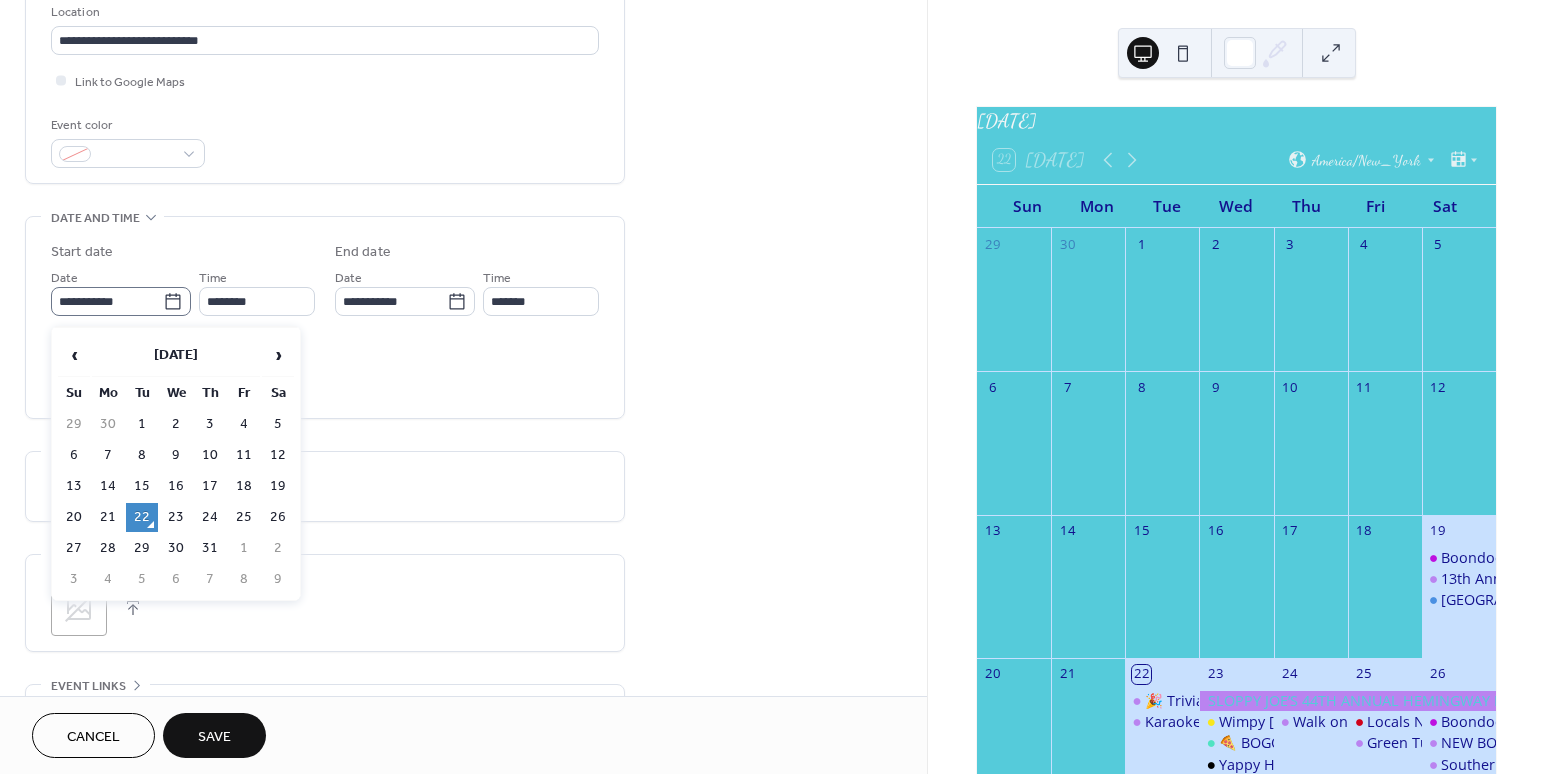 click 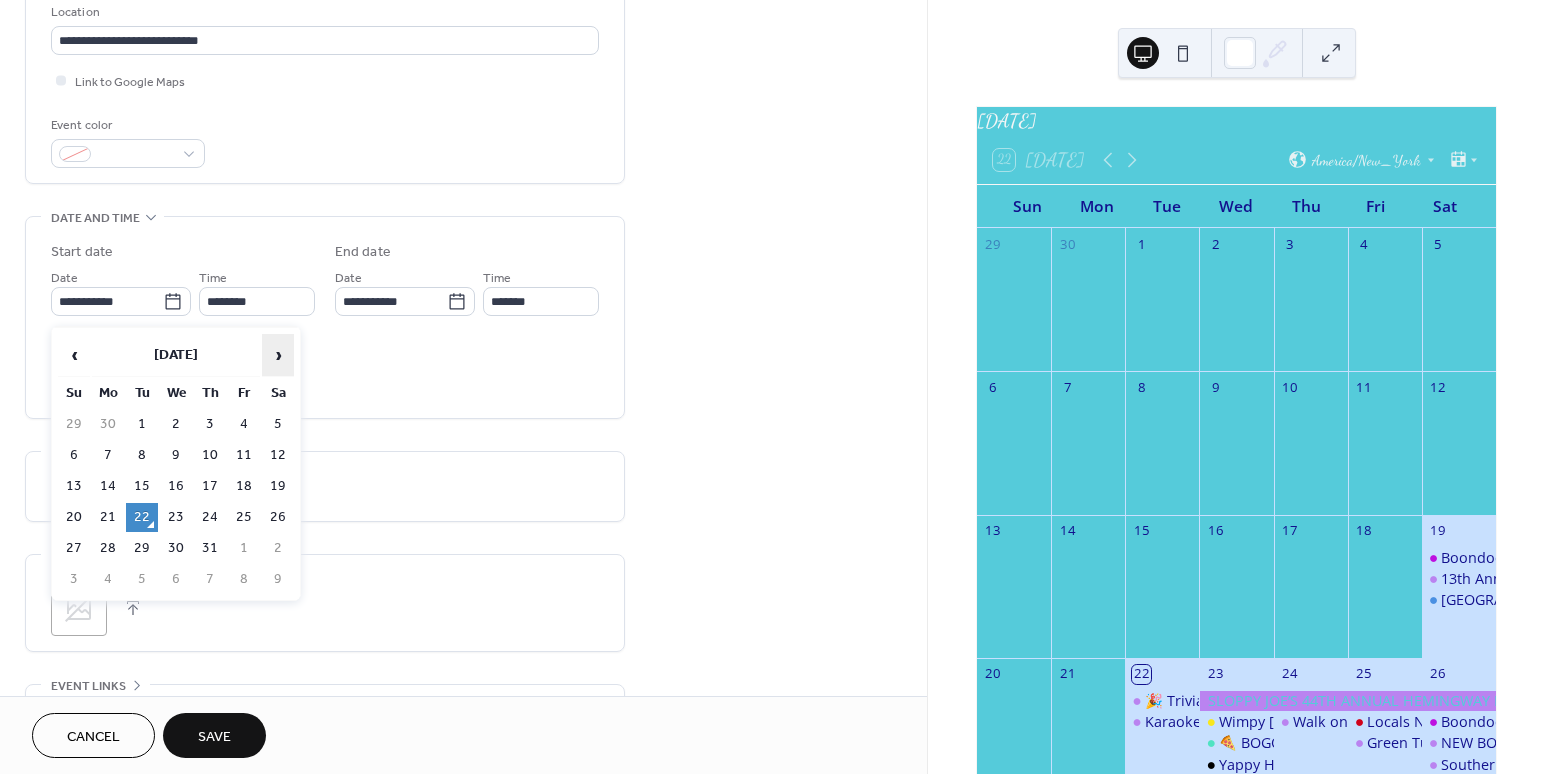 click on "›" at bounding box center [278, 355] 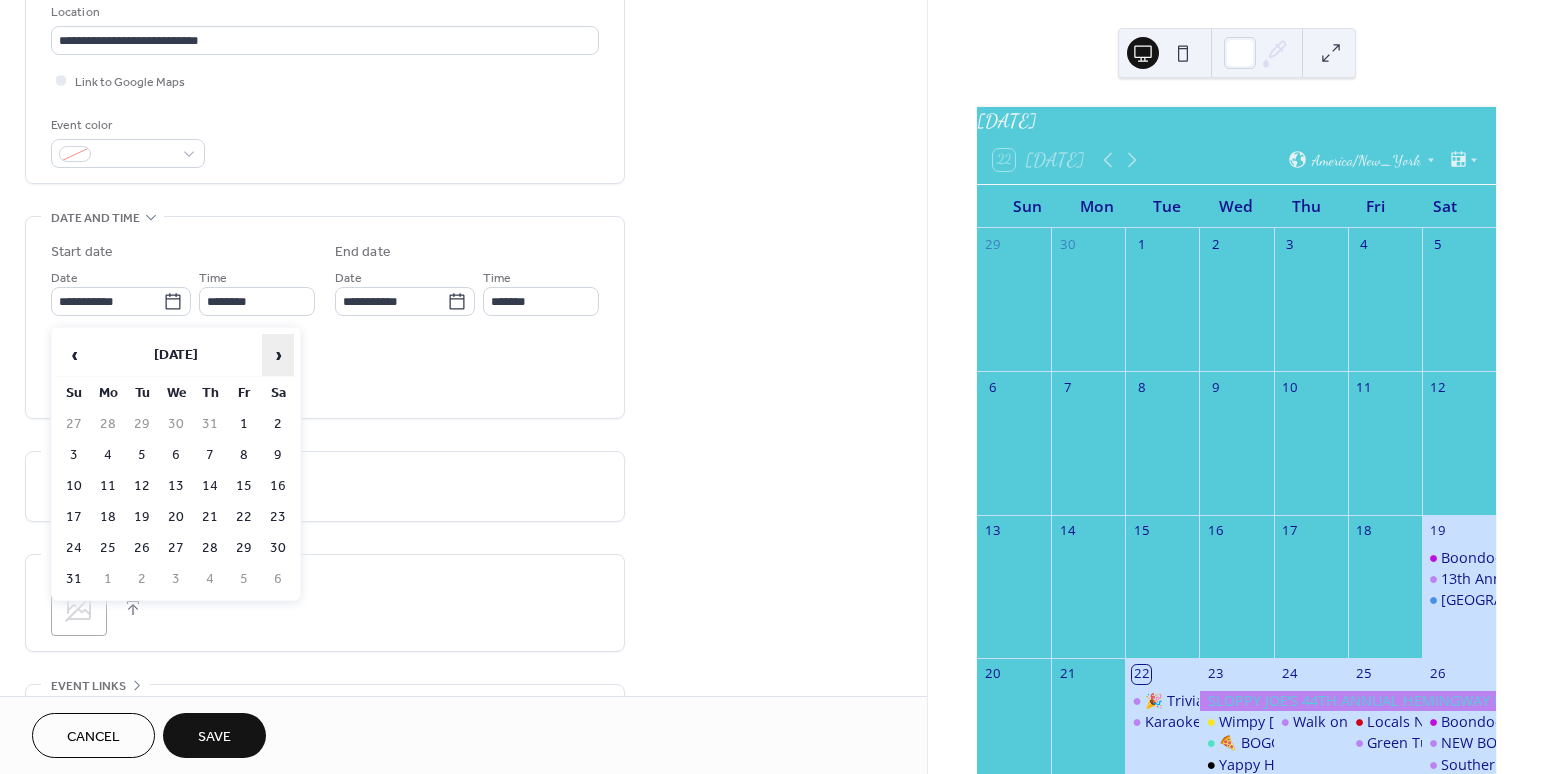click on "›" at bounding box center [278, 355] 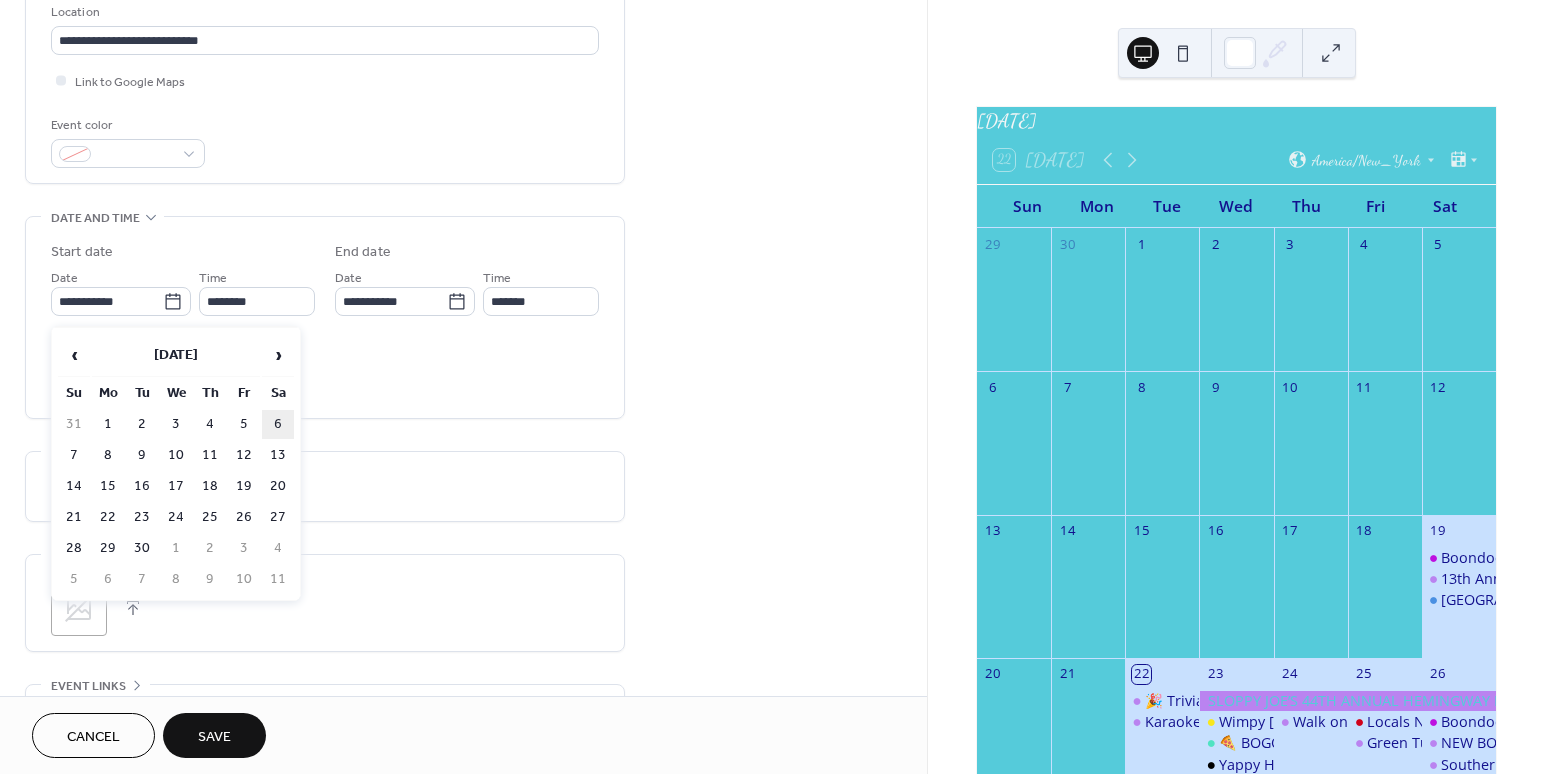 click on "6" at bounding box center [278, 424] 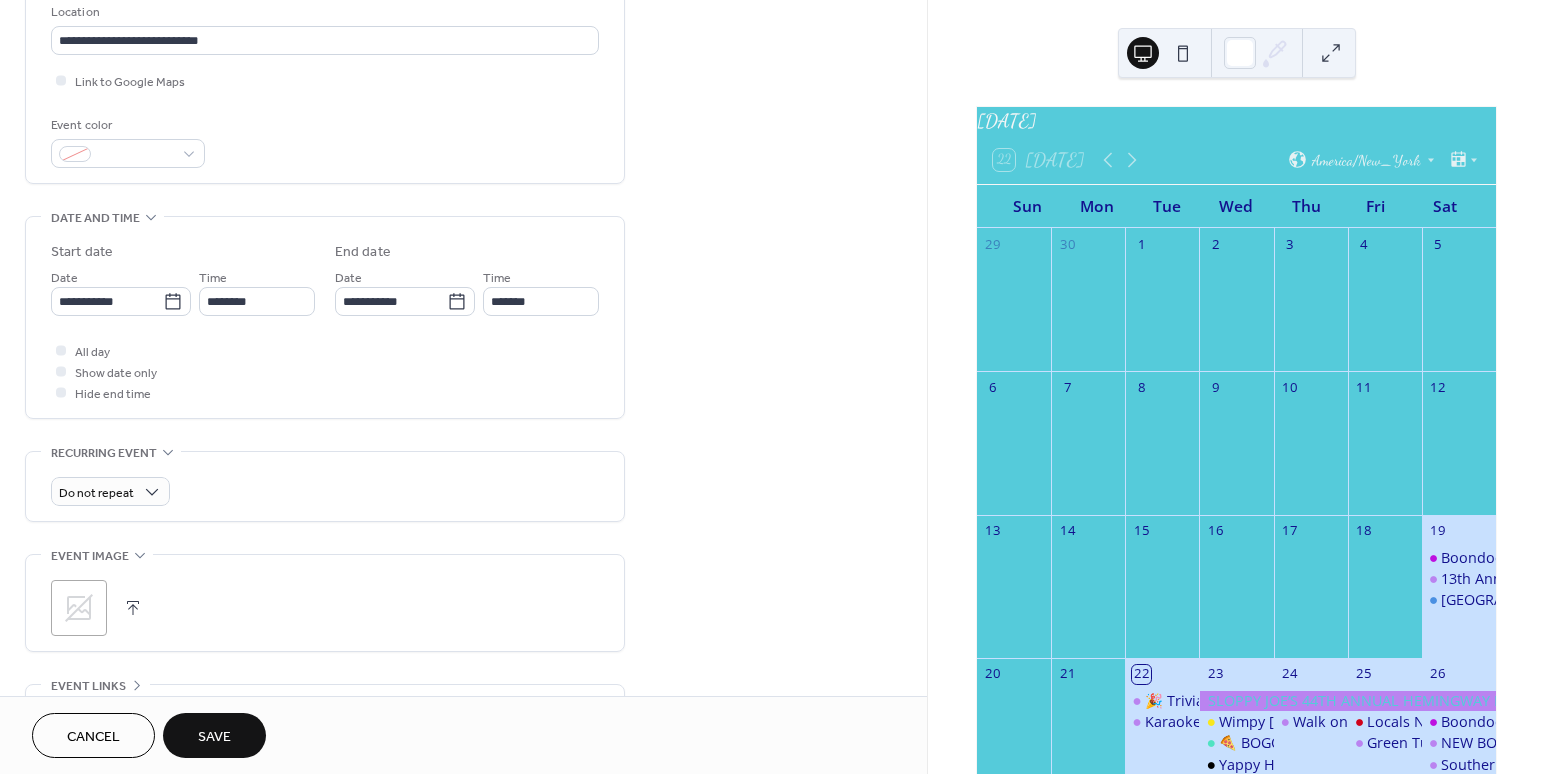 type on "**********" 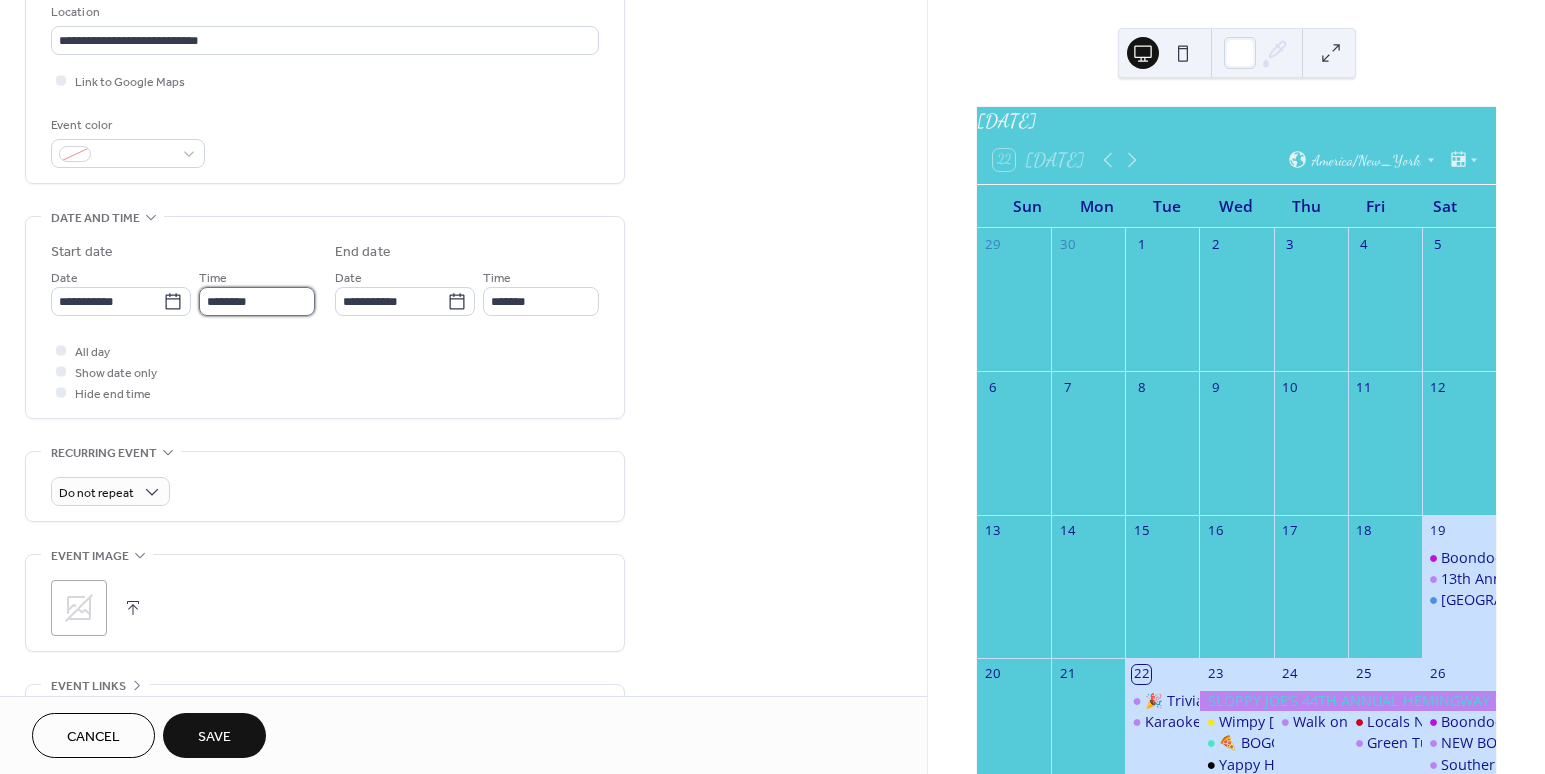 click on "********" at bounding box center (257, 301) 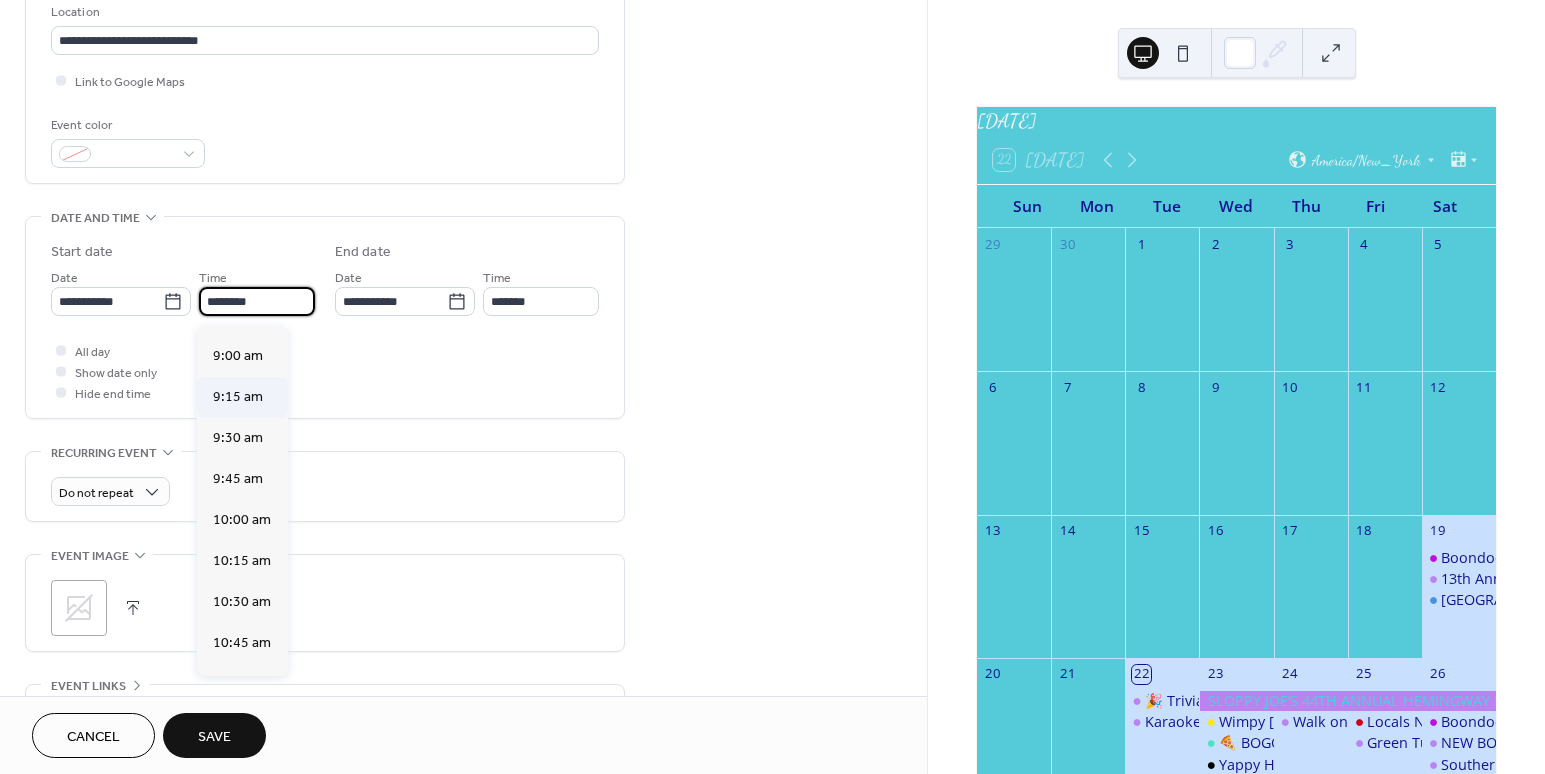 scroll, scrollTop: 1470, scrollLeft: 0, axis: vertical 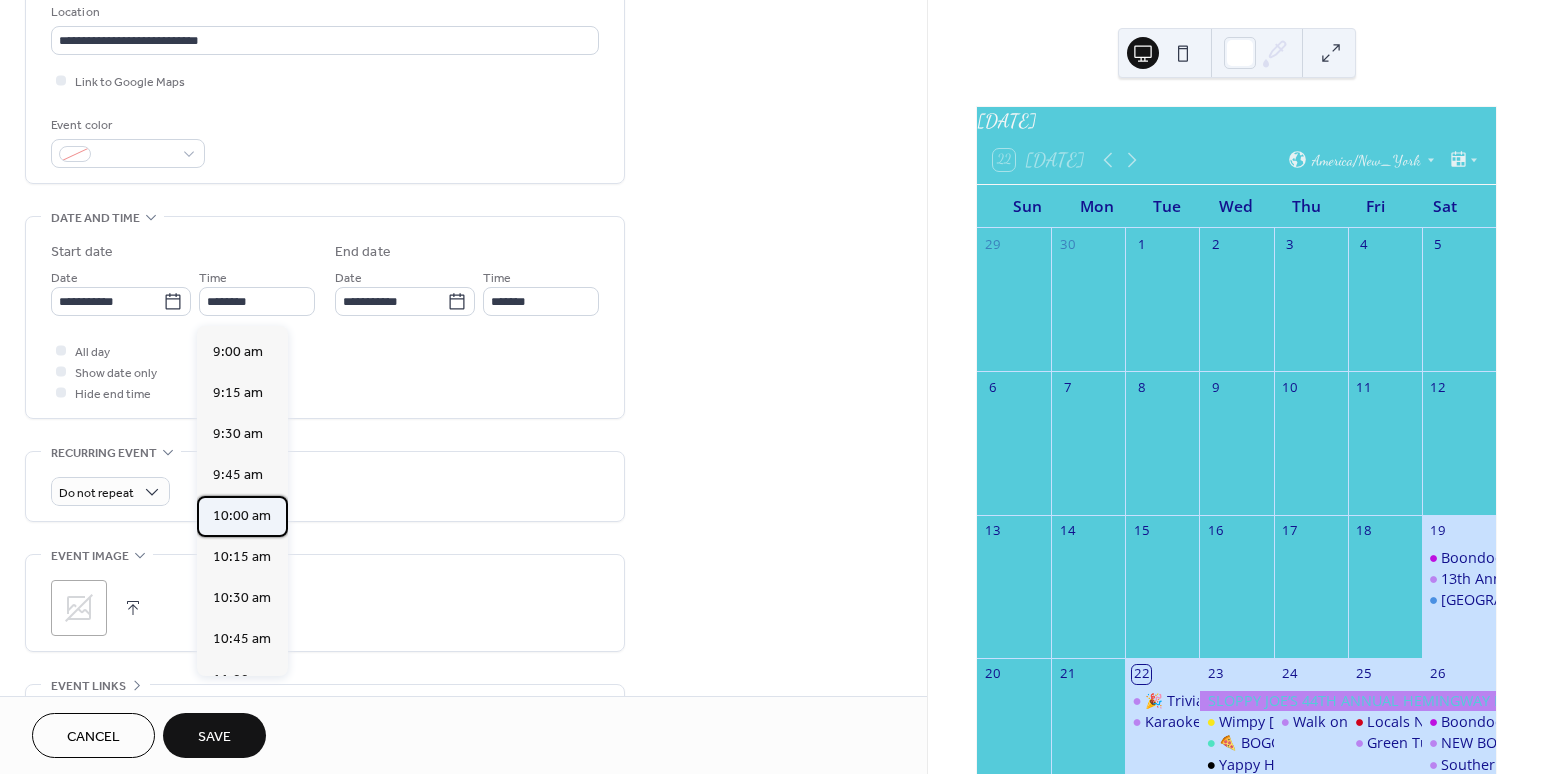 click on "10:00 am" at bounding box center (242, 516) 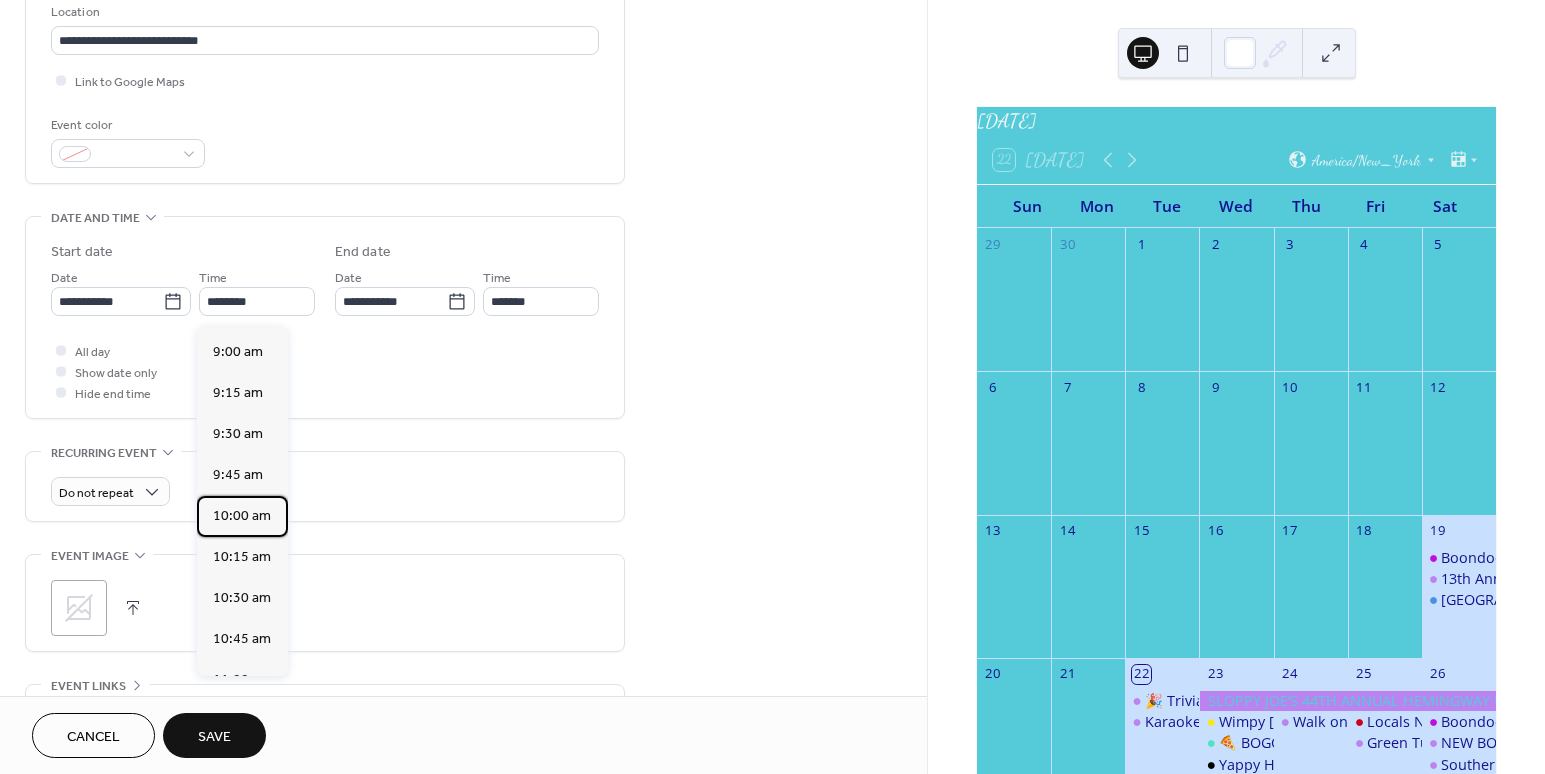 type on "********" 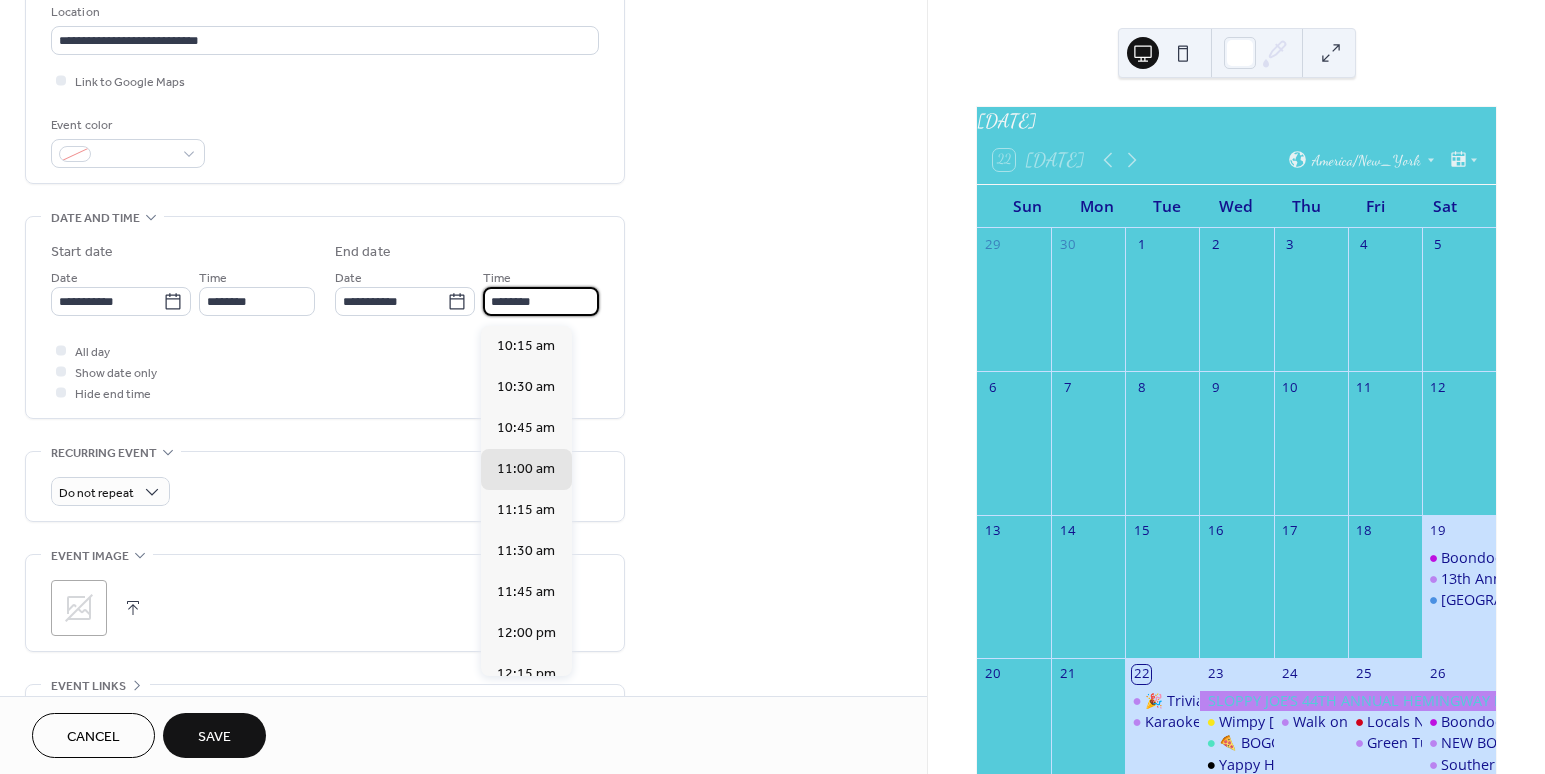 click on "********" at bounding box center [541, 301] 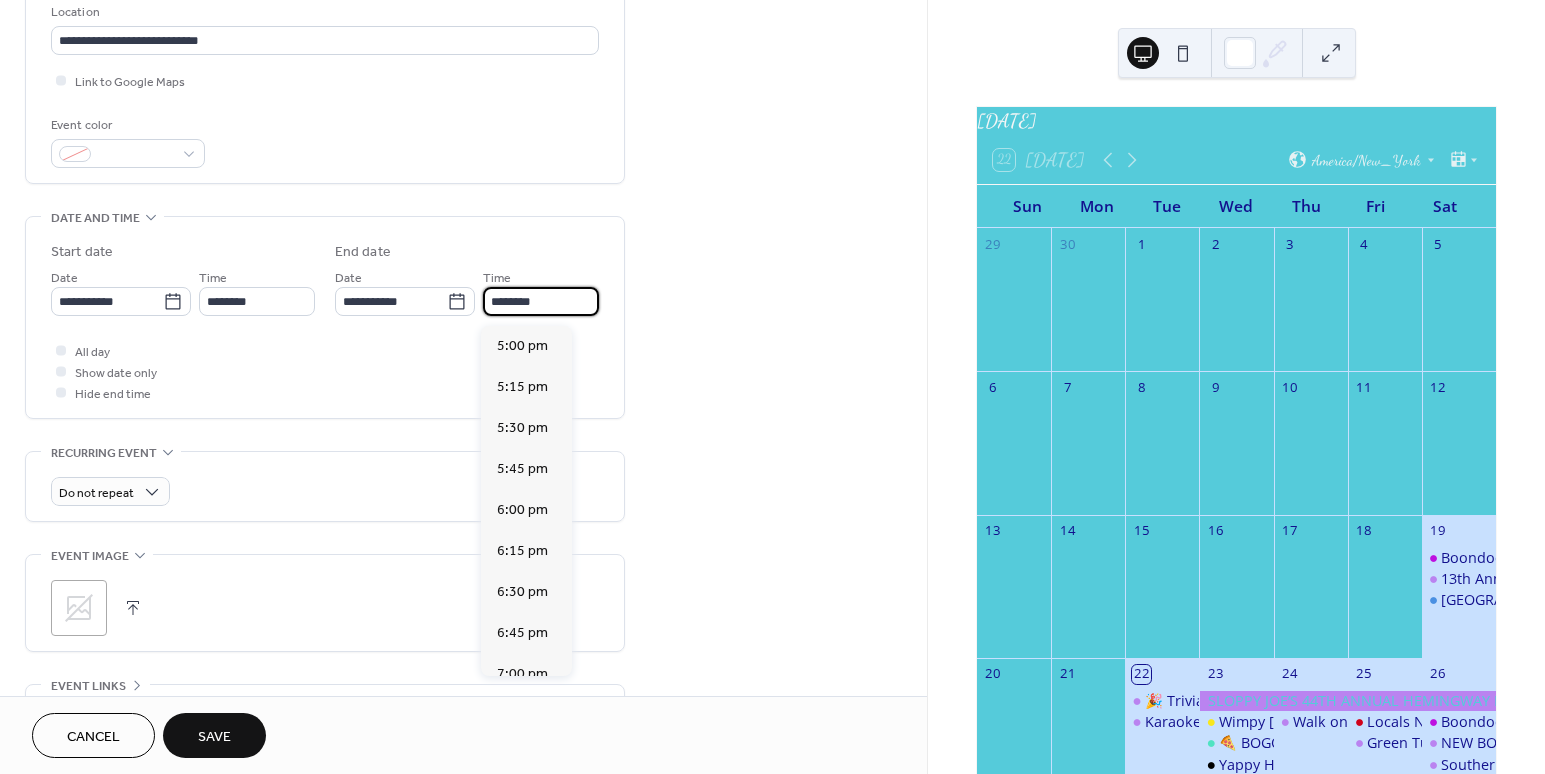 scroll, scrollTop: 619, scrollLeft: 0, axis: vertical 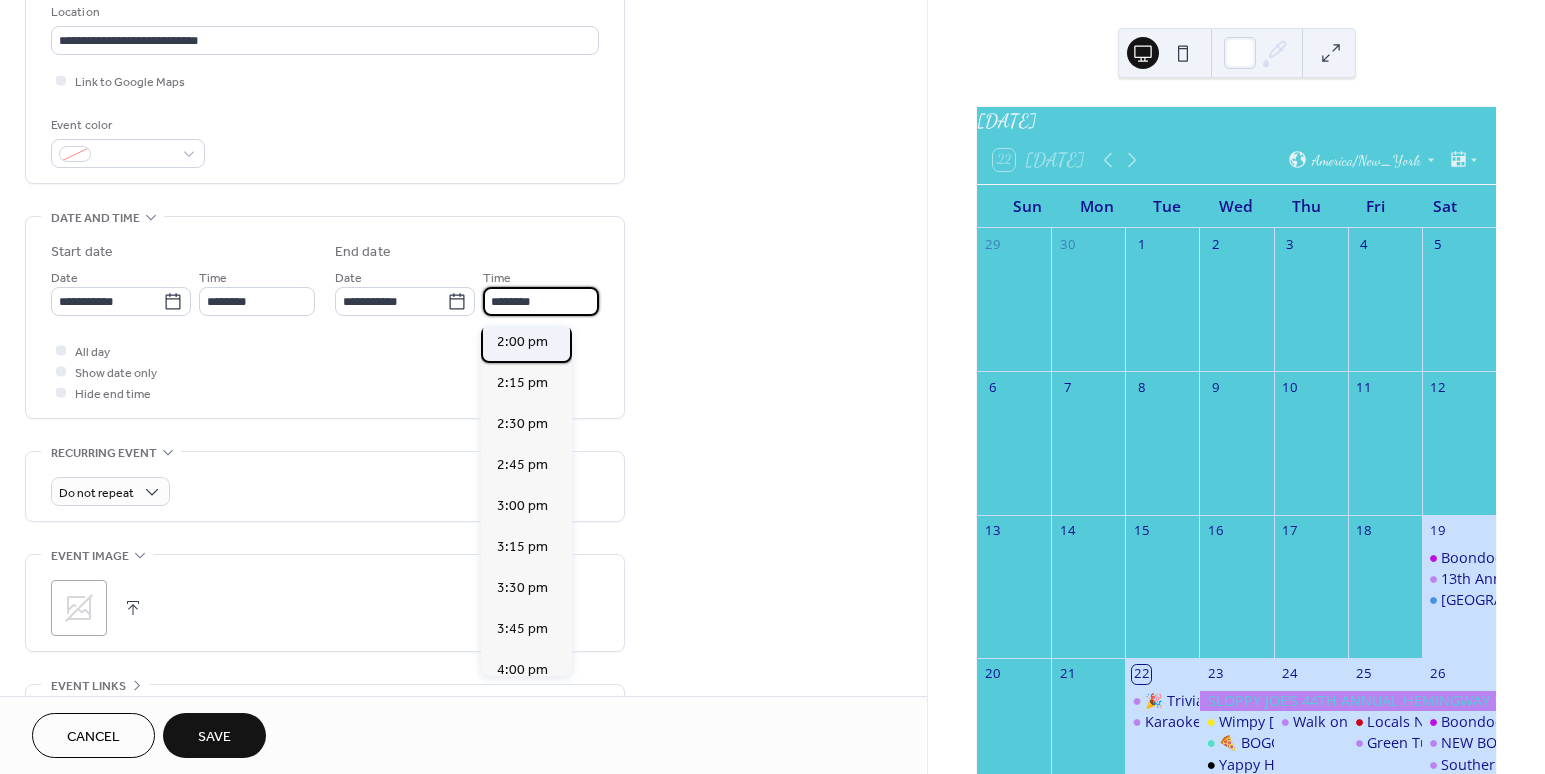 click on "2:00 pm" at bounding box center [522, 342] 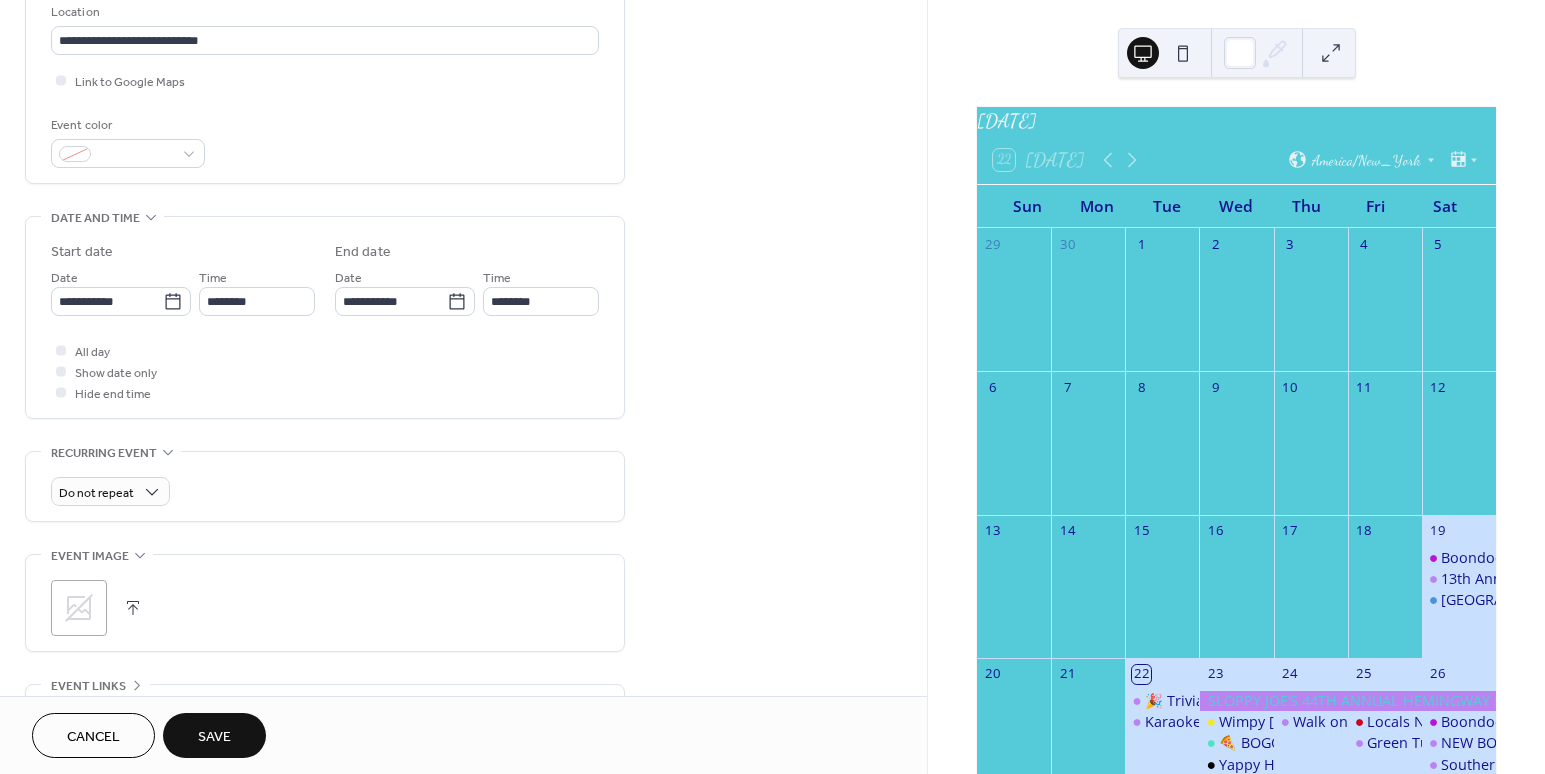 type on "*******" 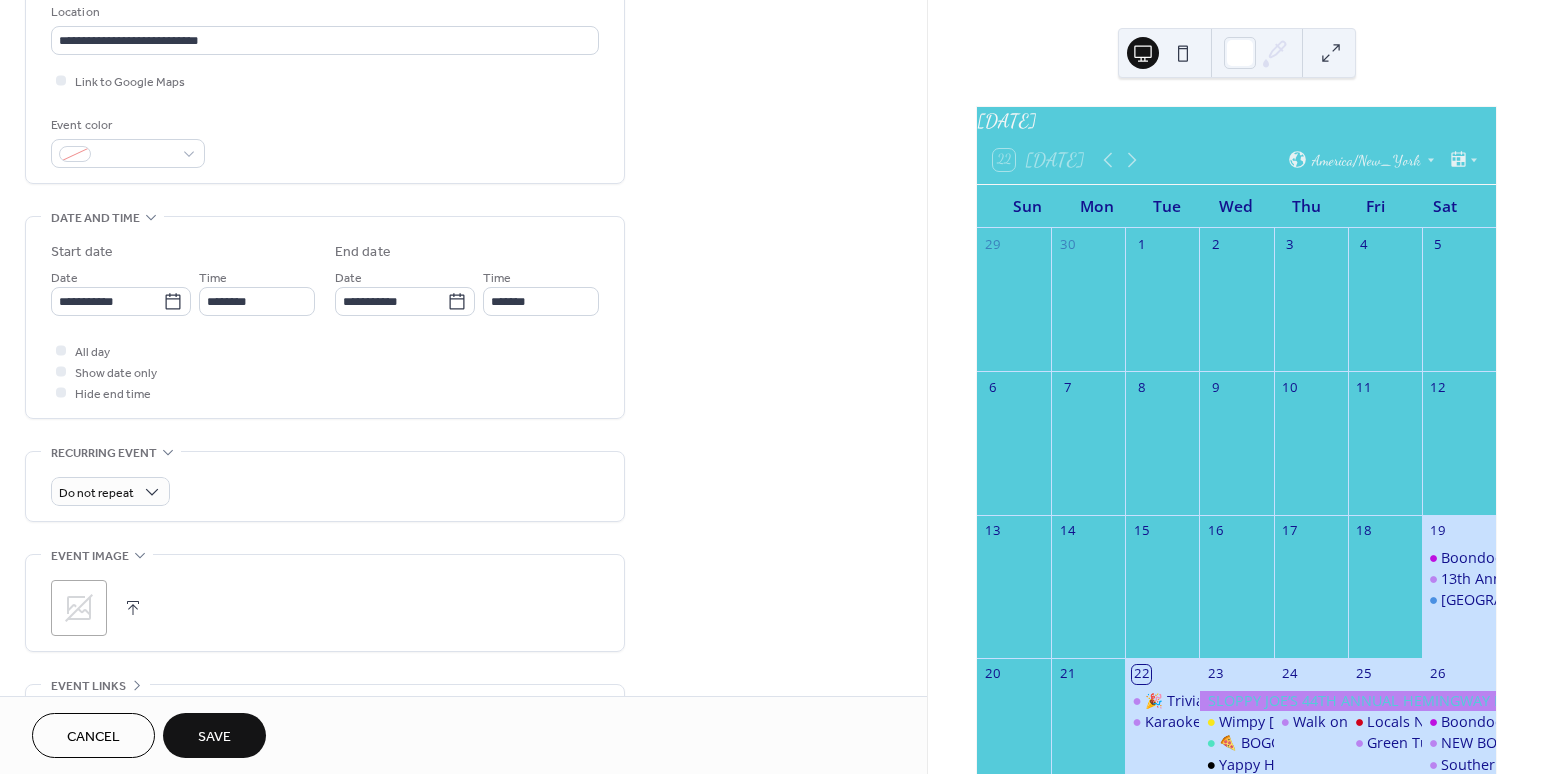 click at bounding box center [133, 608] 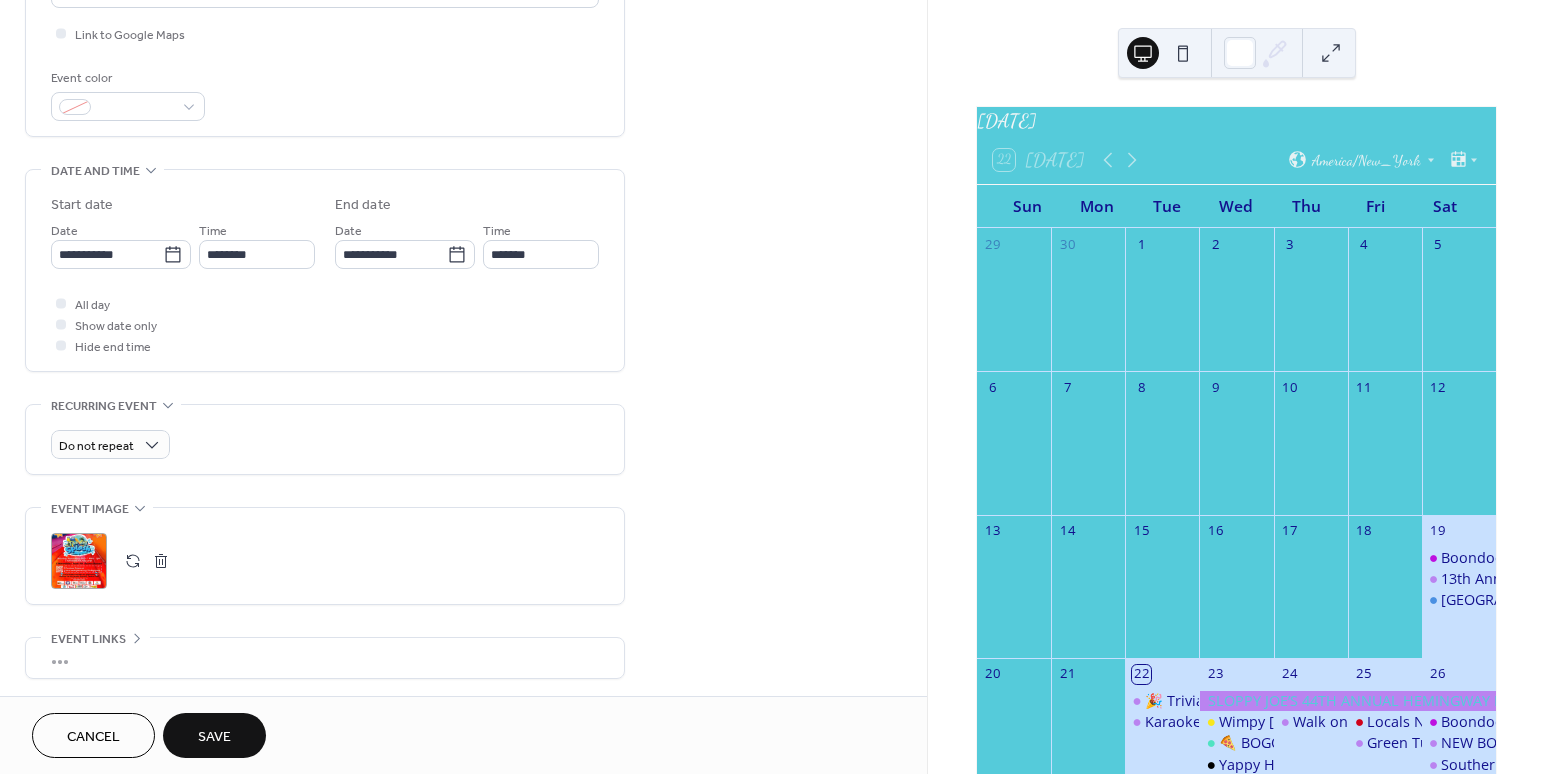 scroll, scrollTop: 639, scrollLeft: 0, axis: vertical 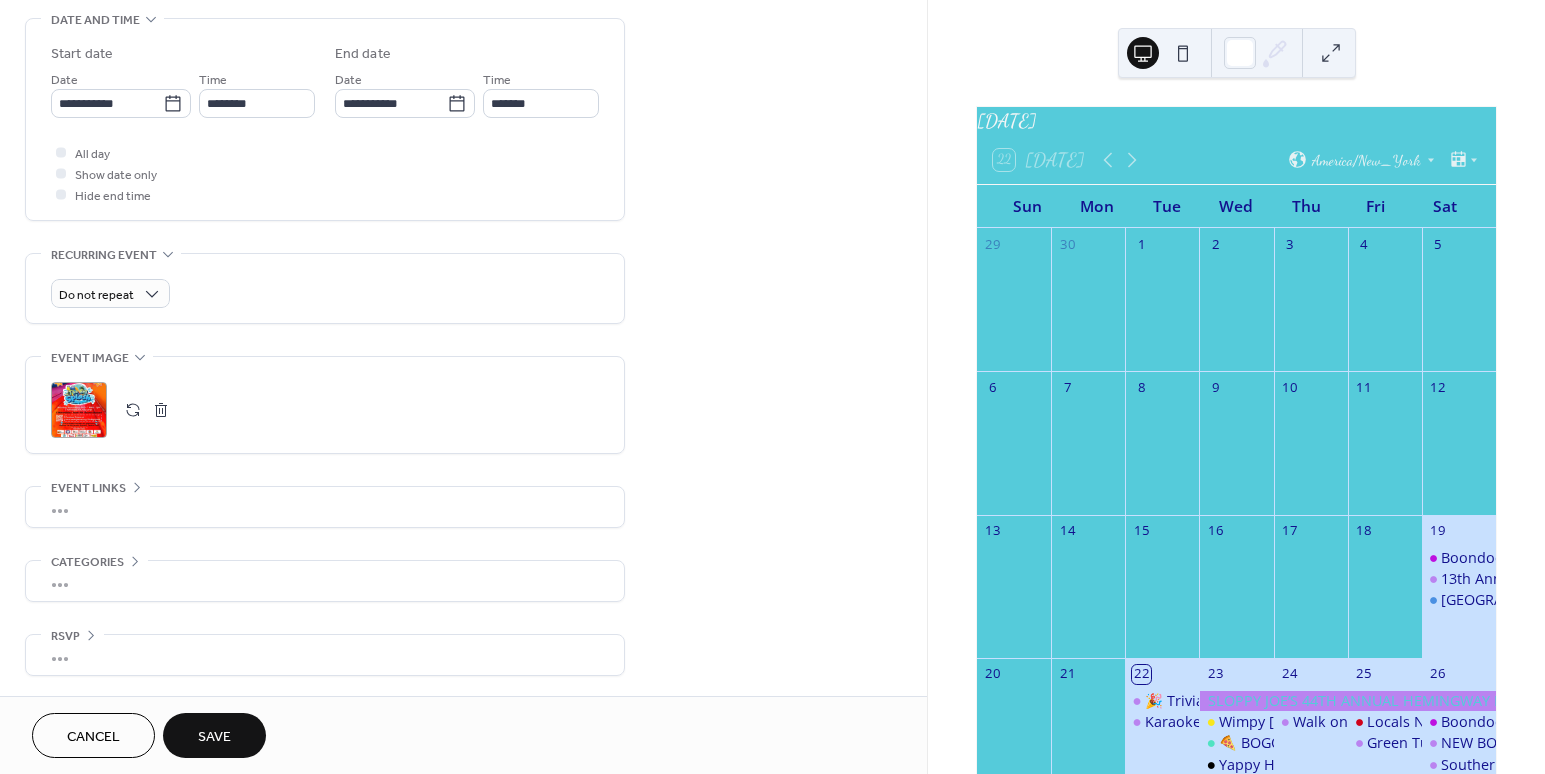 click on "•••" at bounding box center (325, 507) 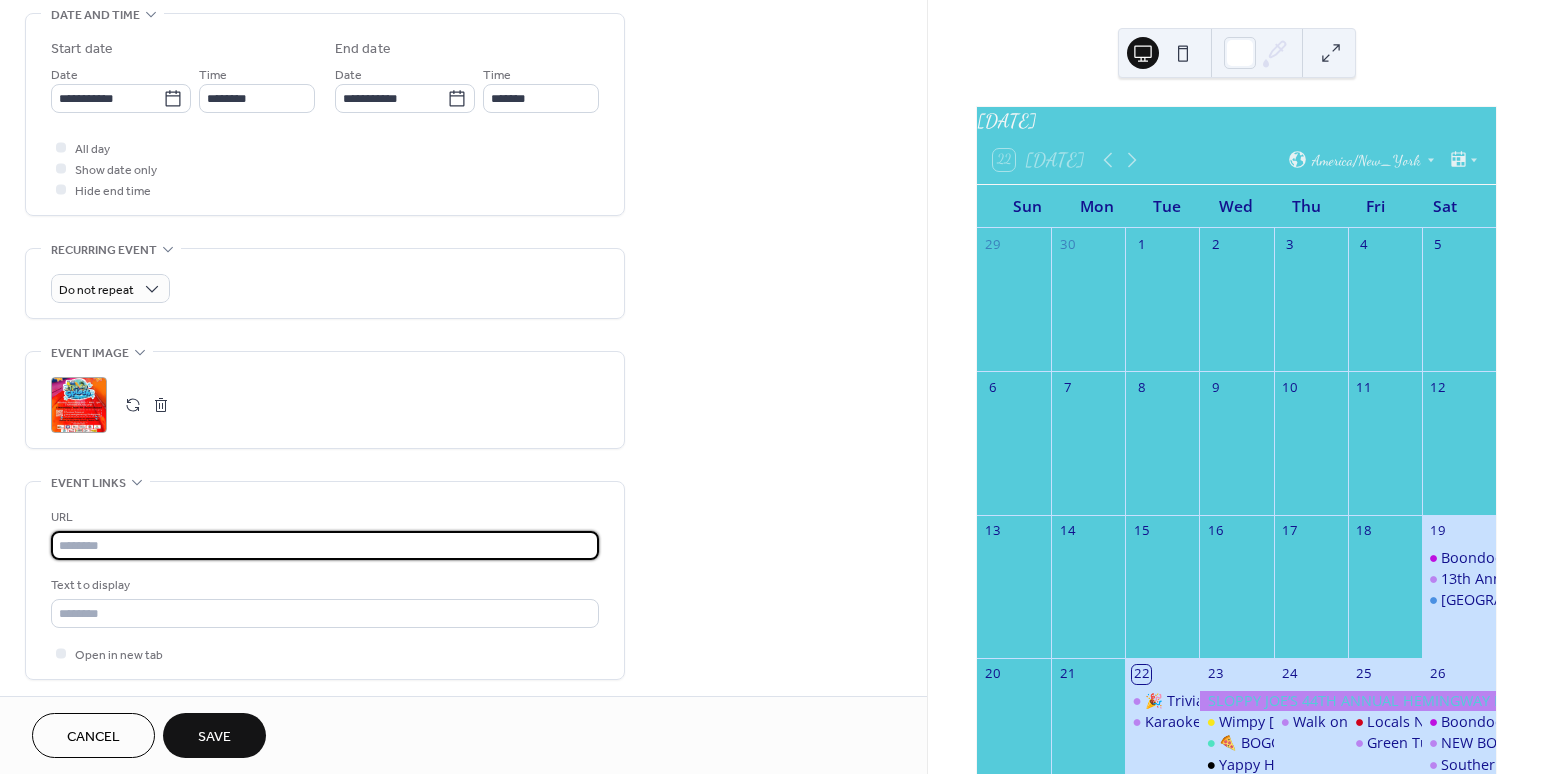 click at bounding box center (325, 545) 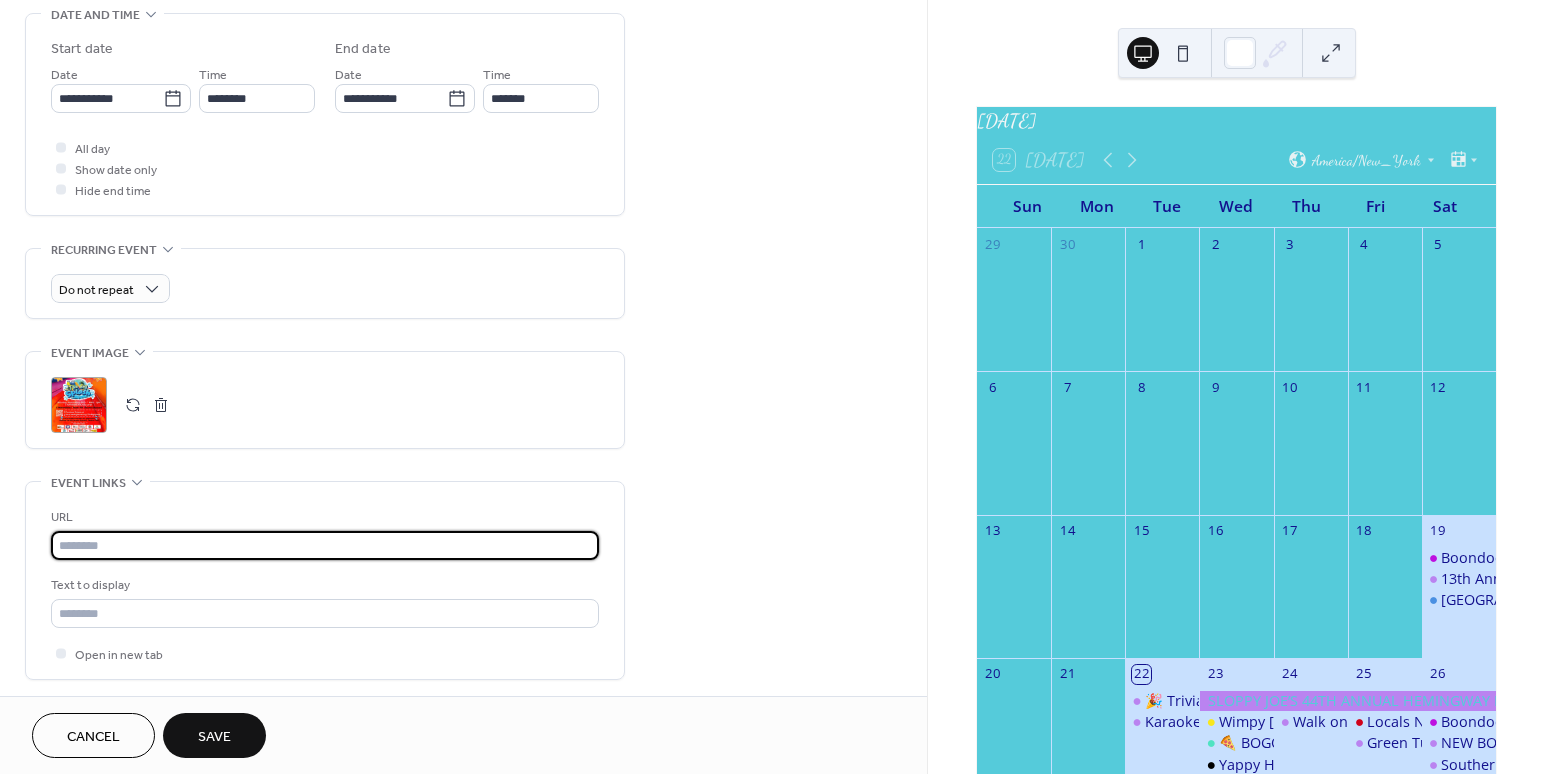 paste on "**********" 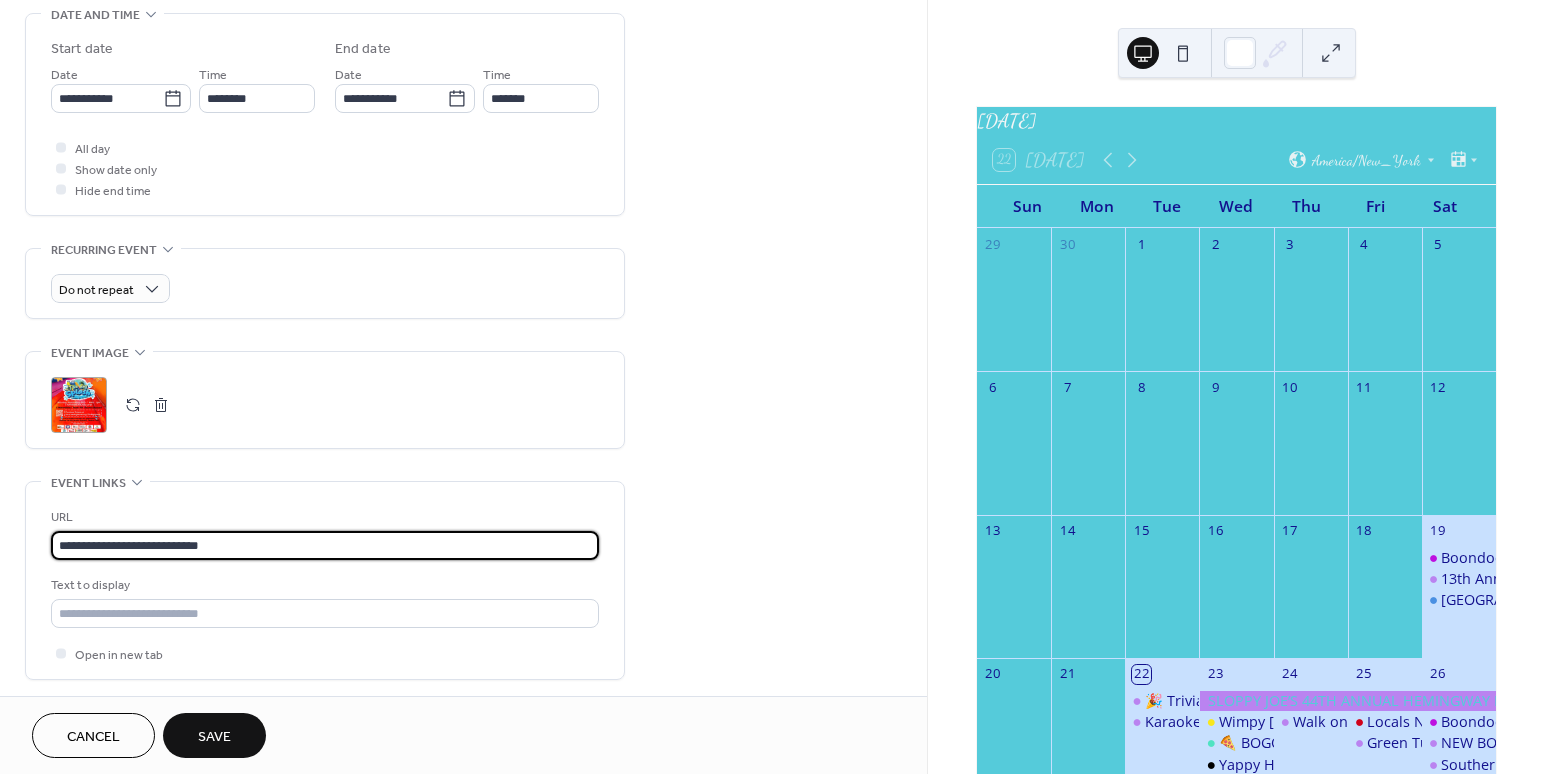 scroll, scrollTop: 800, scrollLeft: 0, axis: vertical 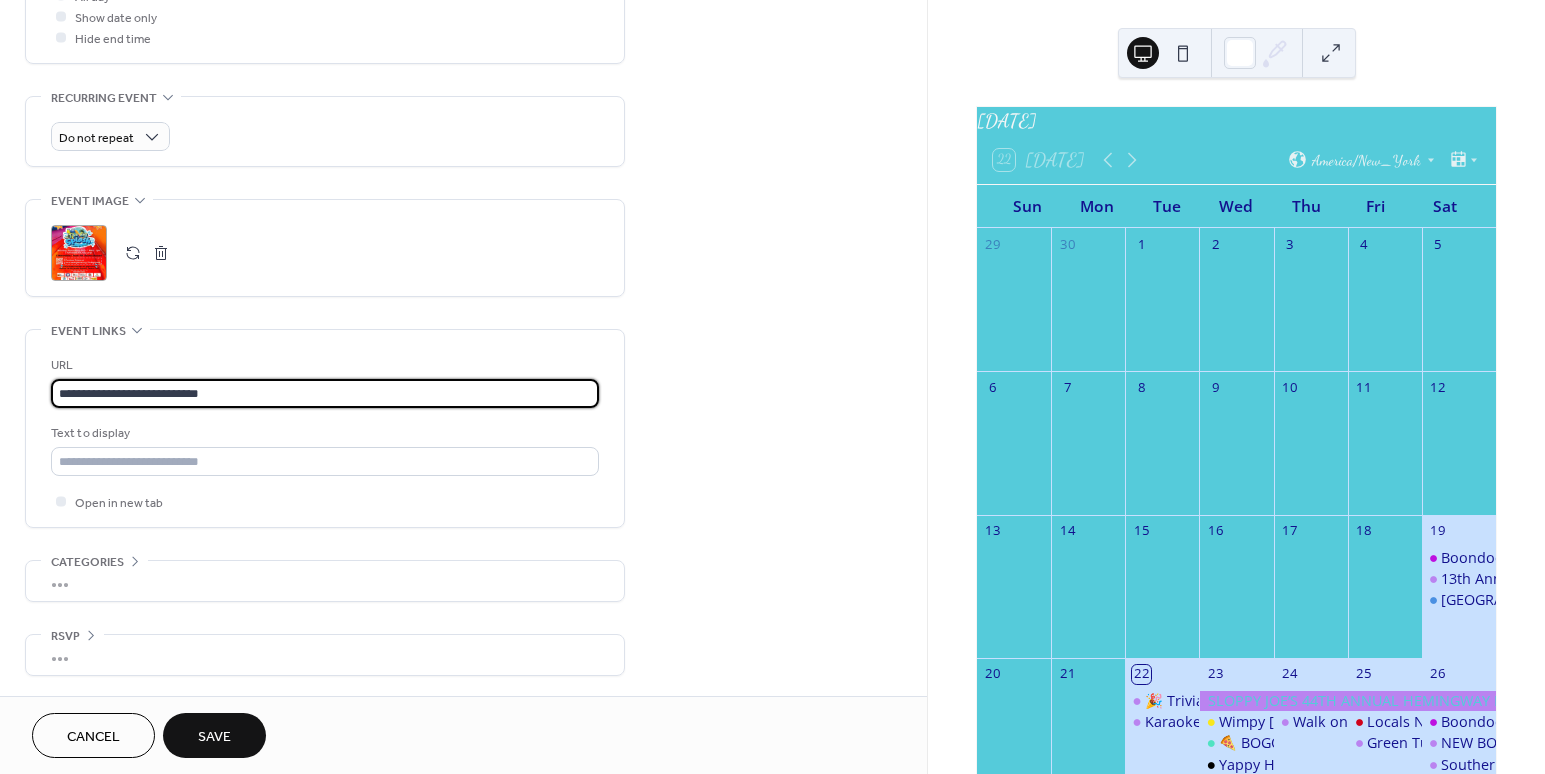 type on "**********" 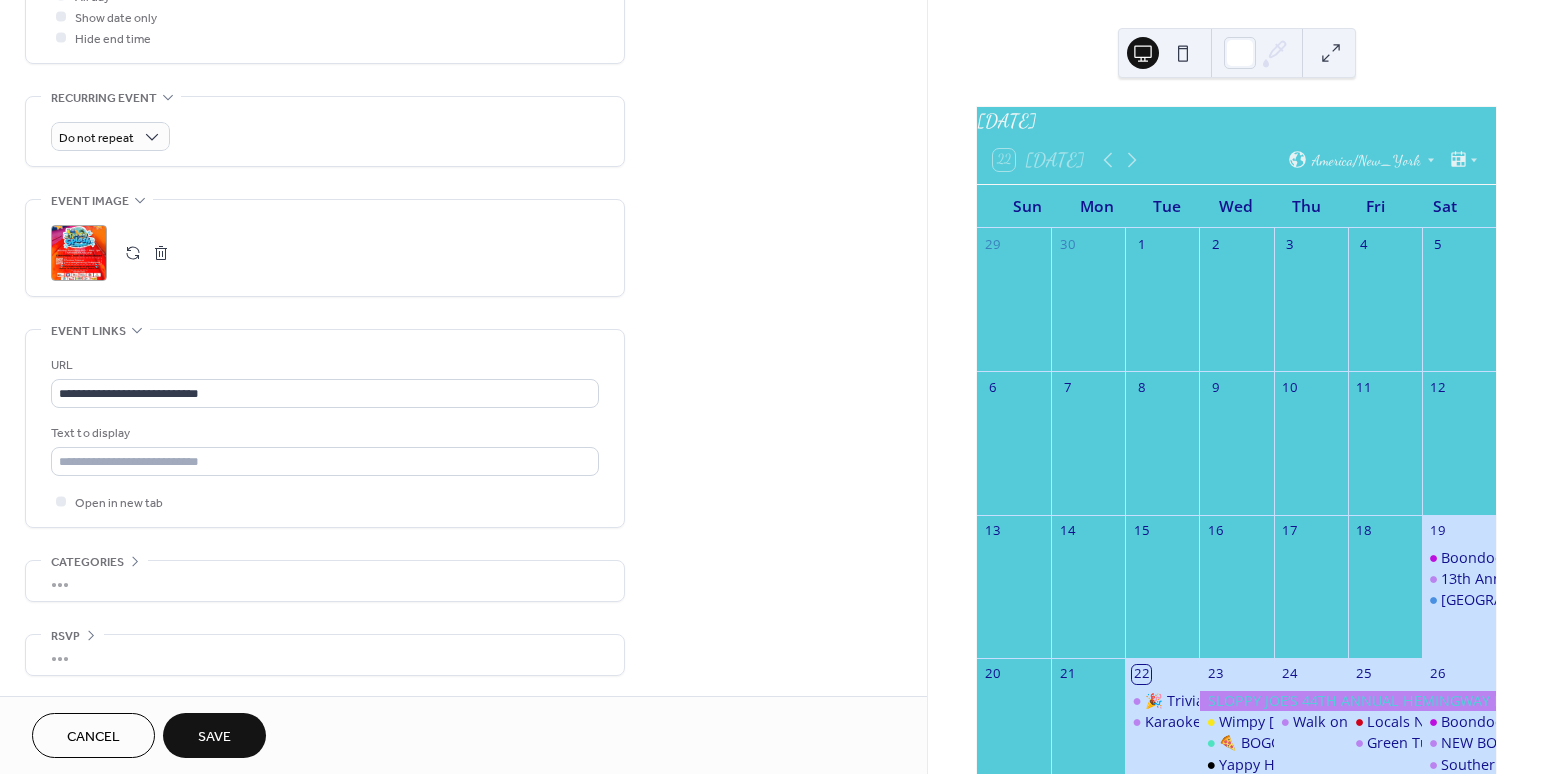 click on "Save" at bounding box center (214, 737) 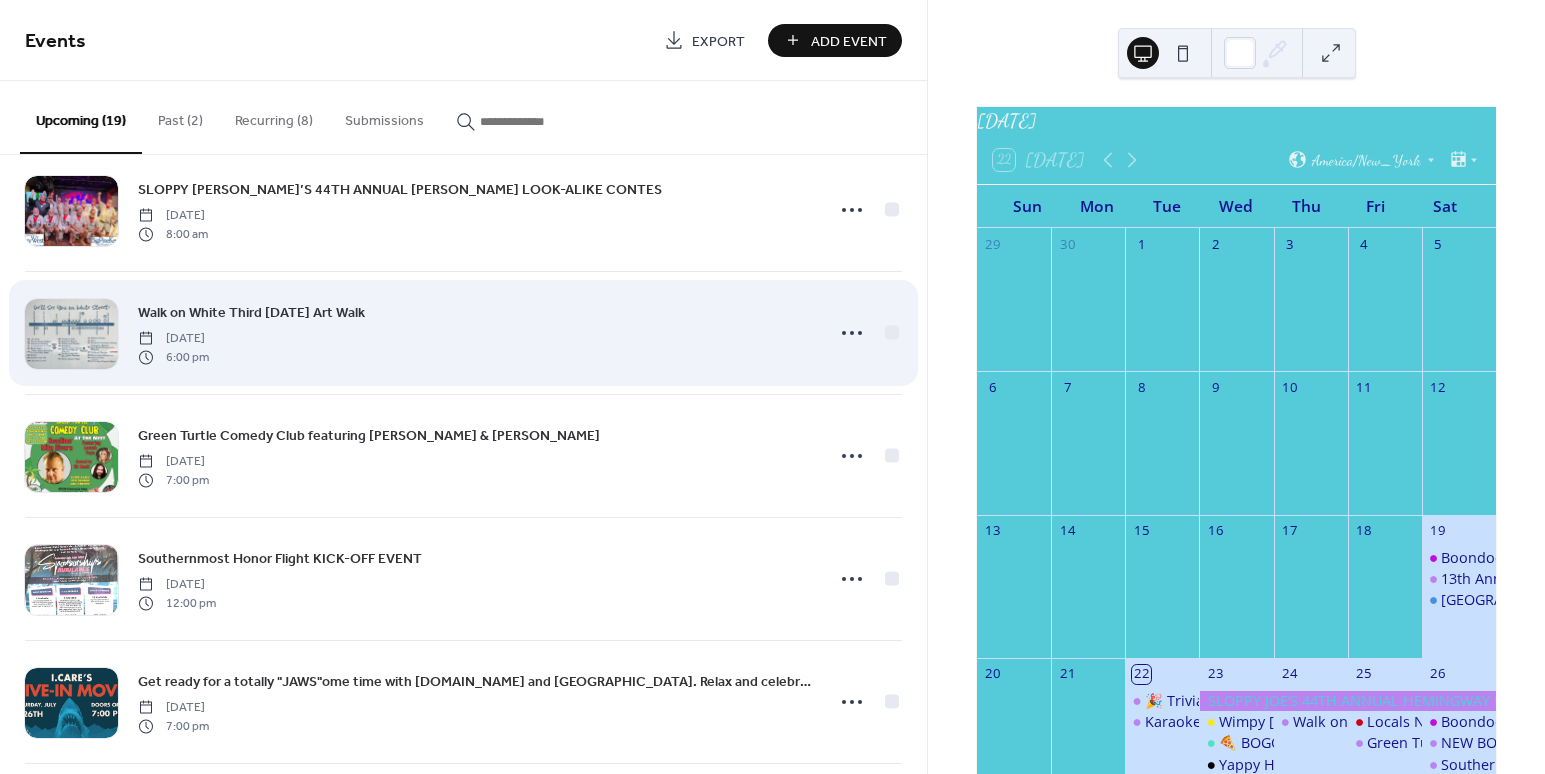 scroll, scrollTop: 89, scrollLeft: 0, axis: vertical 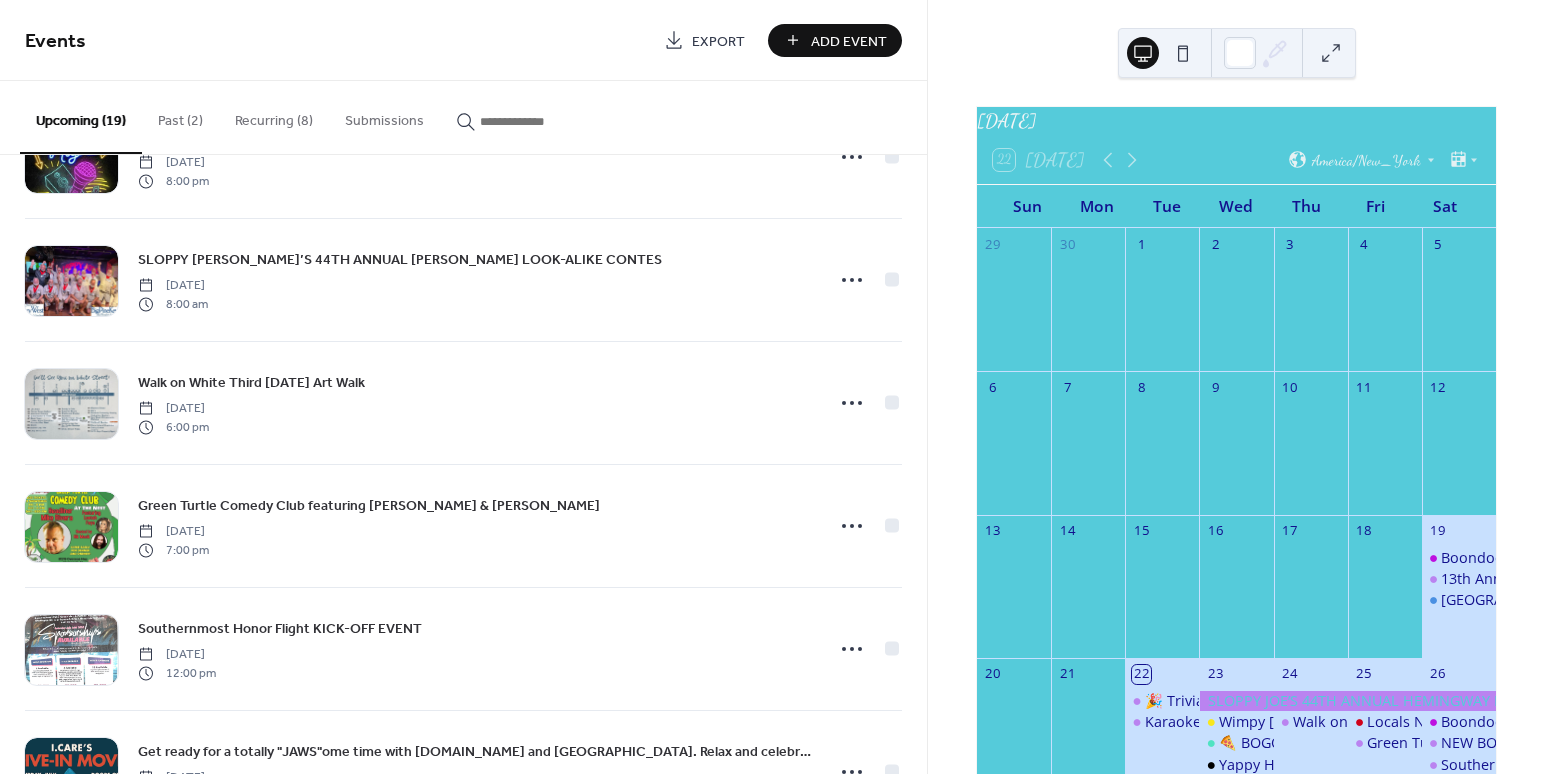 click on "Add Event" at bounding box center (849, 41) 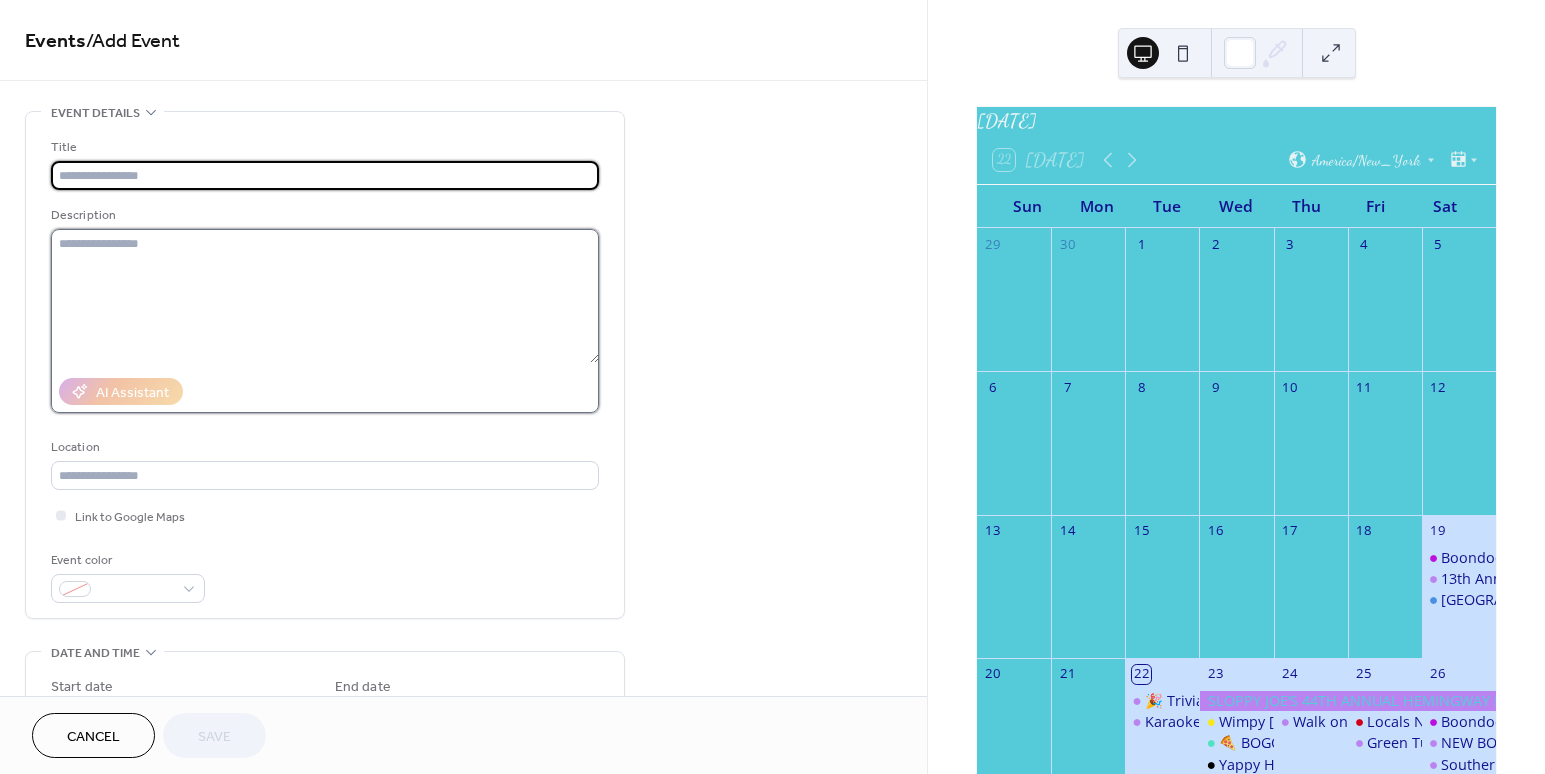 click at bounding box center [325, 296] 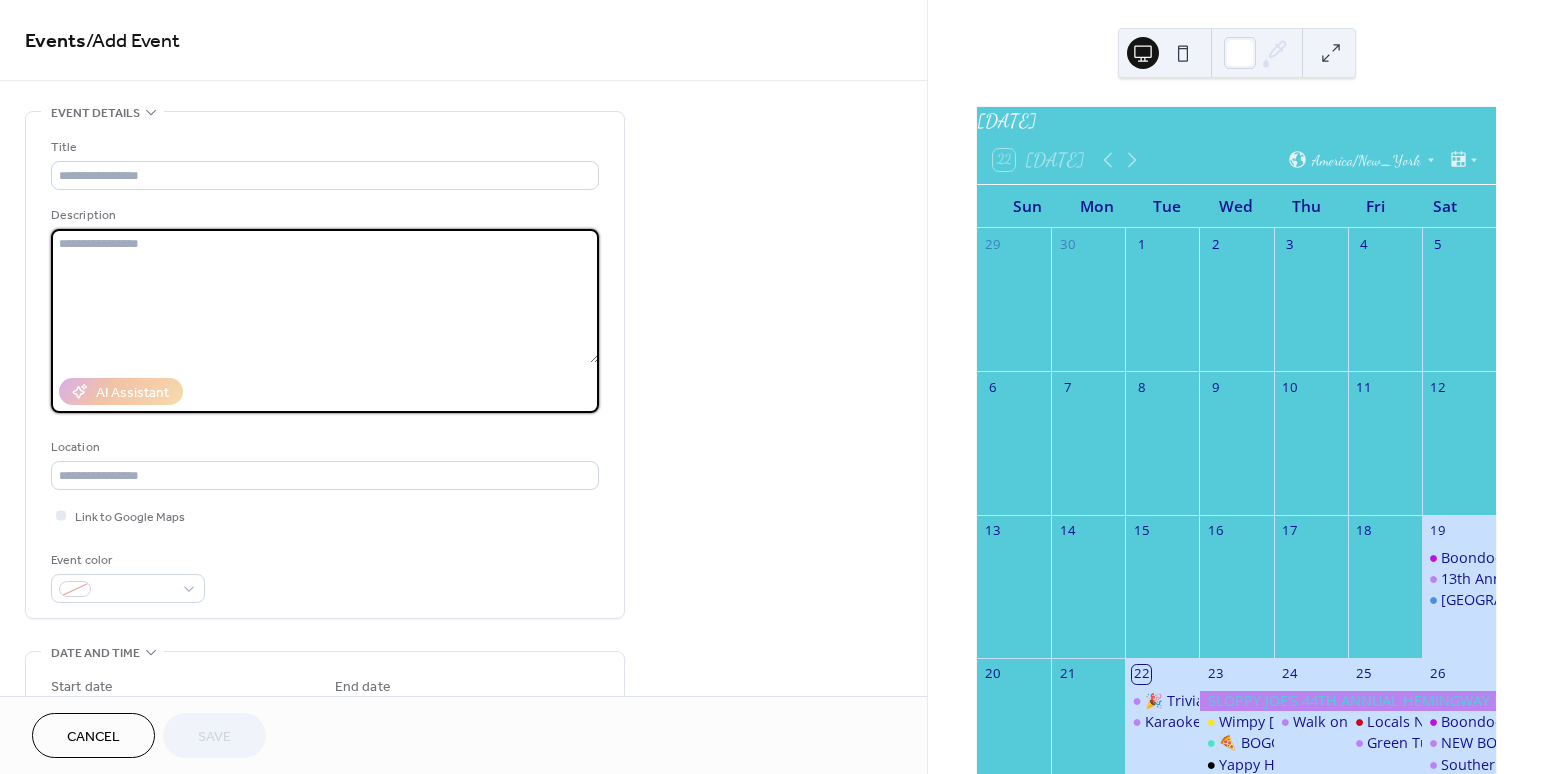 paste on "**********" 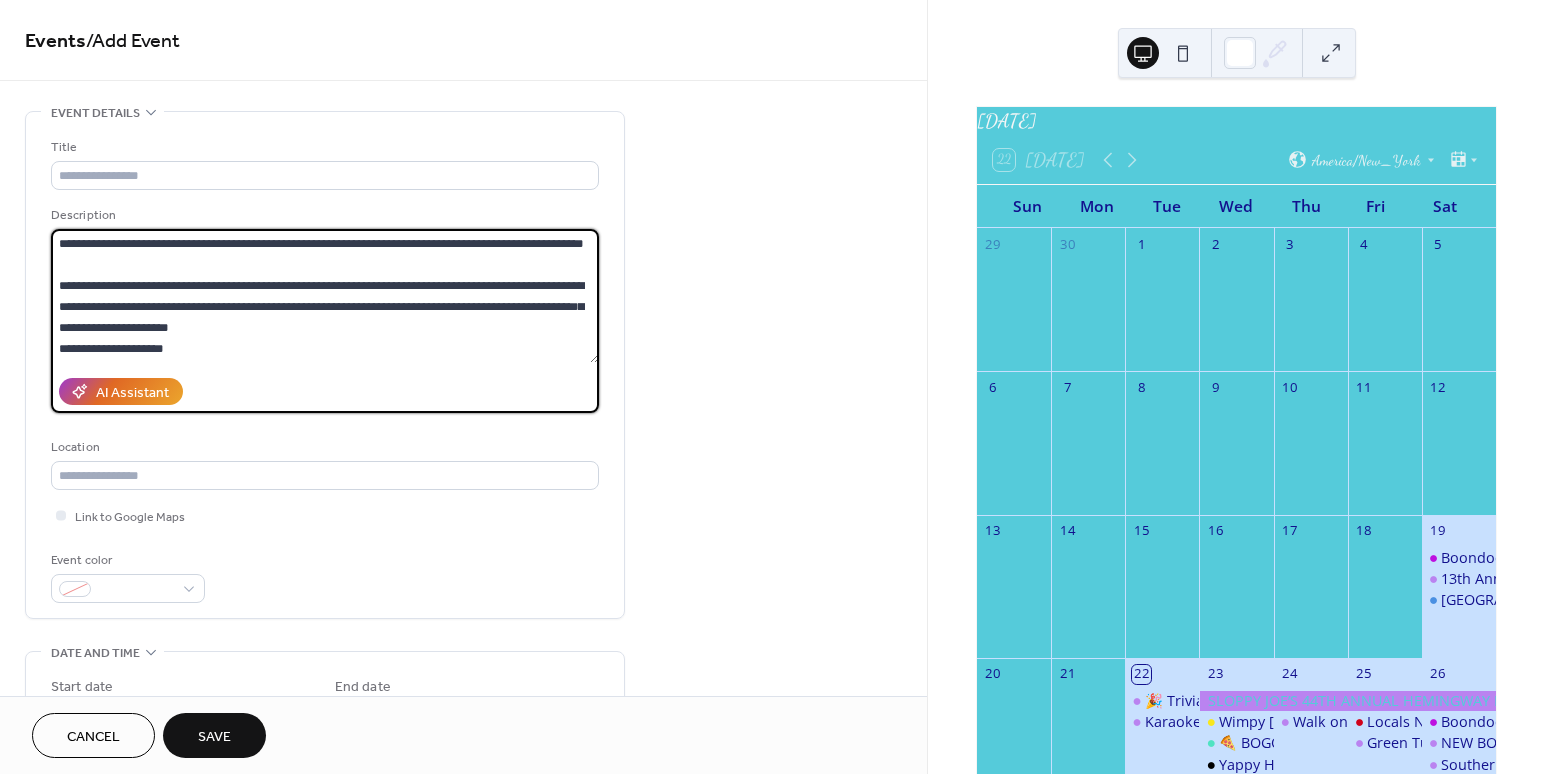 scroll, scrollTop: 0, scrollLeft: 0, axis: both 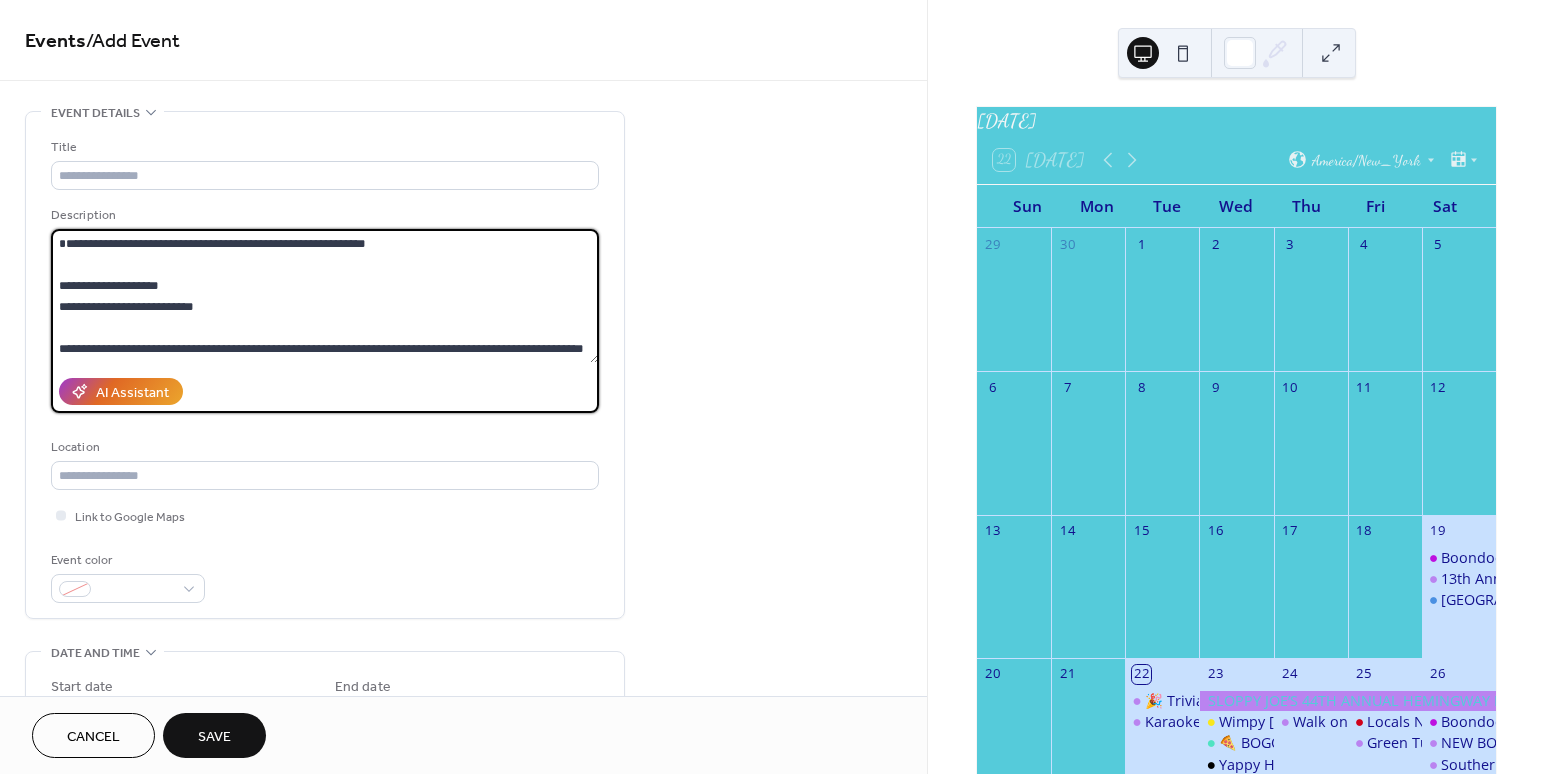 drag, startPoint x: 279, startPoint y: 265, endPoint x: 139, endPoint y: 271, distance: 140.12851 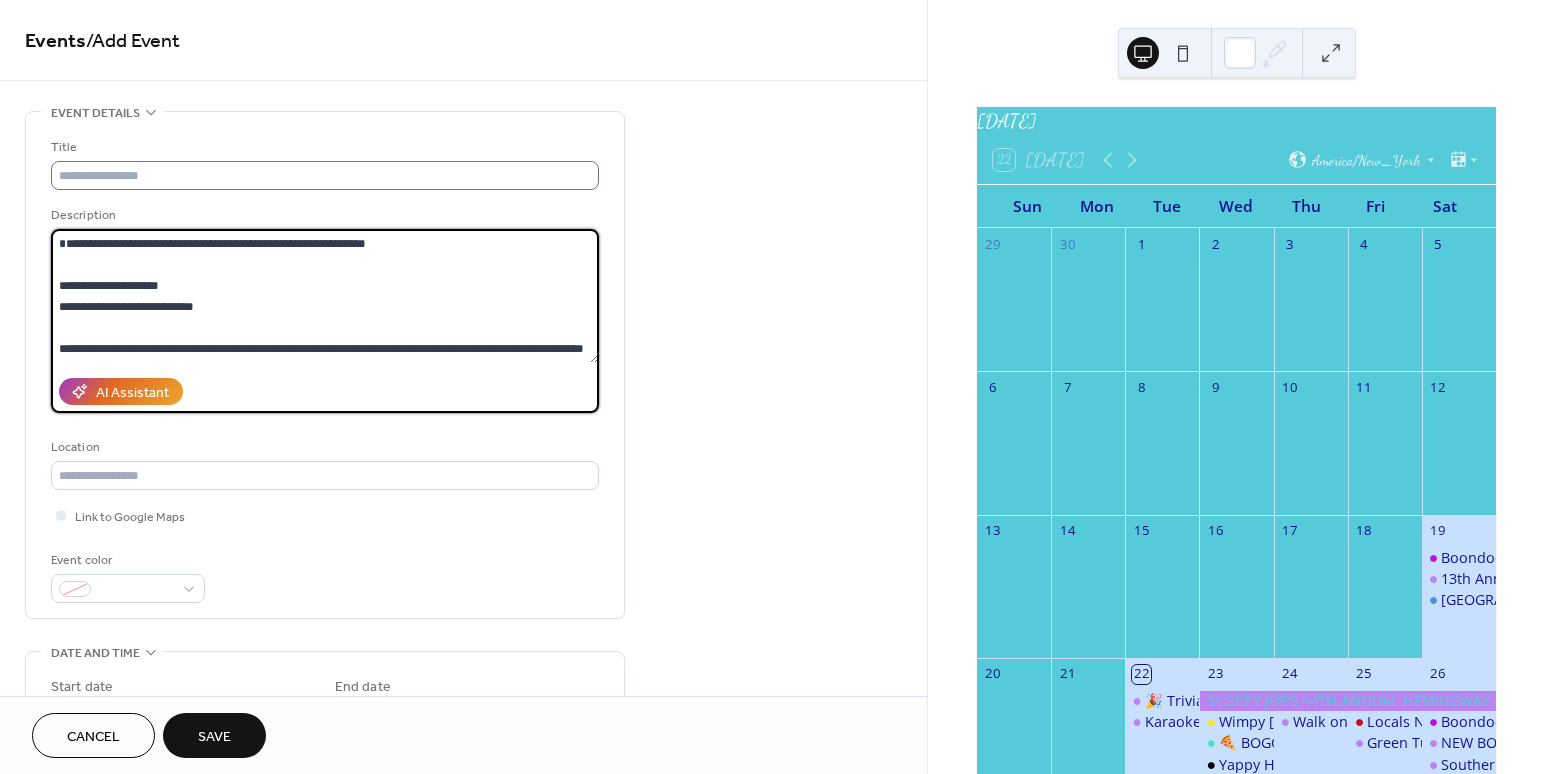 type on "**********" 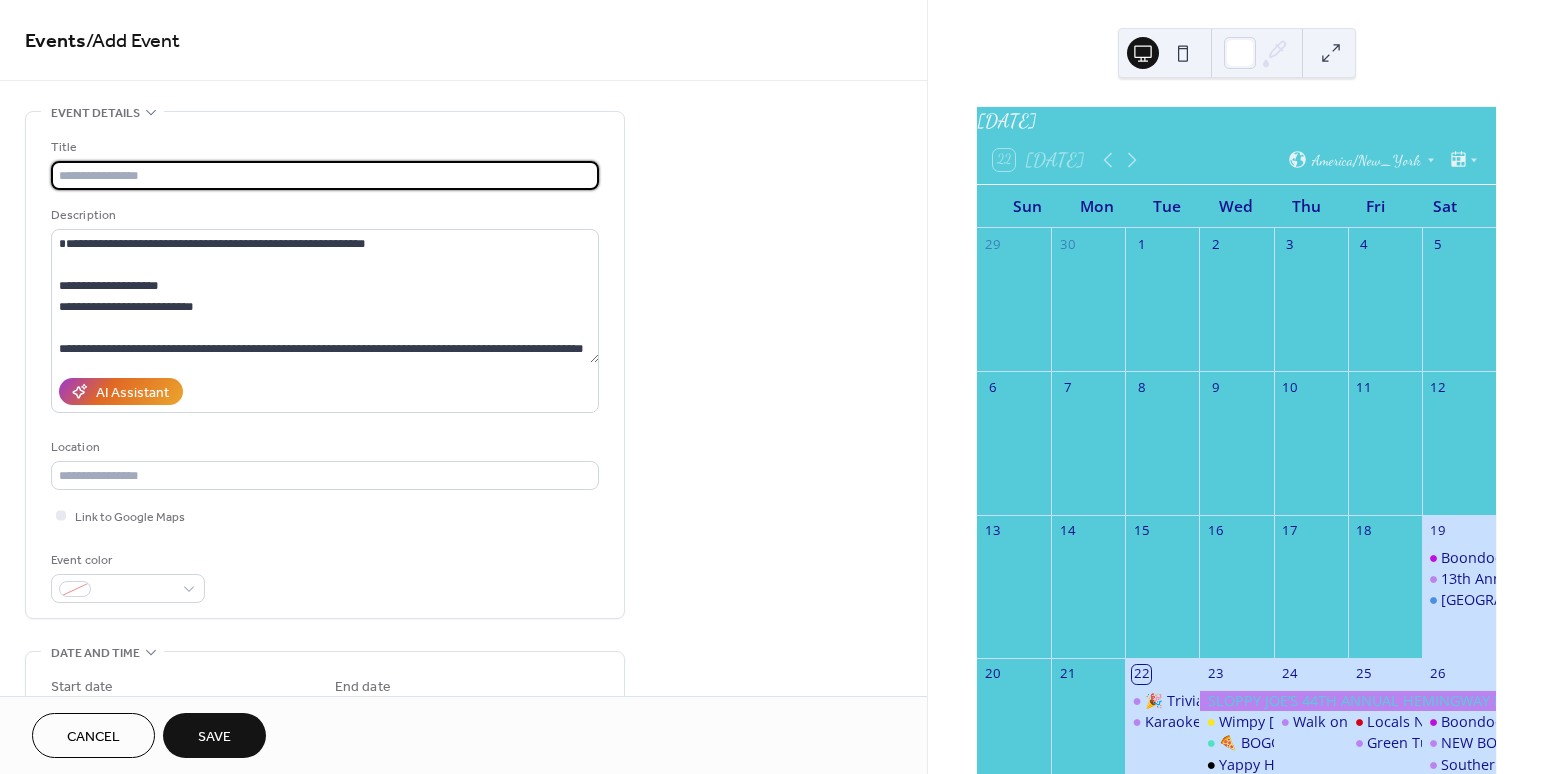 click at bounding box center [325, 175] 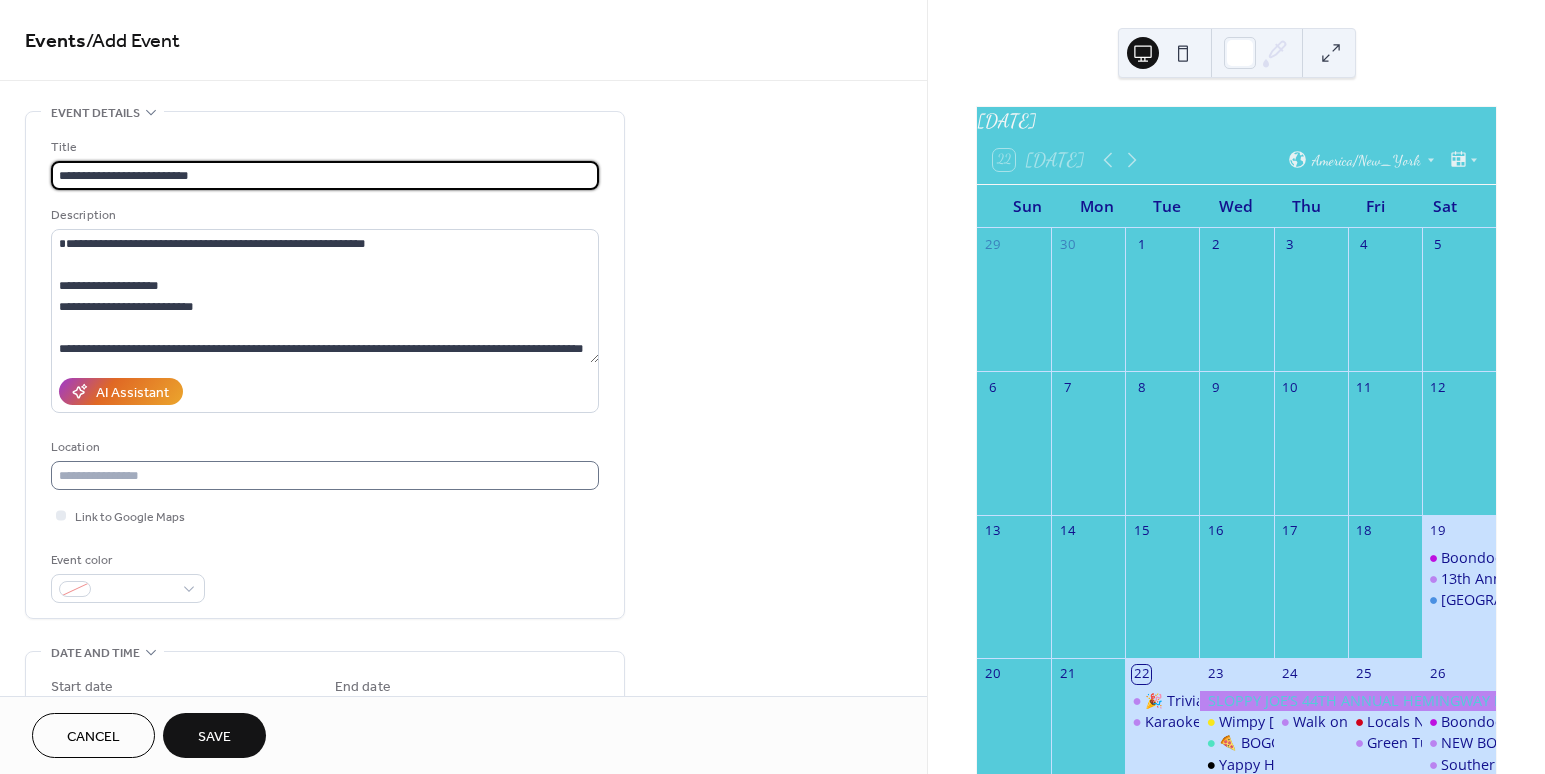 type on "**********" 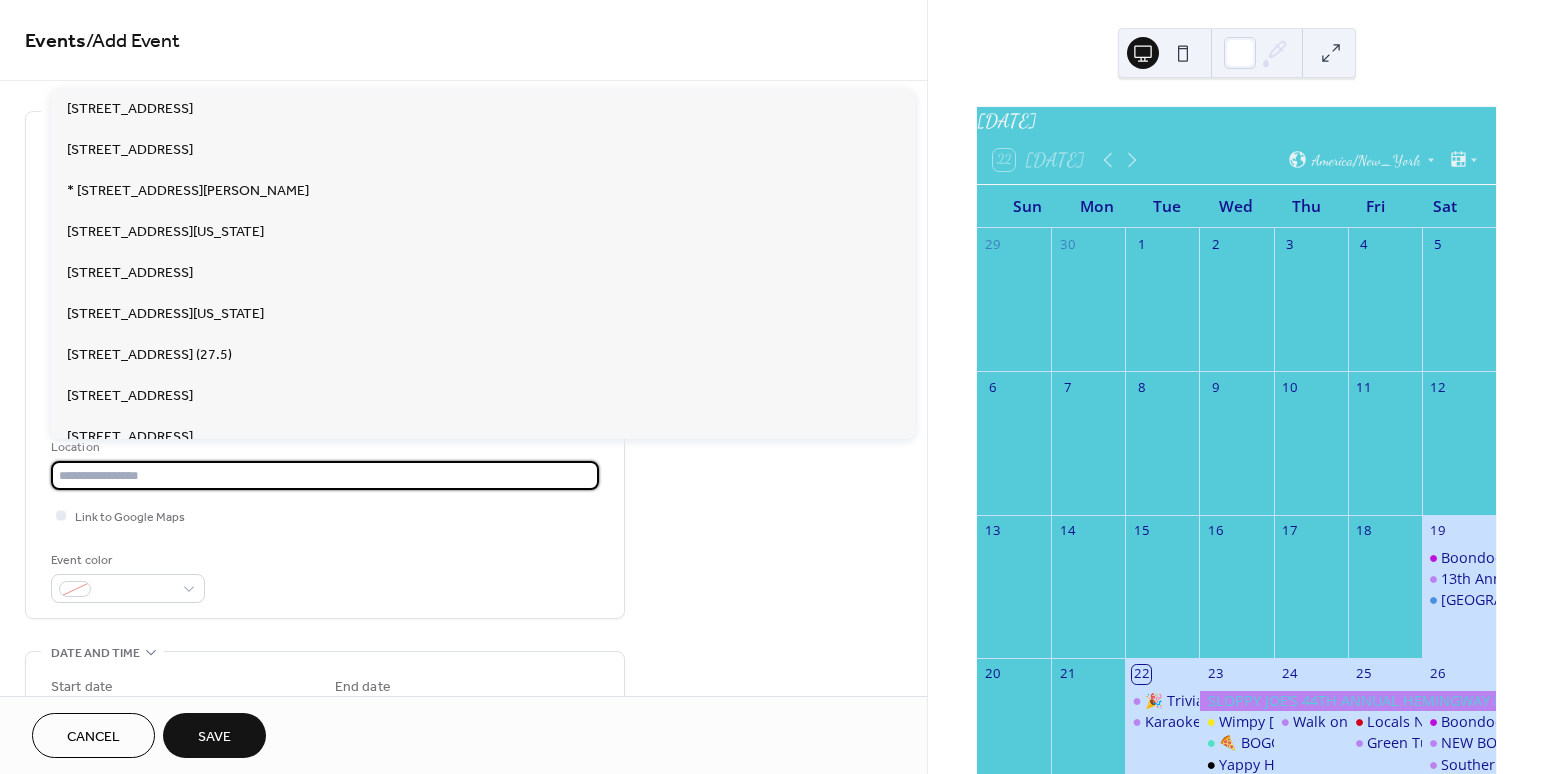 click at bounding box center [325, 475] 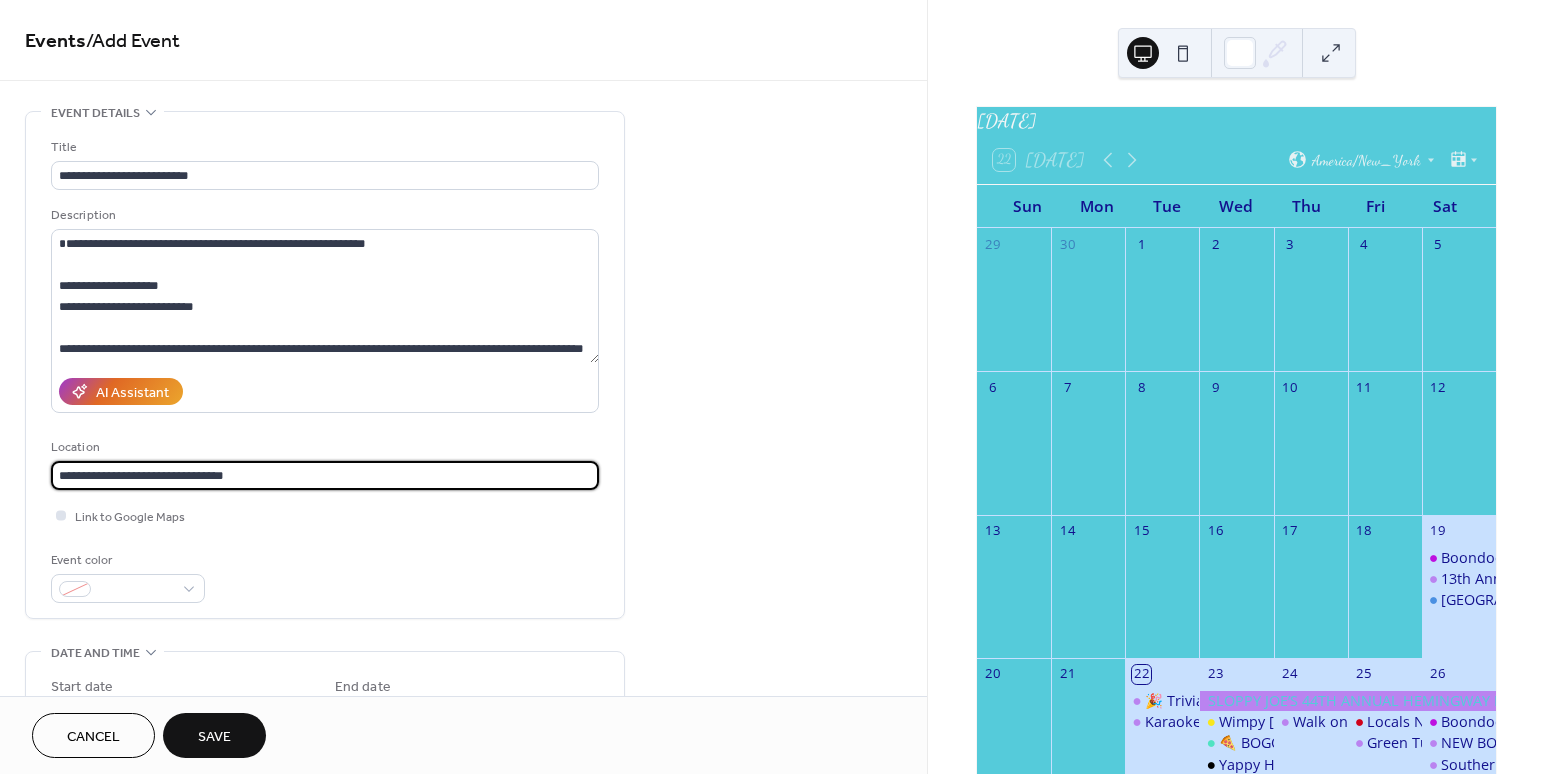 type on "**********" 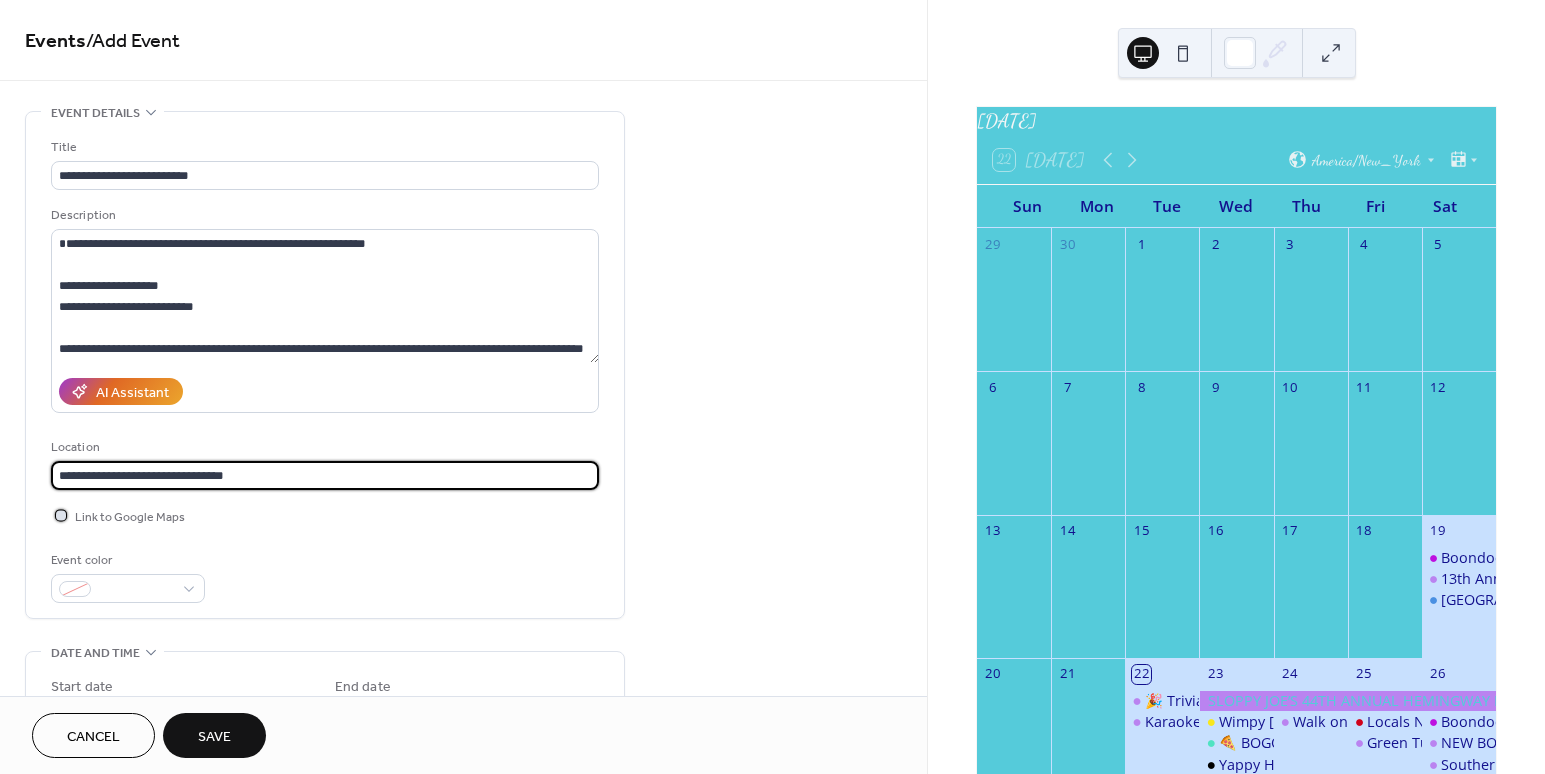 click at bounding box center (61, 515) 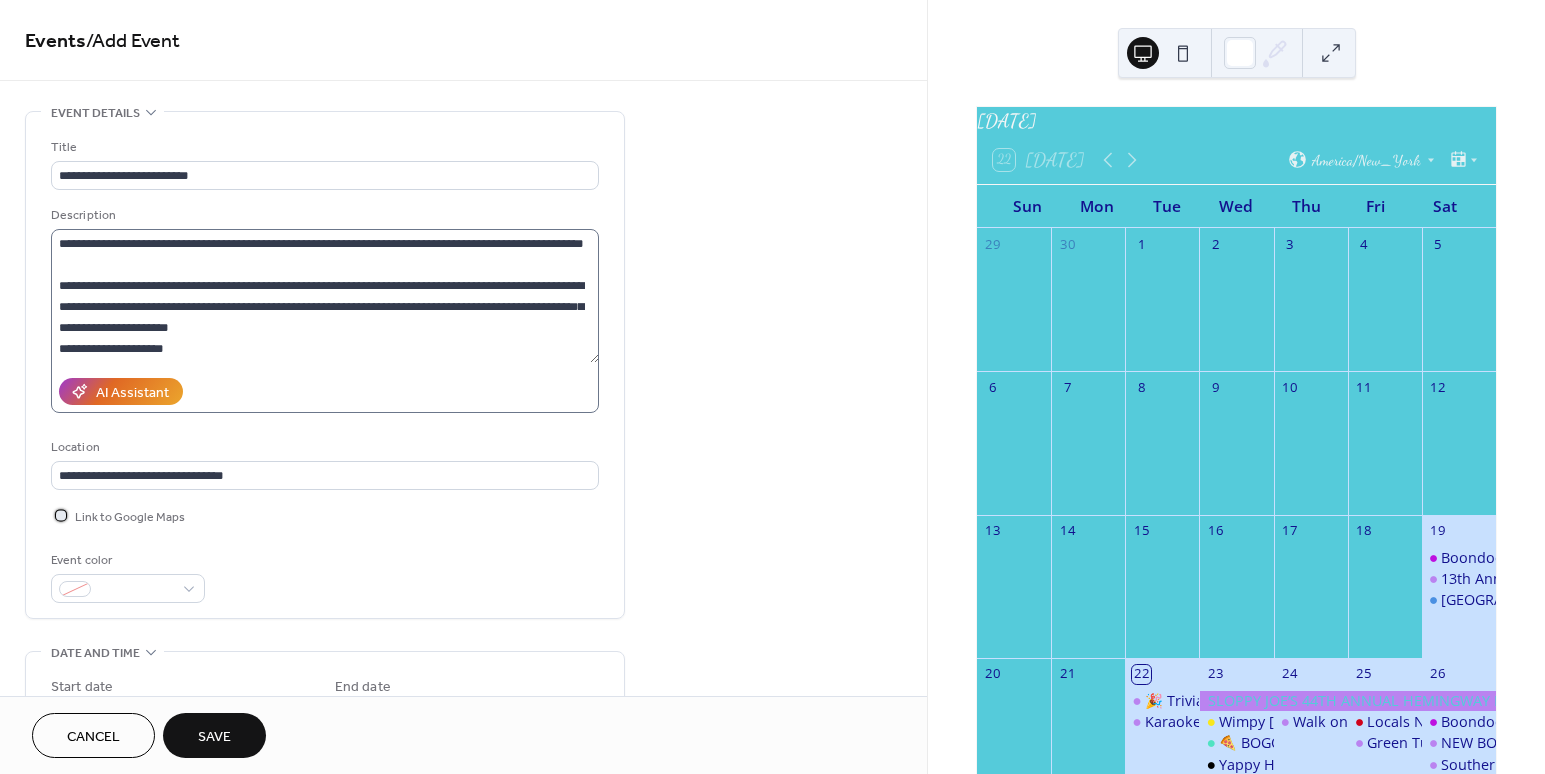 scroll, scrollTop: 168, scrollLeft: 0, axis: vertical 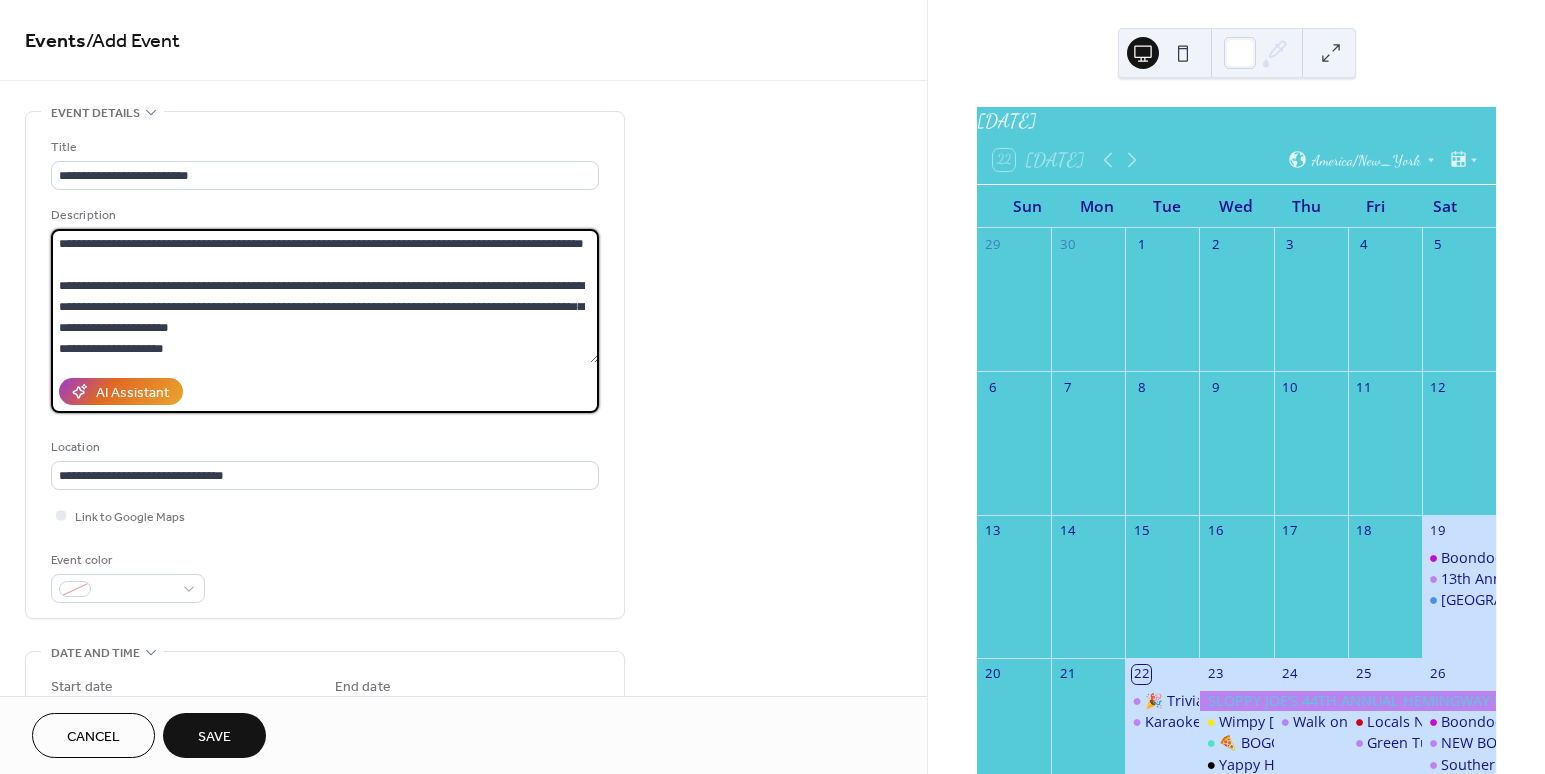 drag, startPoint x: 191, startPoint y: 329, endPoint x: 57, endPoint y: 332, distance: 134.03358 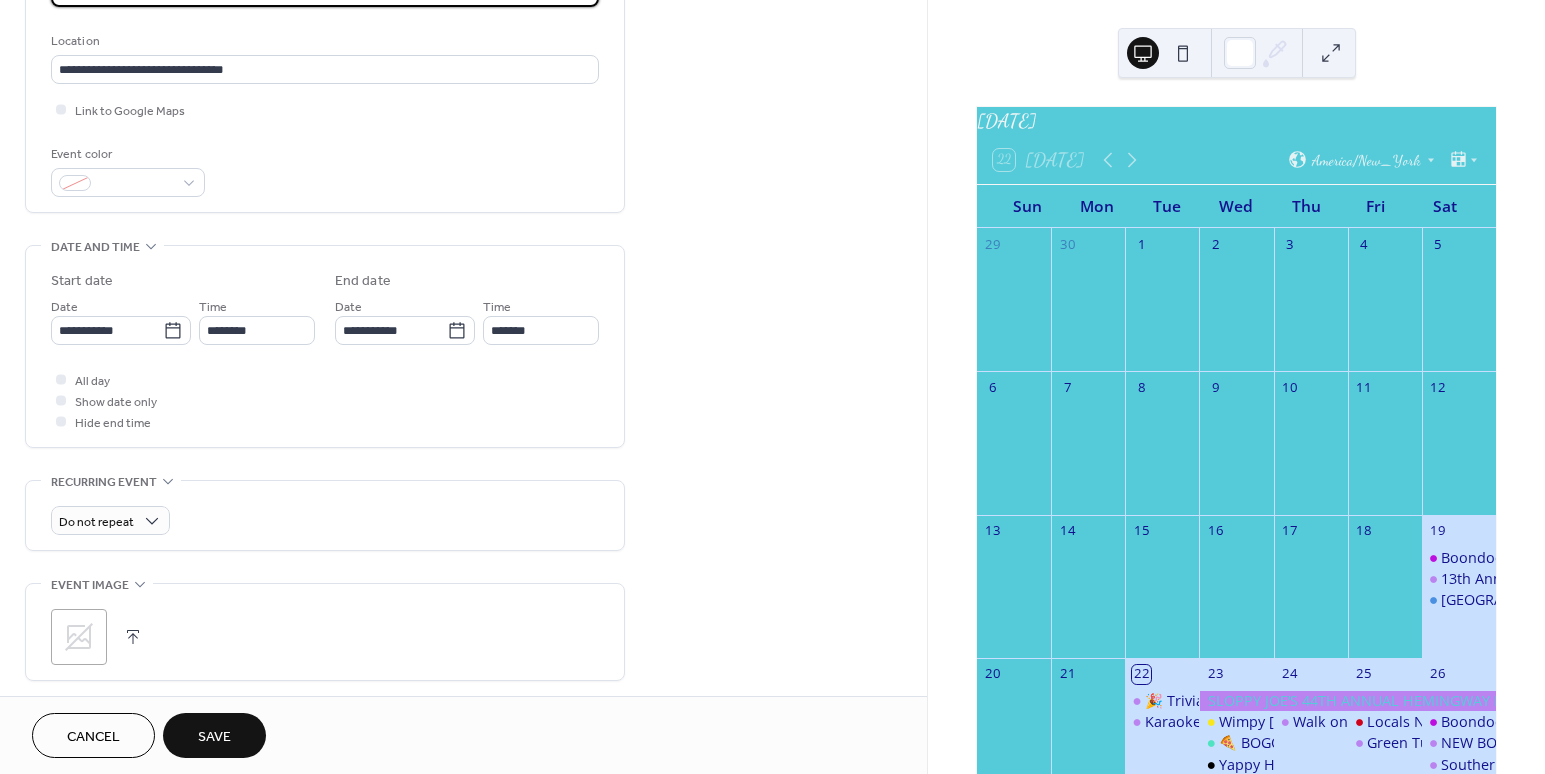 scroll, scrollTop: 632, scrollLeft: 0, axis: vertical 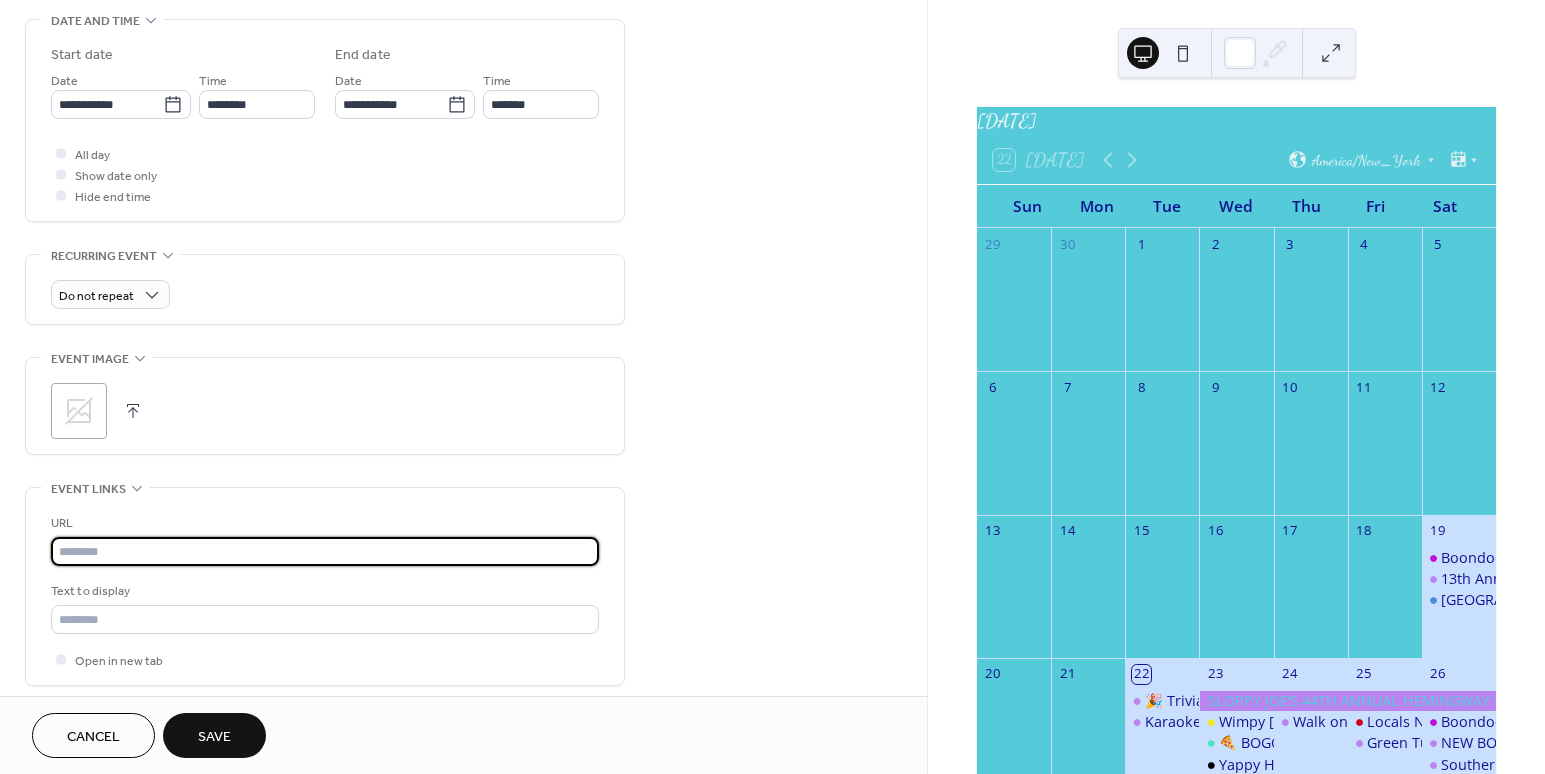 click at bounding box center (325, 551) 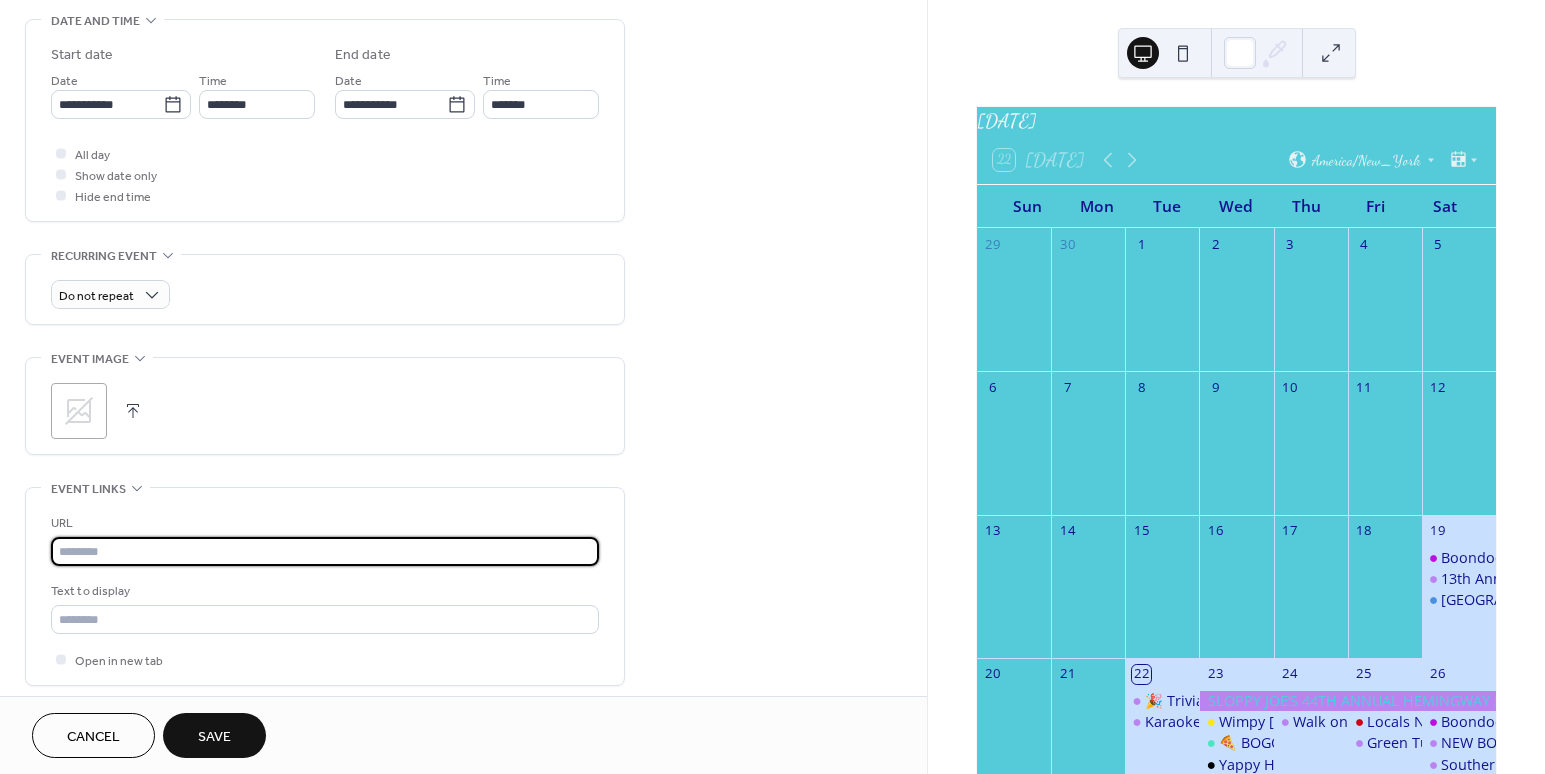 paste on "**********" 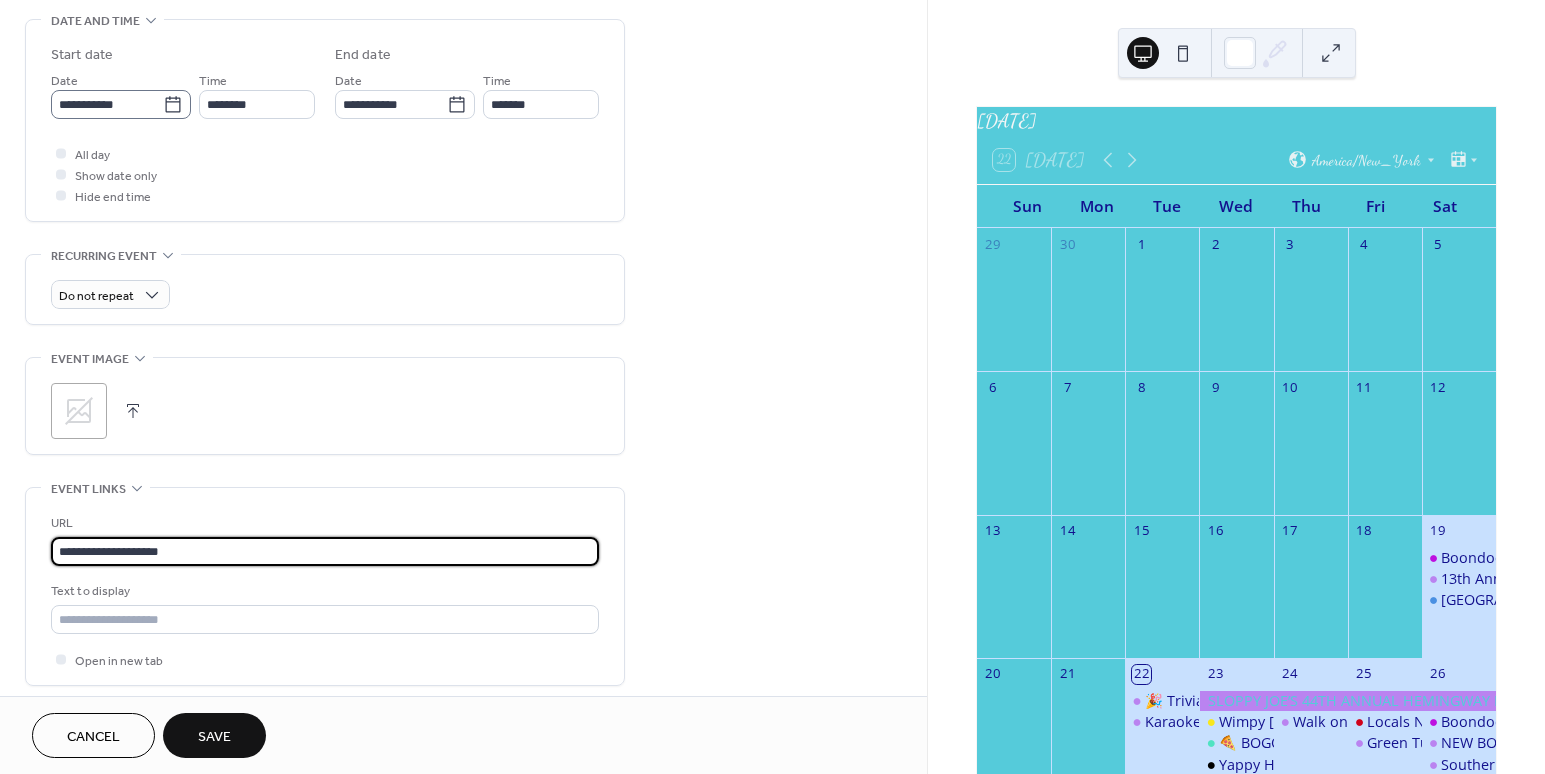 type on "**********" 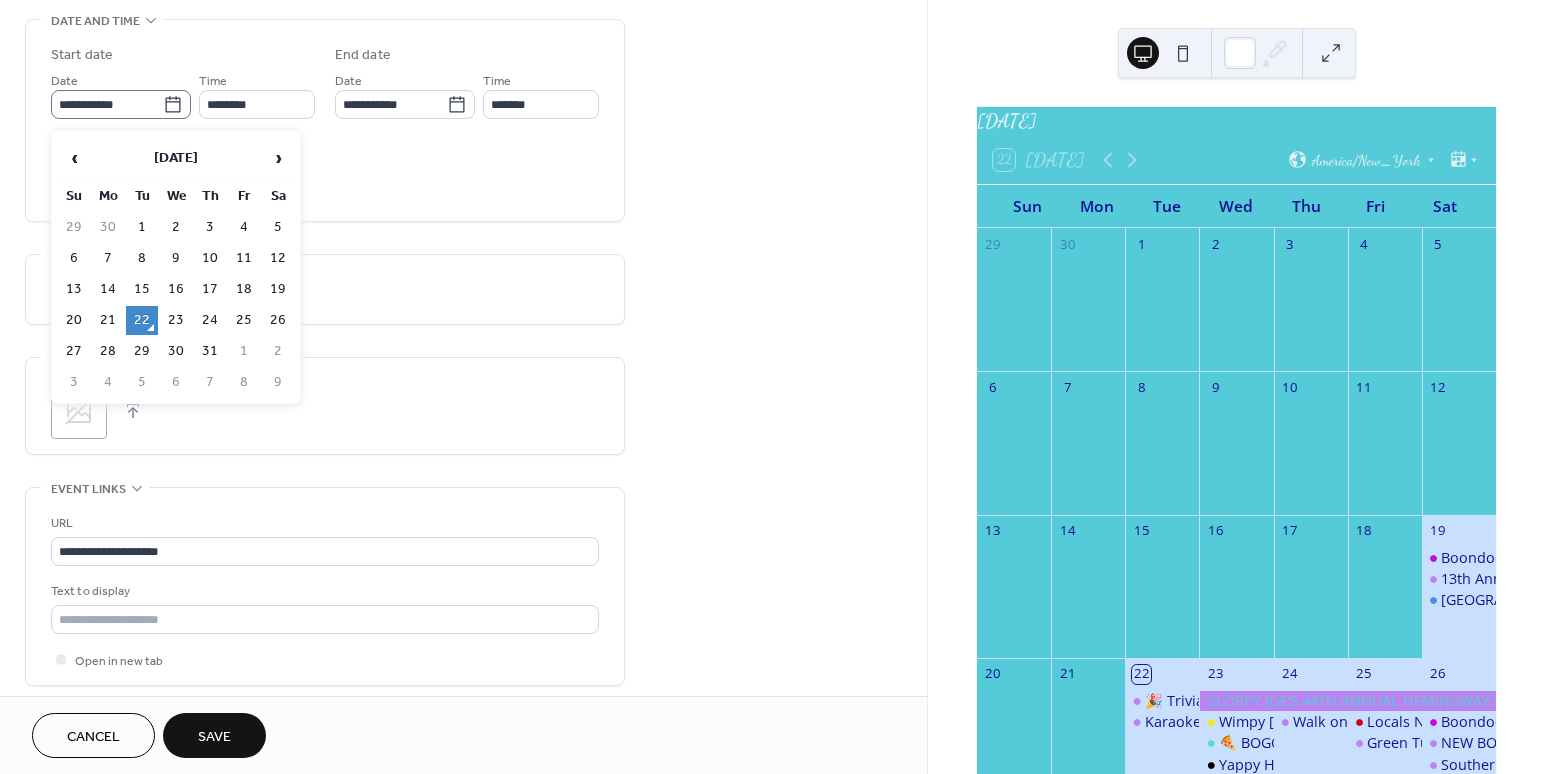 click 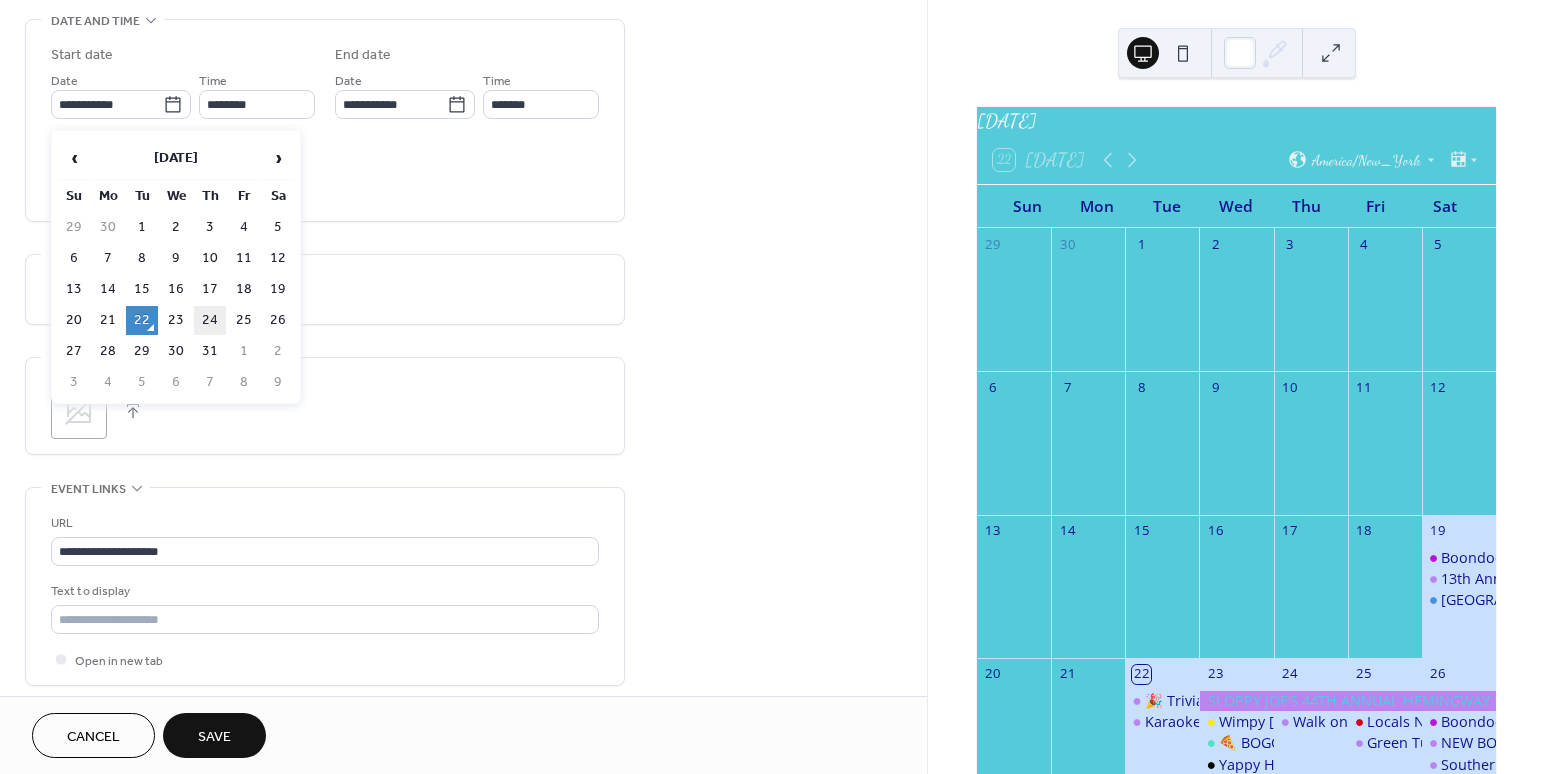 click on "24" at bounding box center [210, 320] 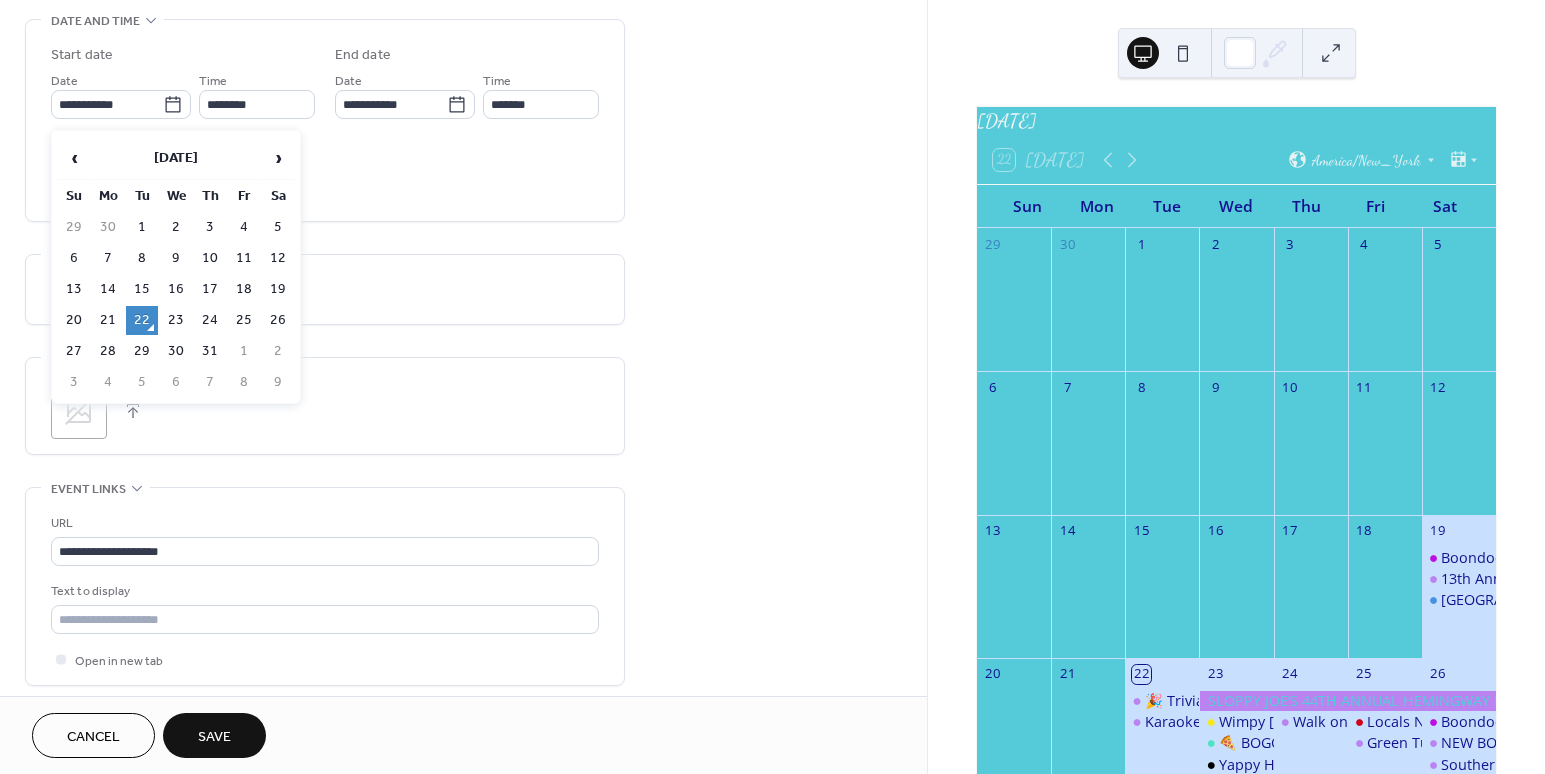 type on "**********" 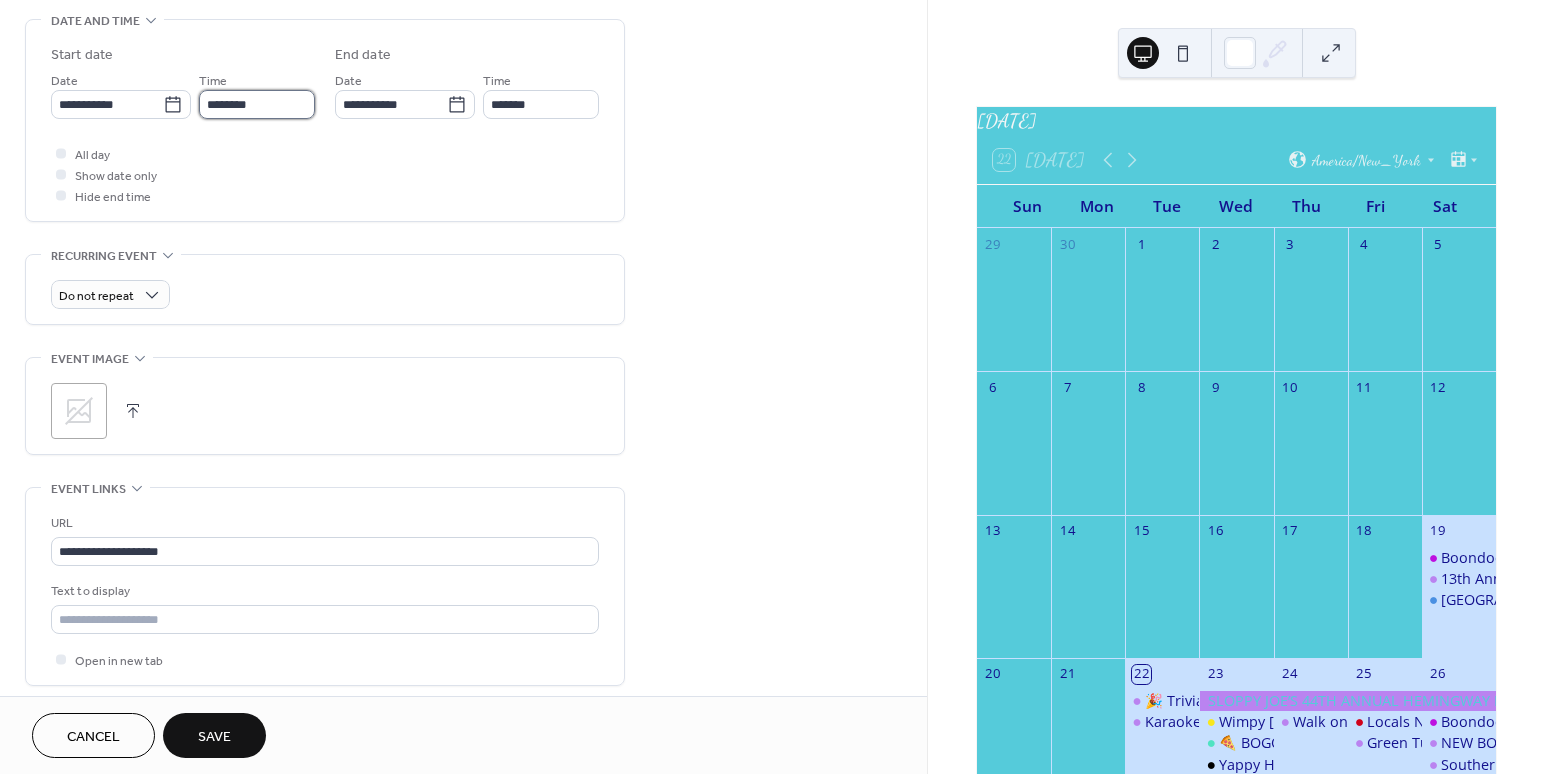click on "********" at bounding box center [257, 104] 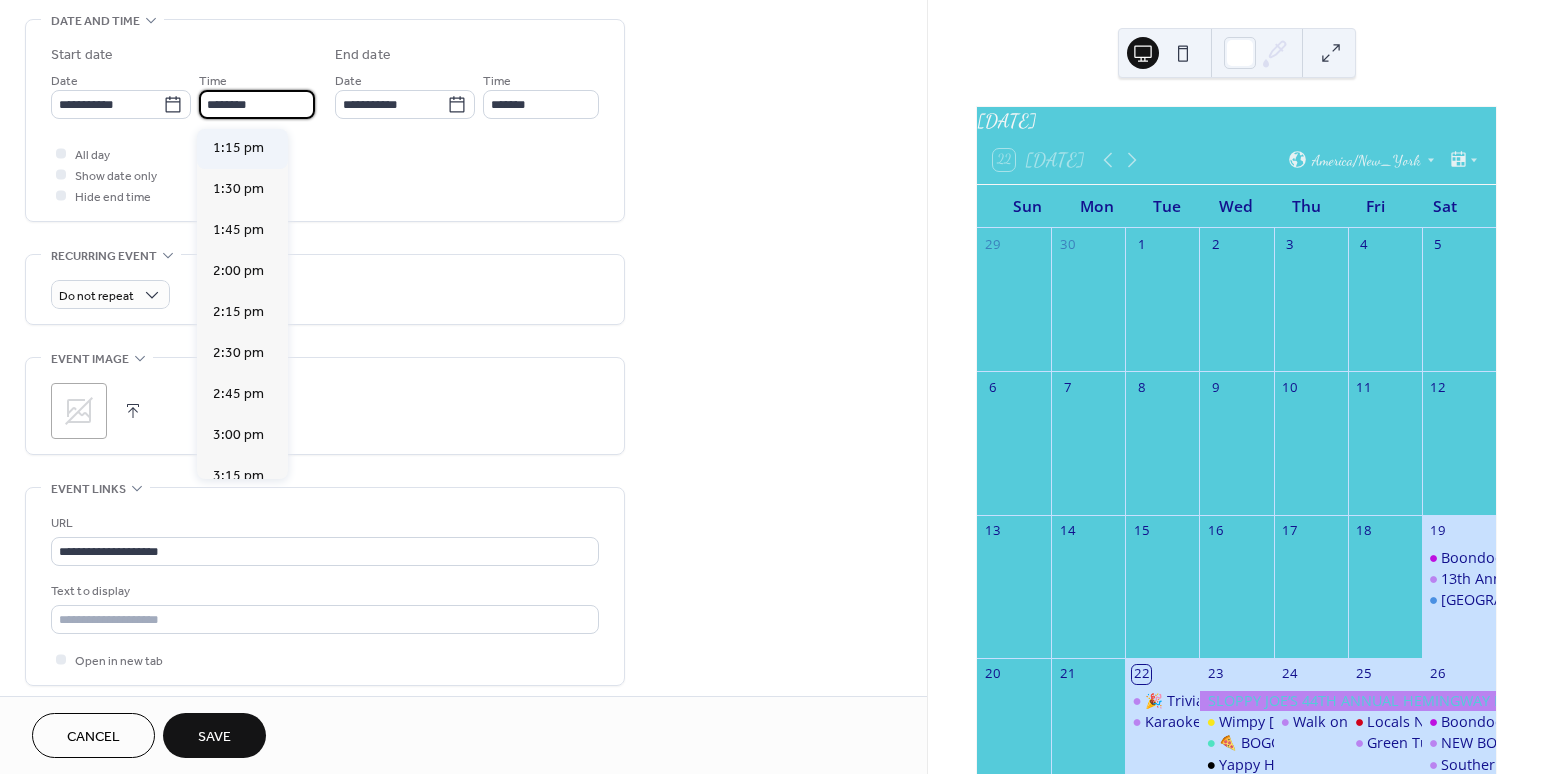 scroll, scrollTop: 2667, scrollLeft: 0, axis: vertical 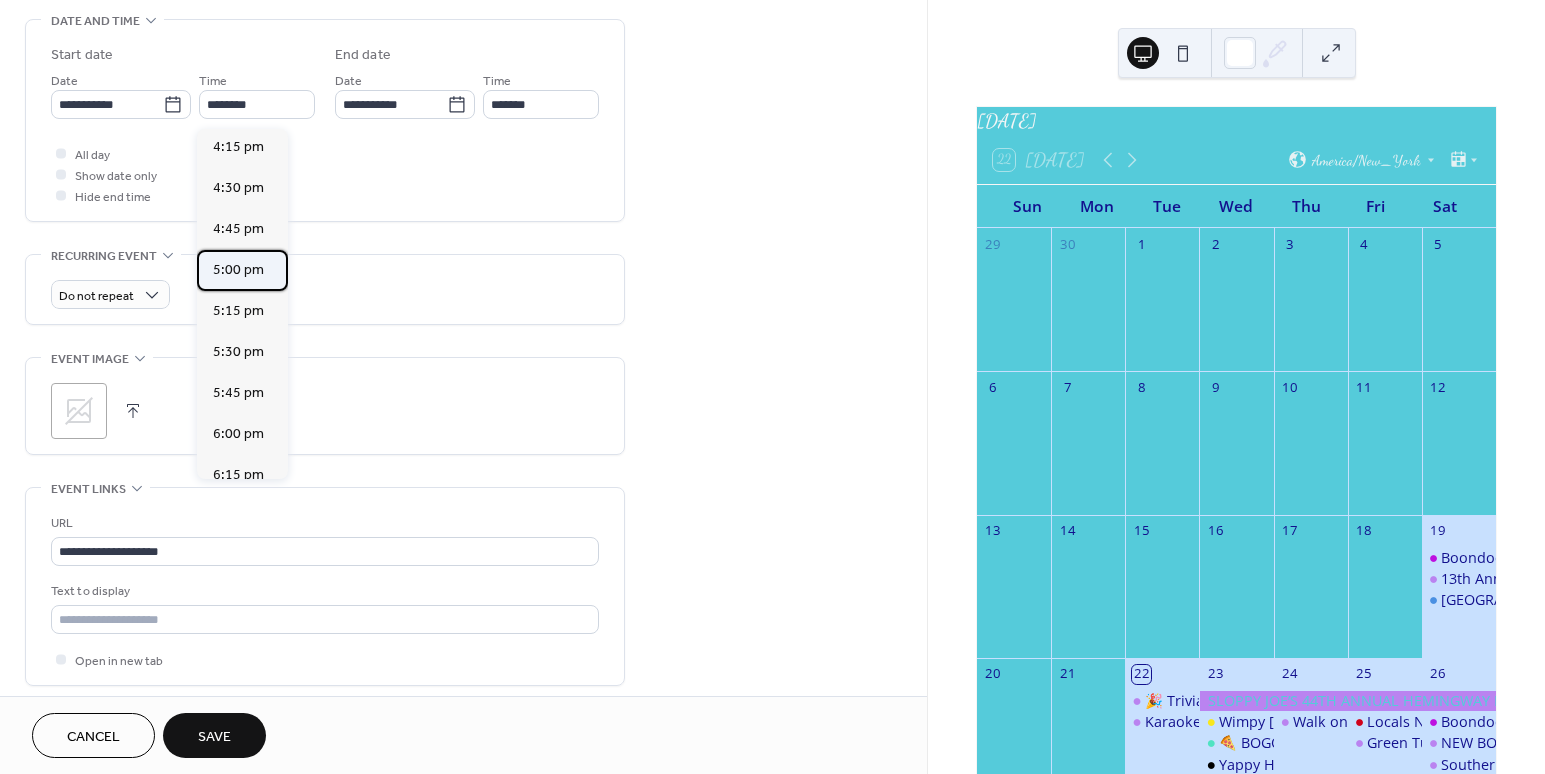 click on "5:00 pm" at bounding box center (238, 270) 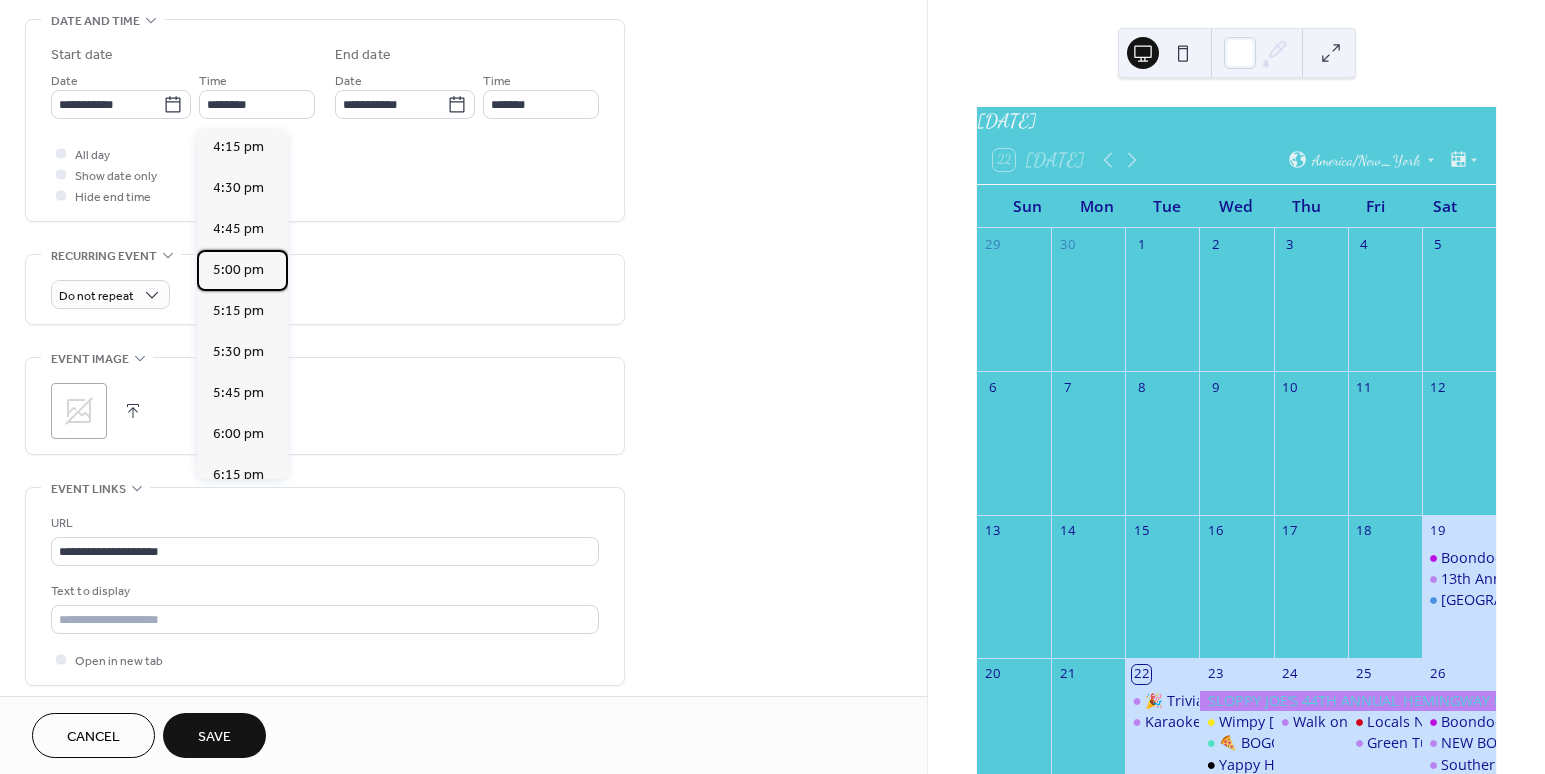 type on "*******" 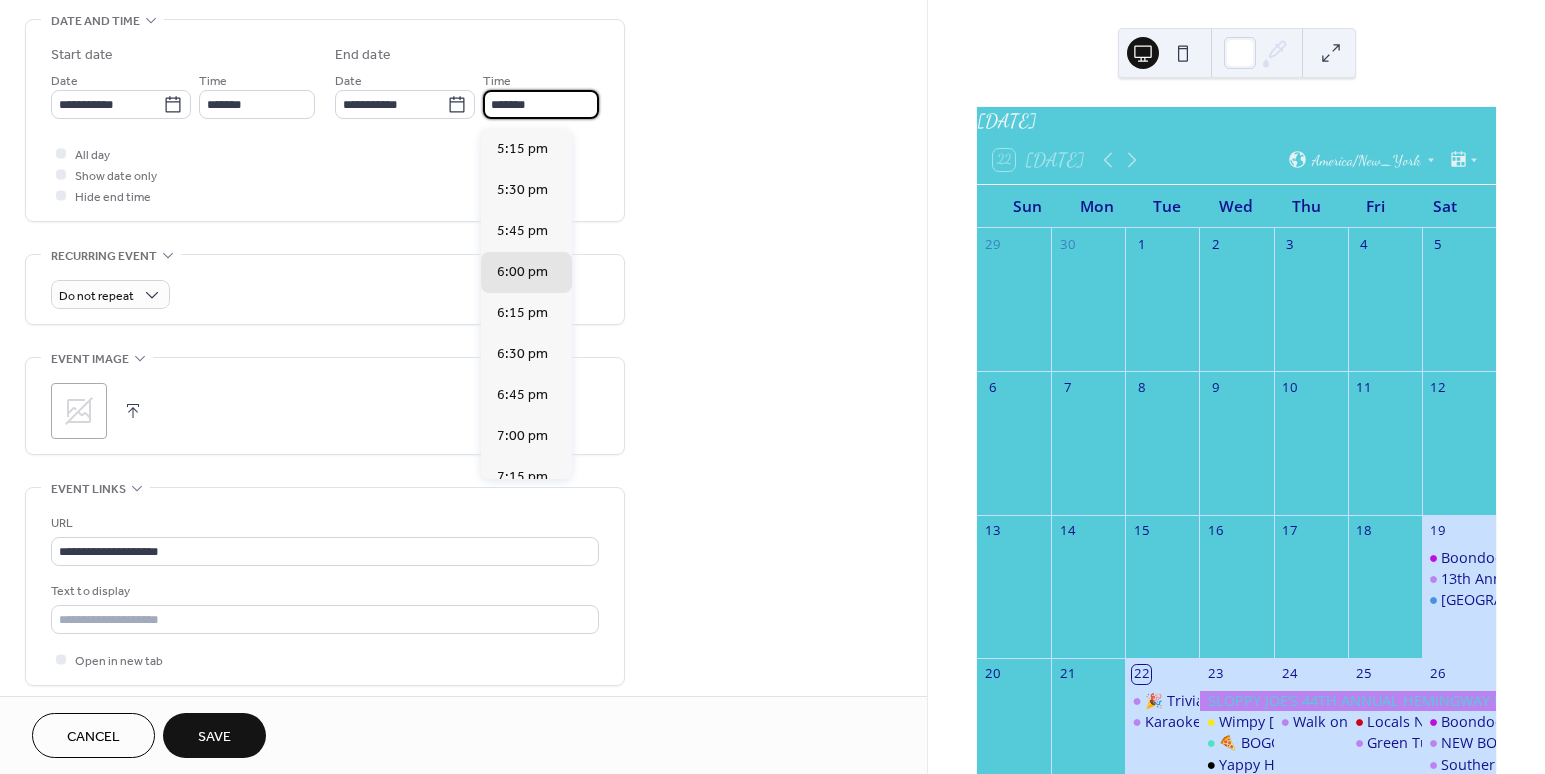 click on "*******" at bounding box center [541, 104] 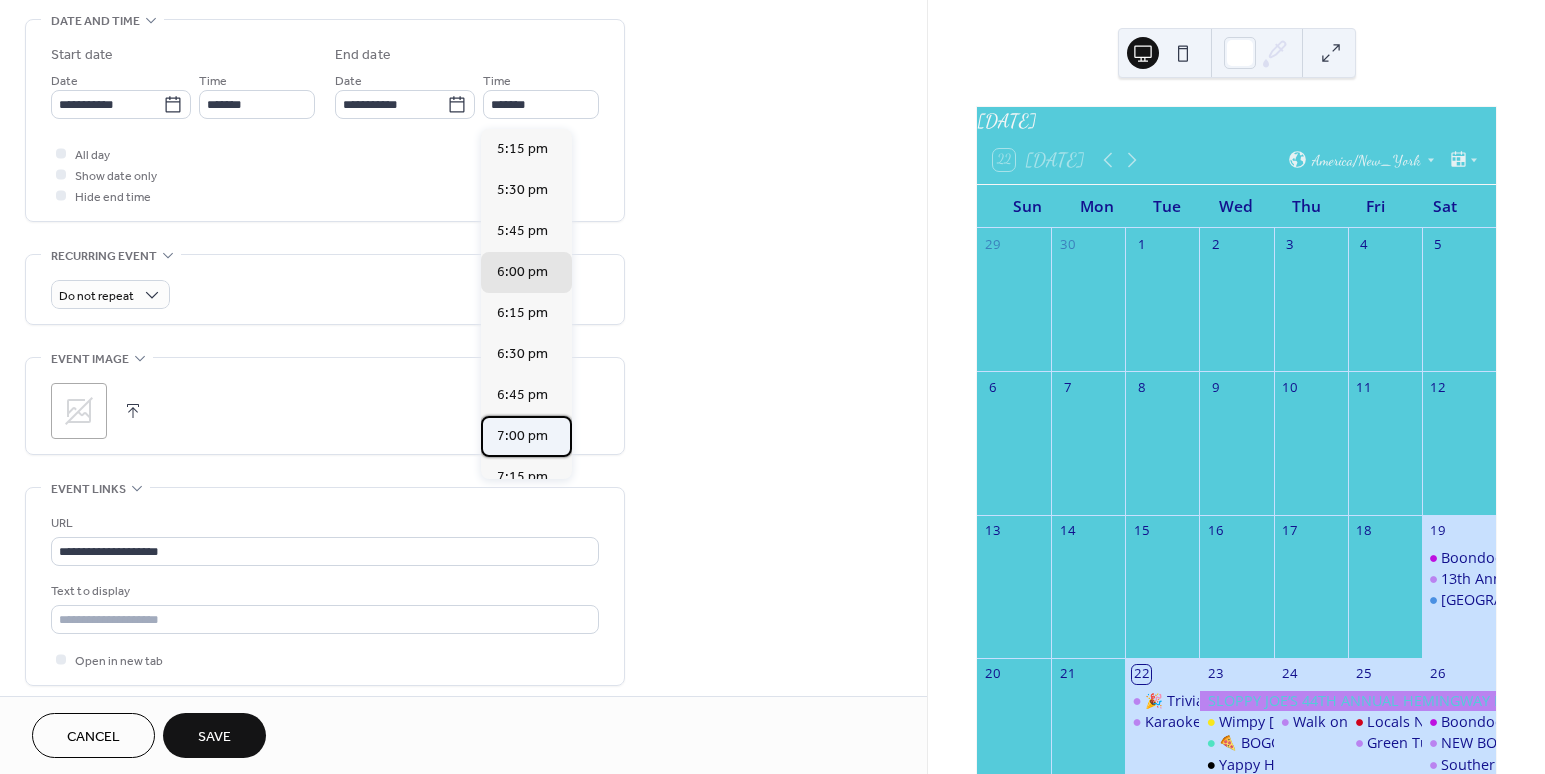 click on "7:00 pm" at bounding box center [522, 436] 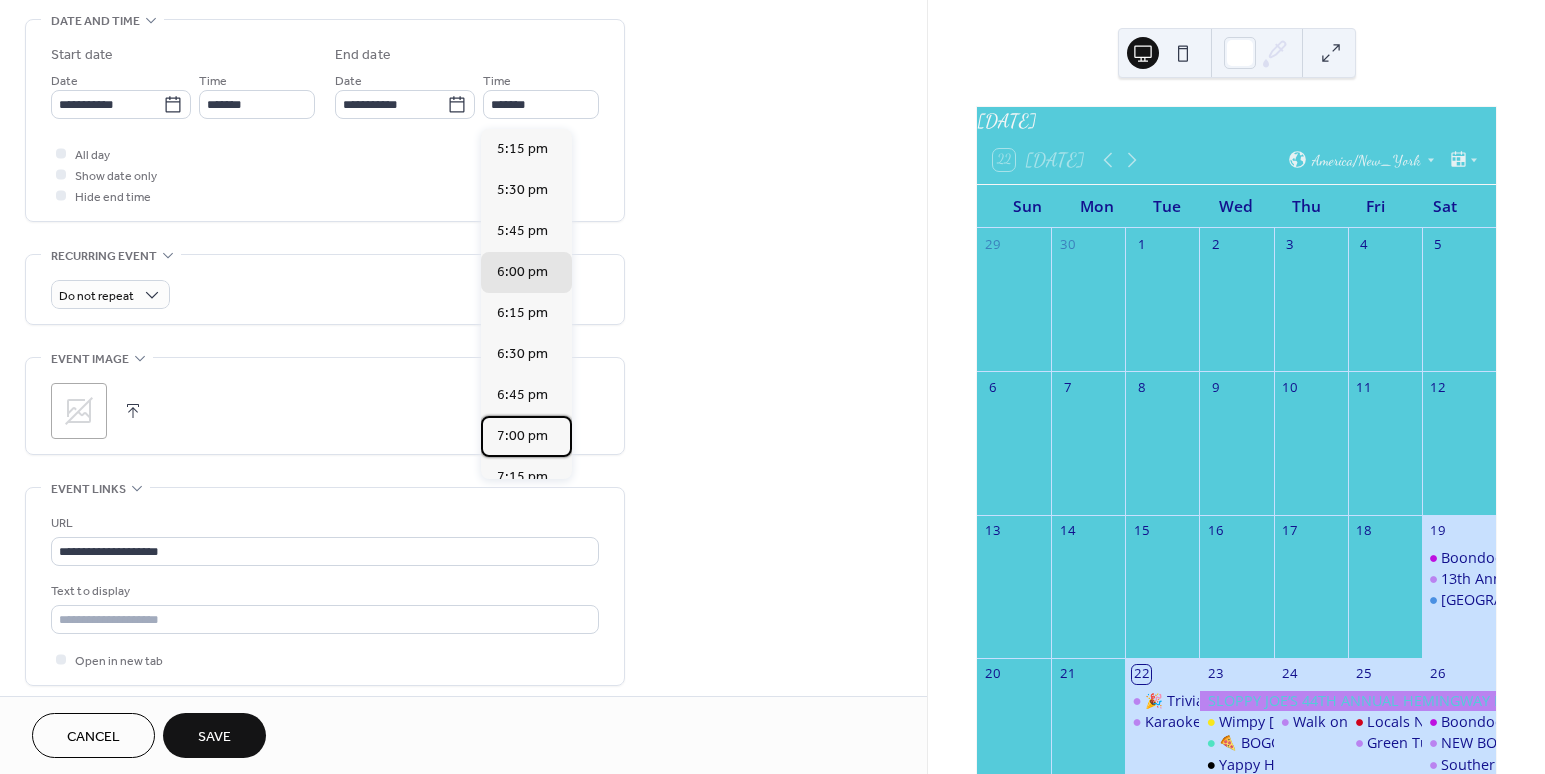 type on "*******" 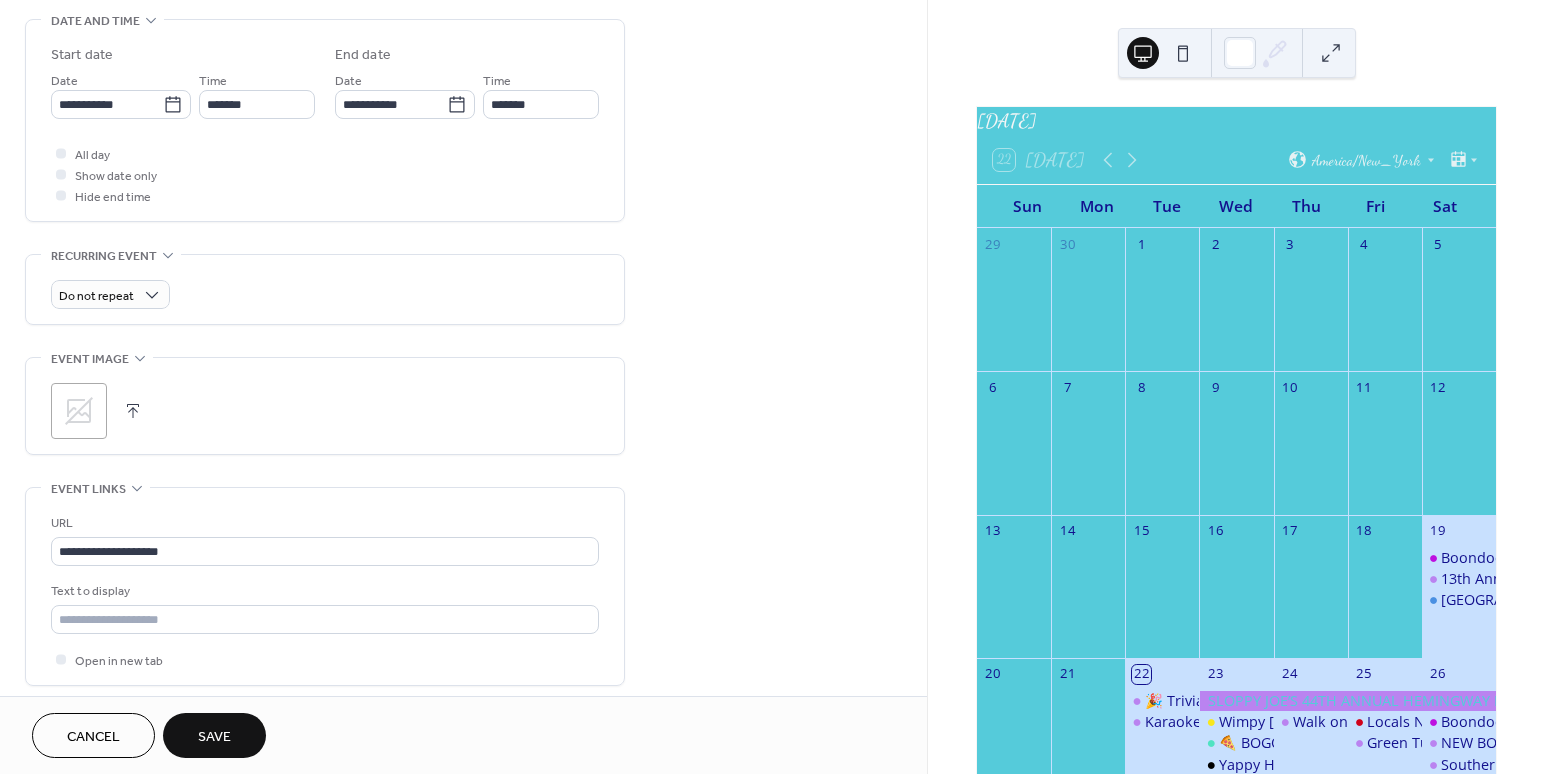click at bounding box center (133, 411) 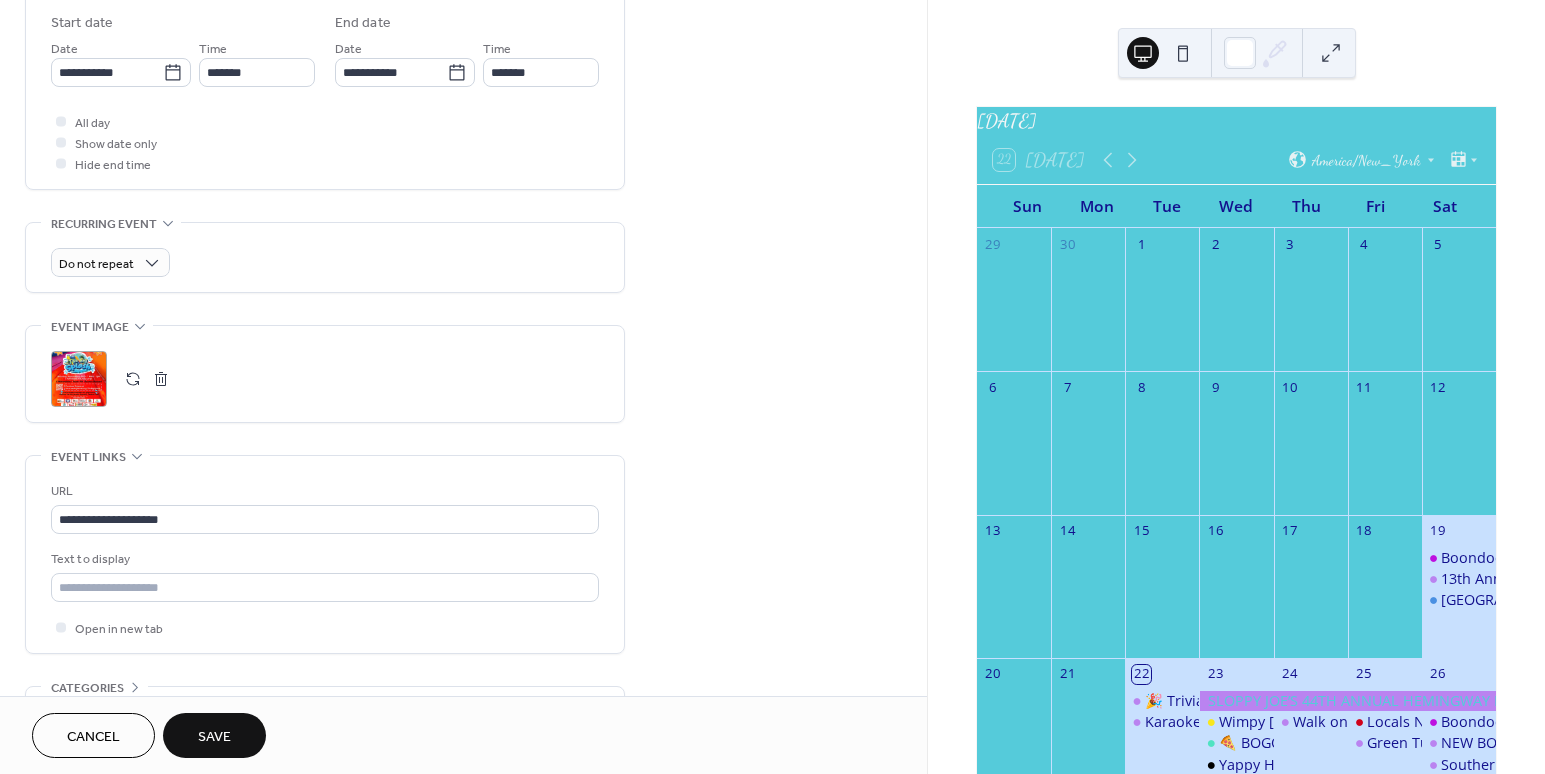 scroll, scrollTop: 800, scrollLeft: 0, axis: vertical 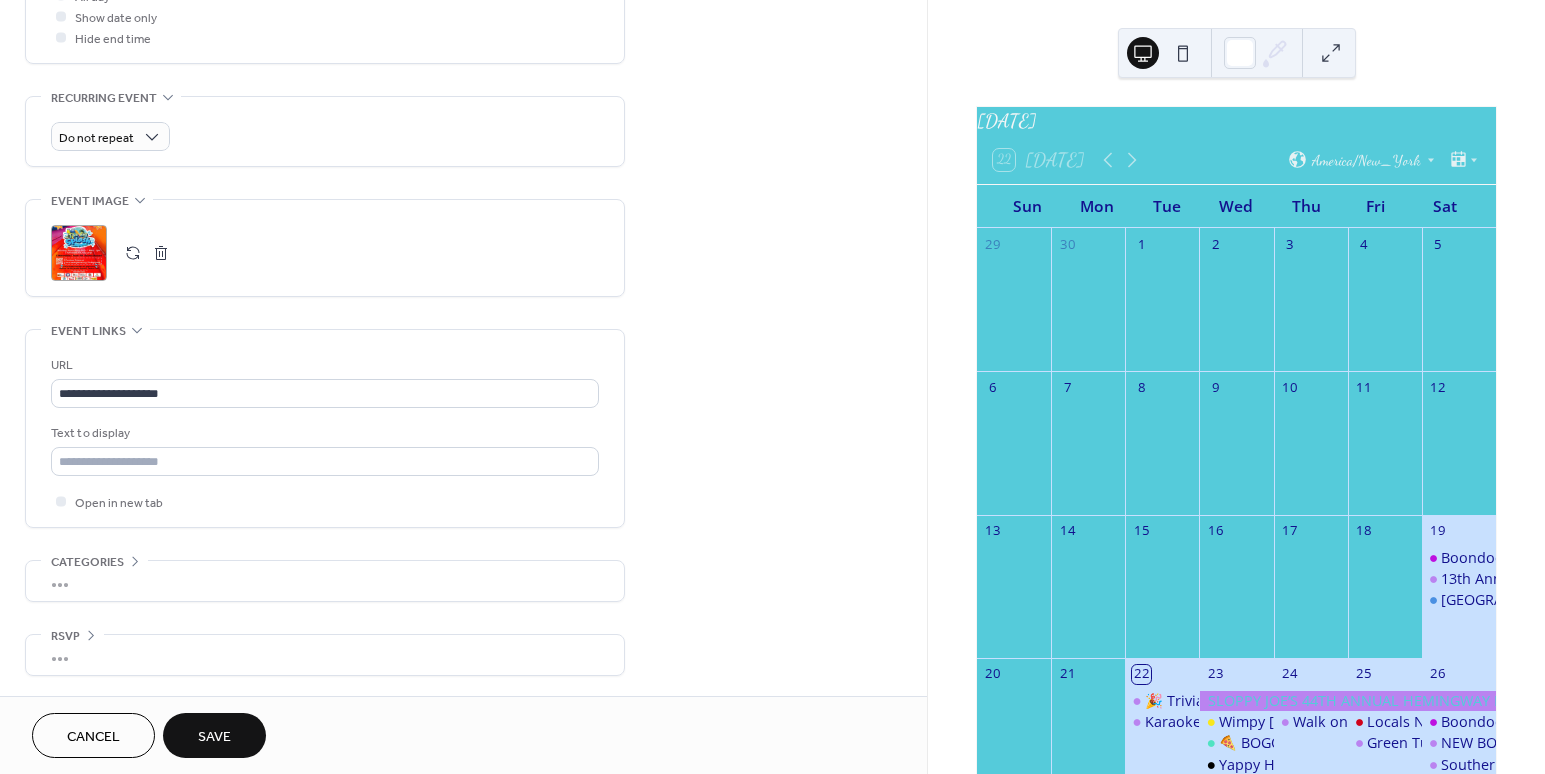 click on "Save" at bounding box center (214, 737) 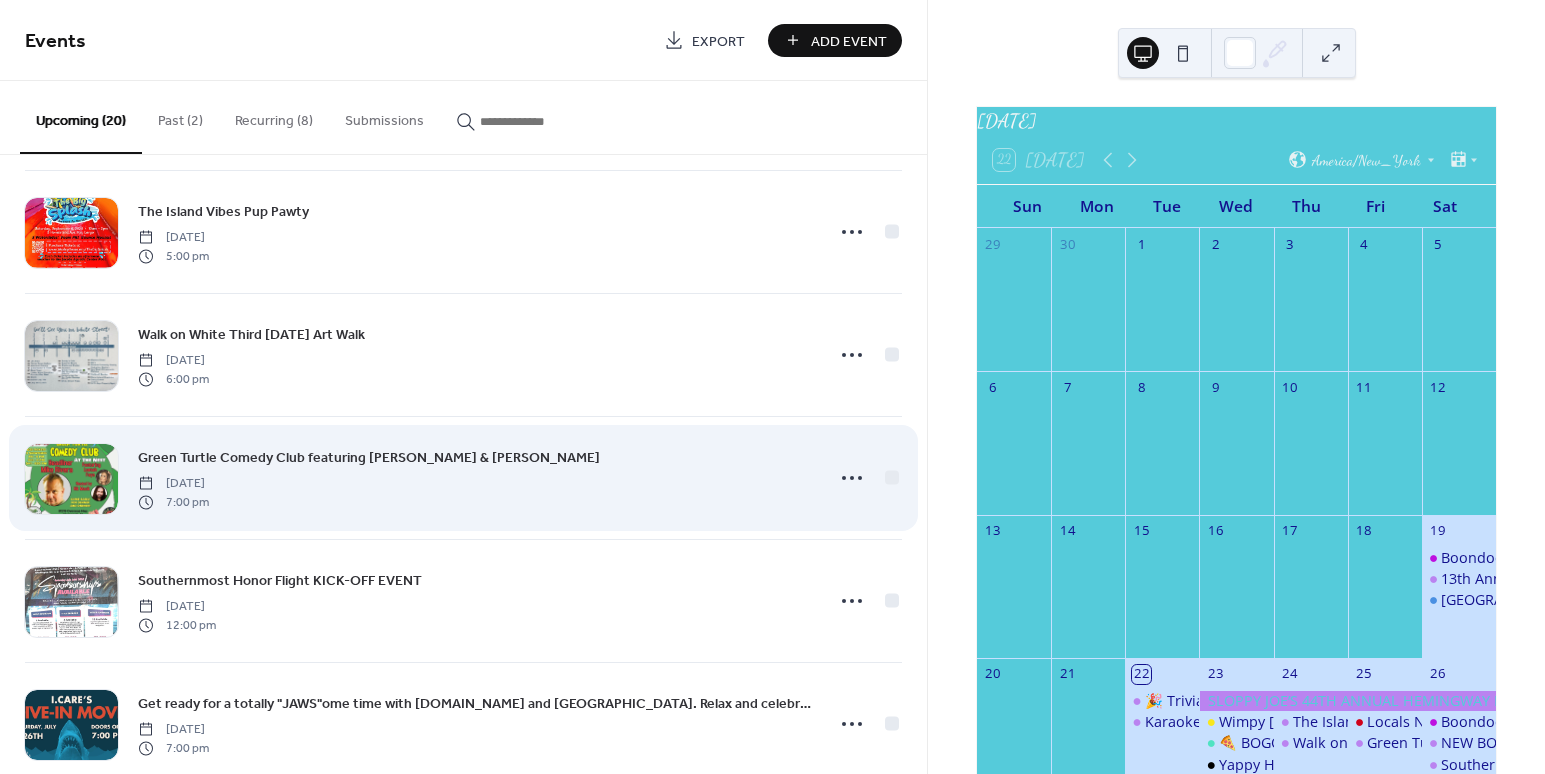 scroll, scrollTop: 199, scrollLeft: 0, axis: vertical 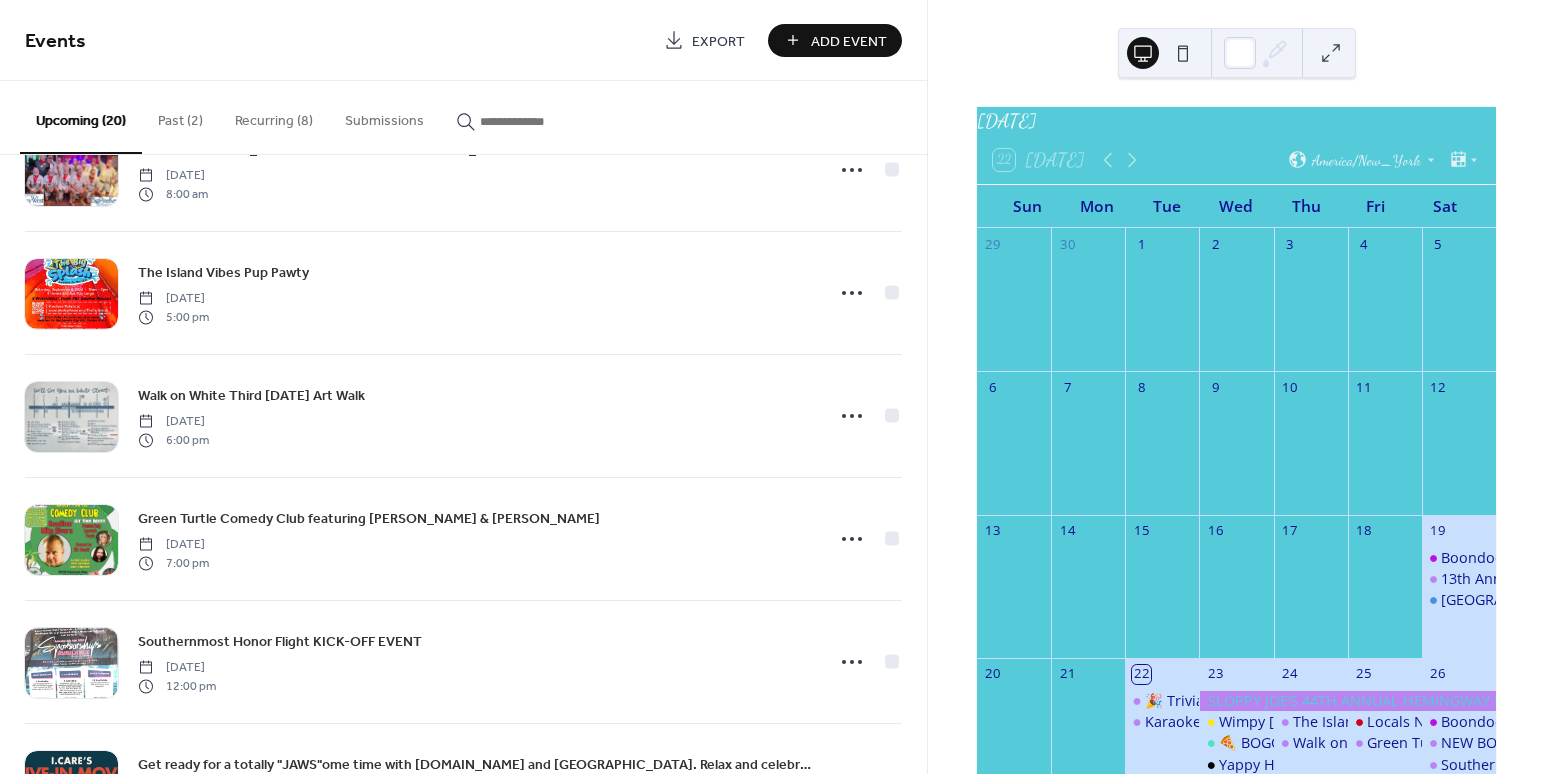 click on "Add Event" at bounding box center (849, 41) 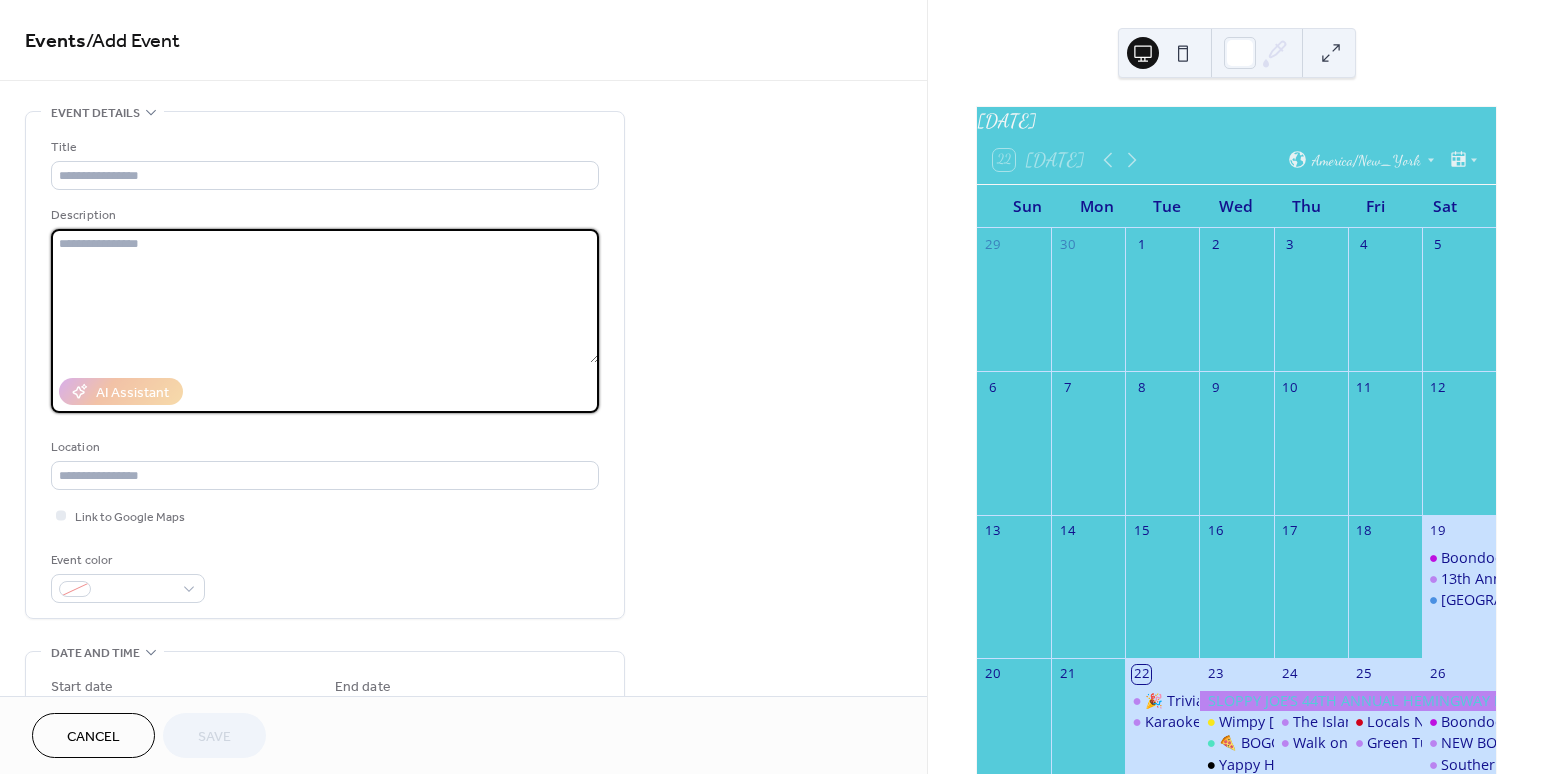 click at bounding box center [325, 296] 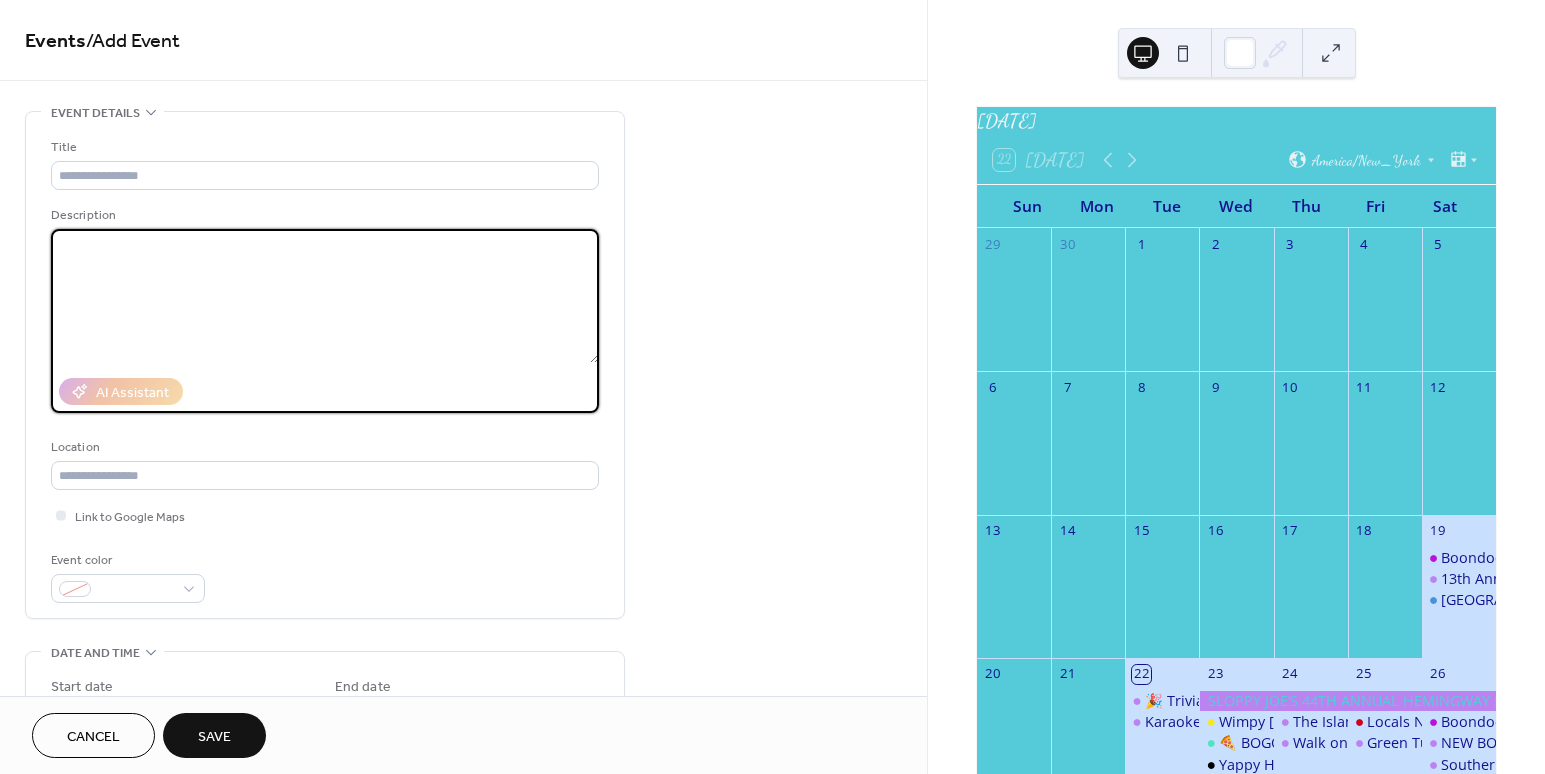 click at bounding box center (325, 296) 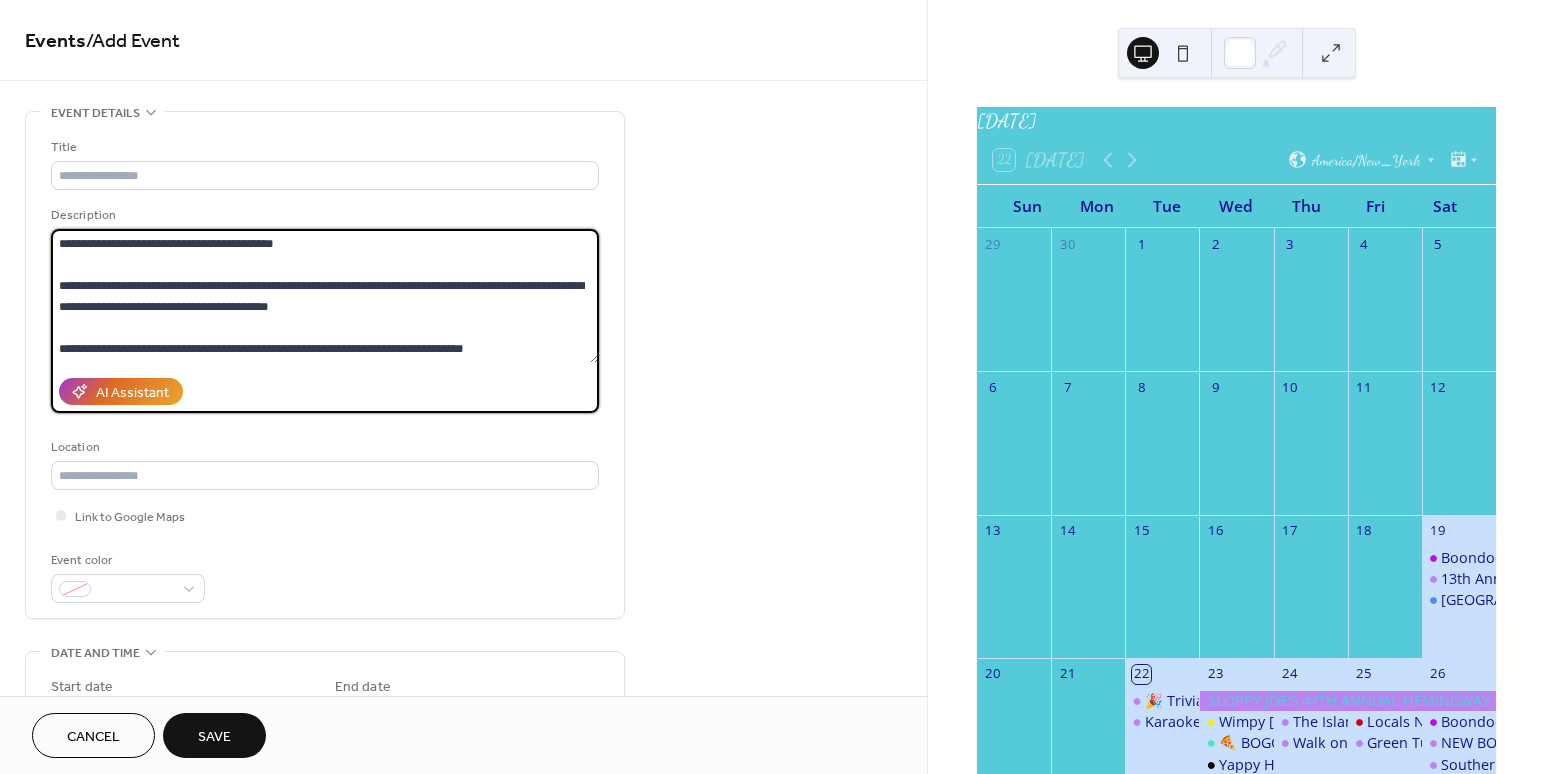scroll, scrollTop: 0, scrollLeft: 0, axis: both 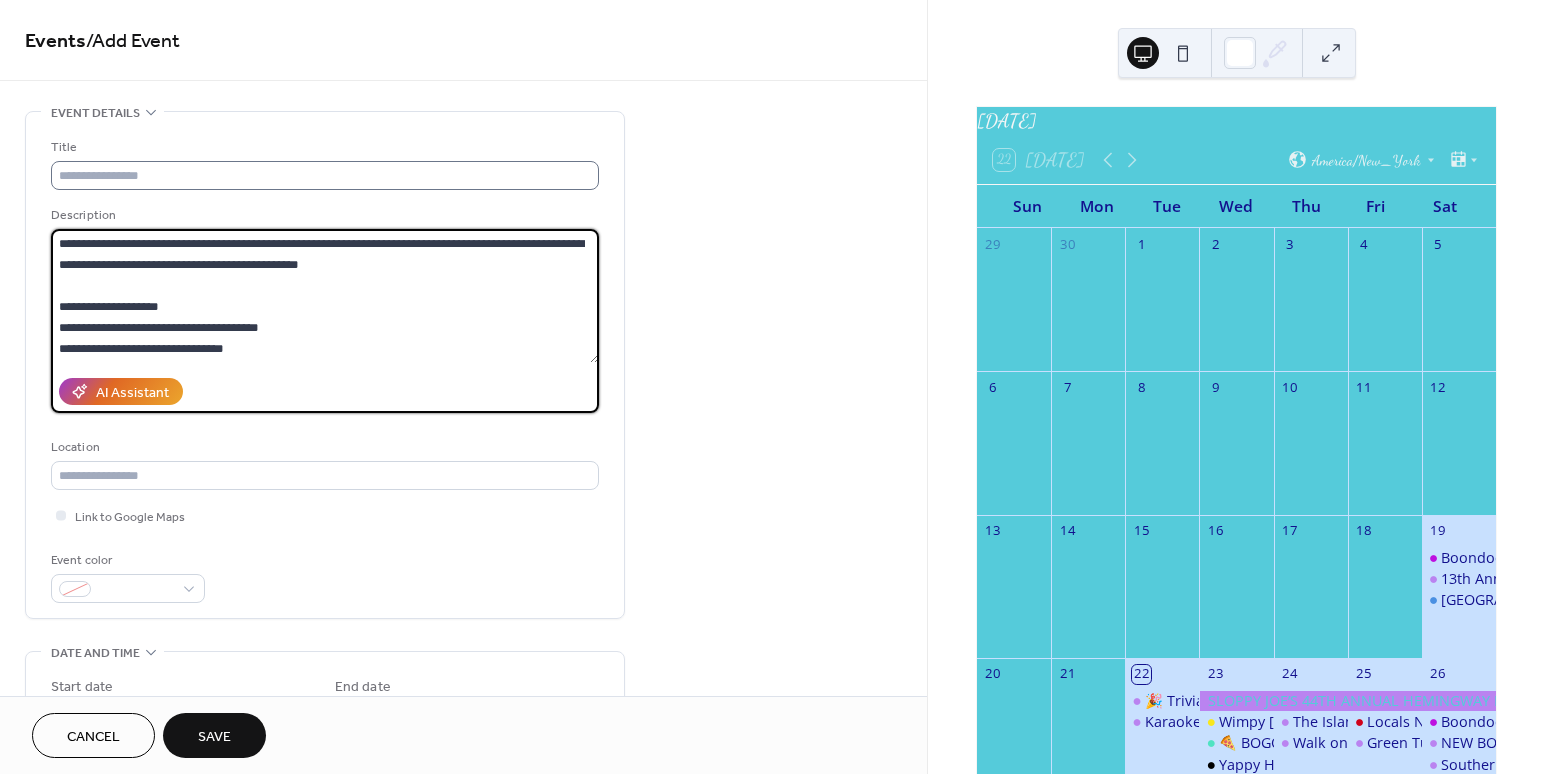 type on "**********" 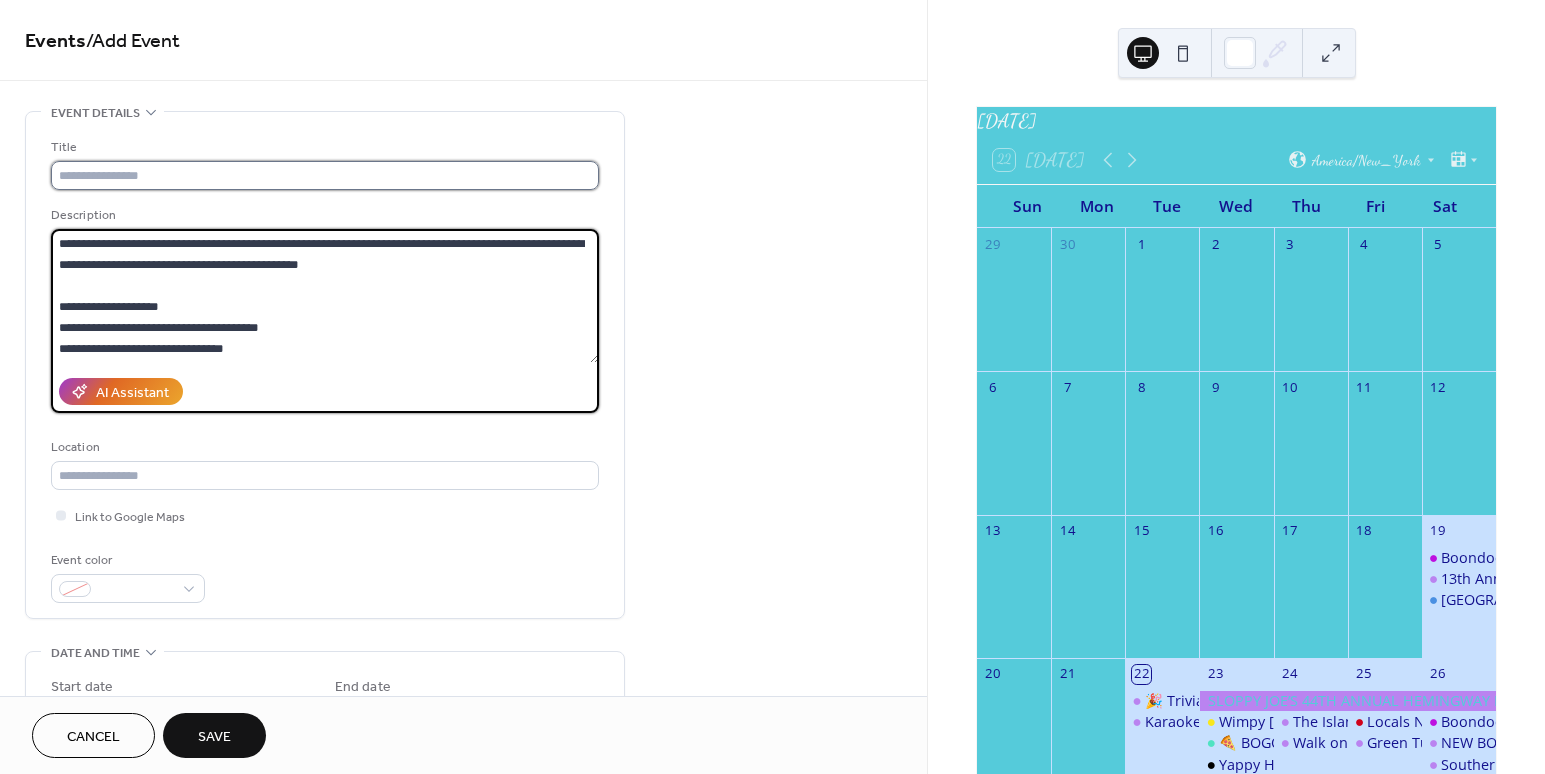 click at bounding box center [325, 175] 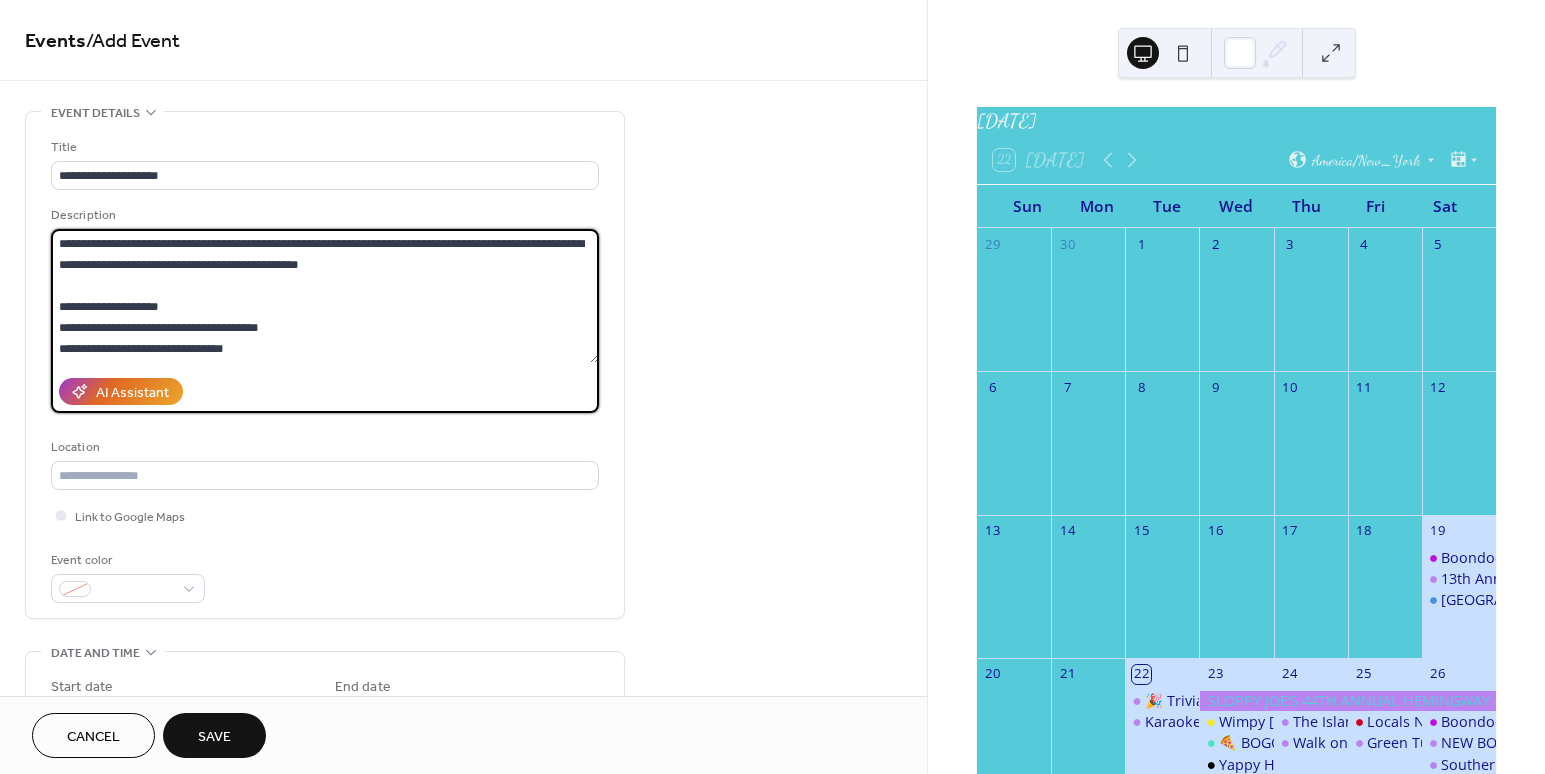 drag, startPoint x: 531, startPoint y: 244, endPoint x: 531, endPoint y: 255, distance: 11 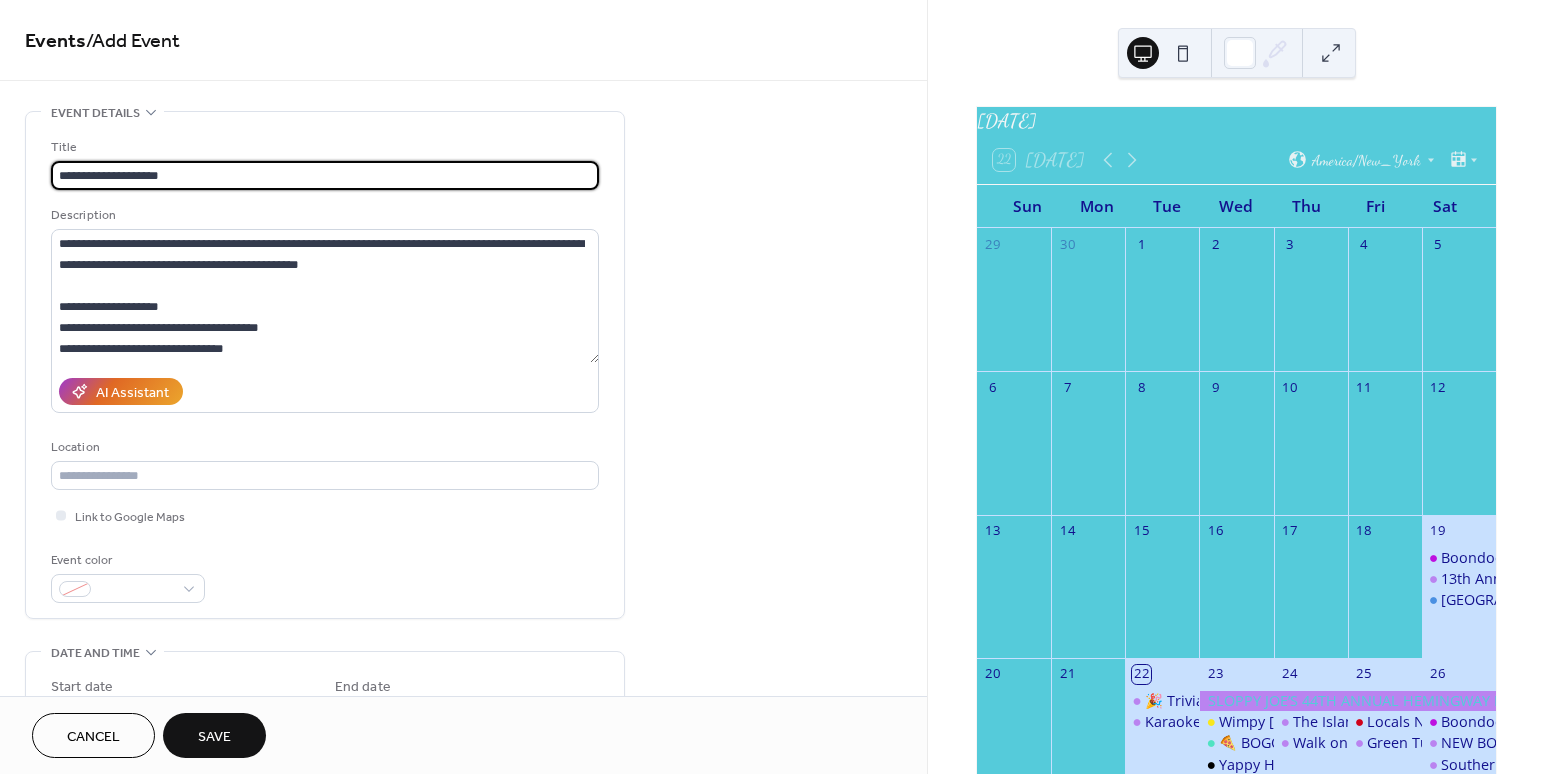 click on "**********" at bounding box center (325, 175) 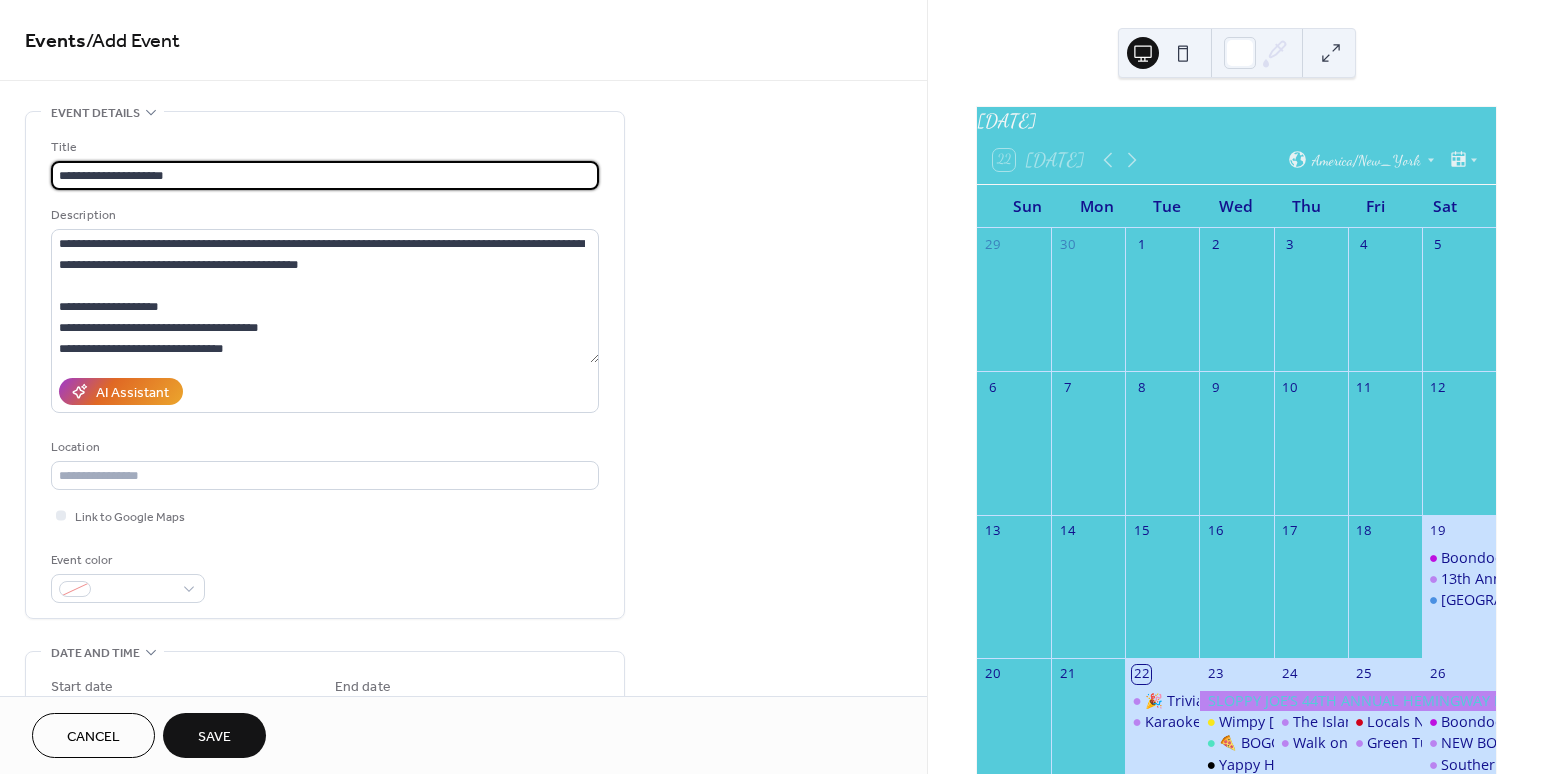 paste on "**********" 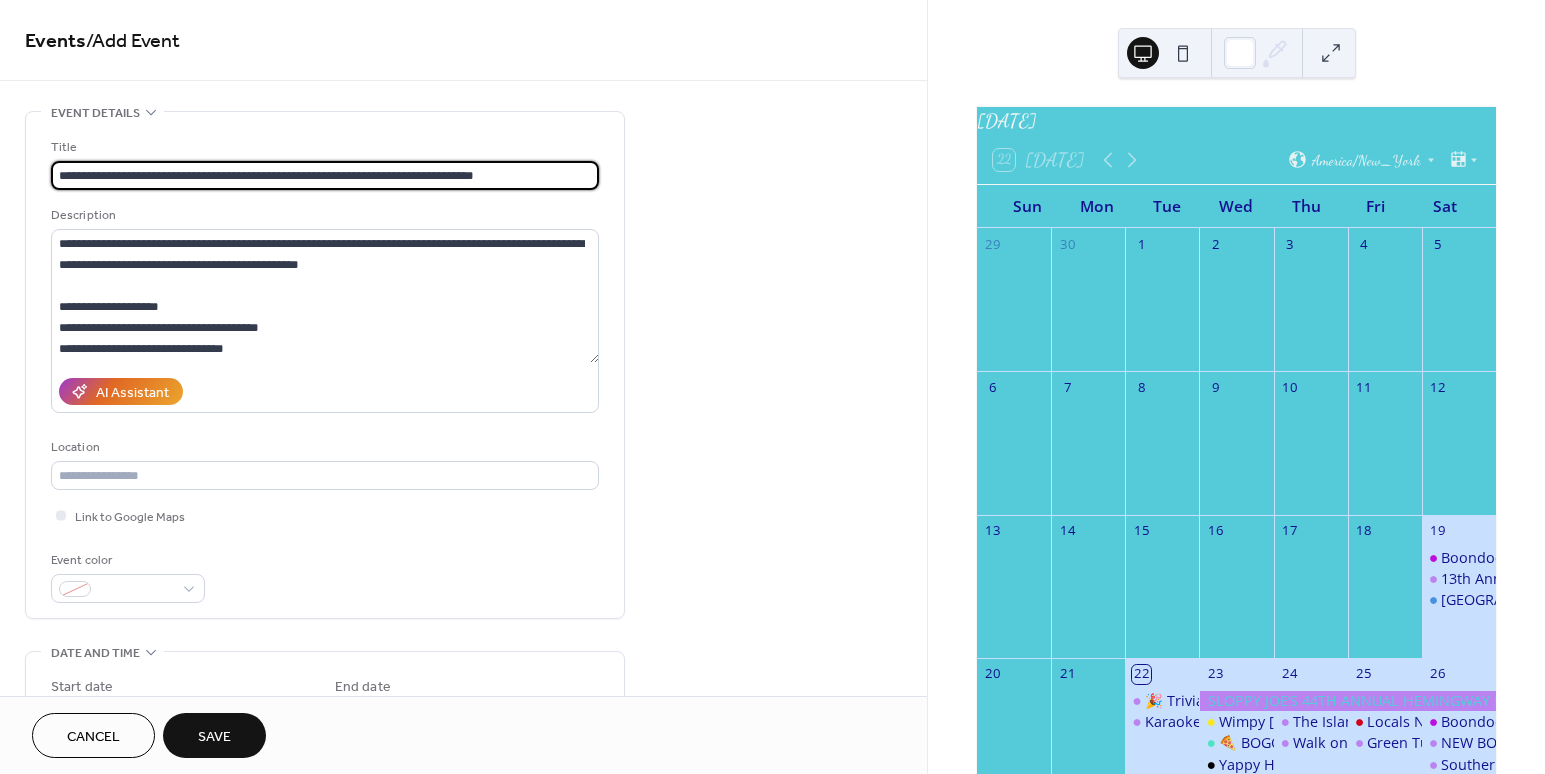 click on "**********" at bounding box center [325, 175] 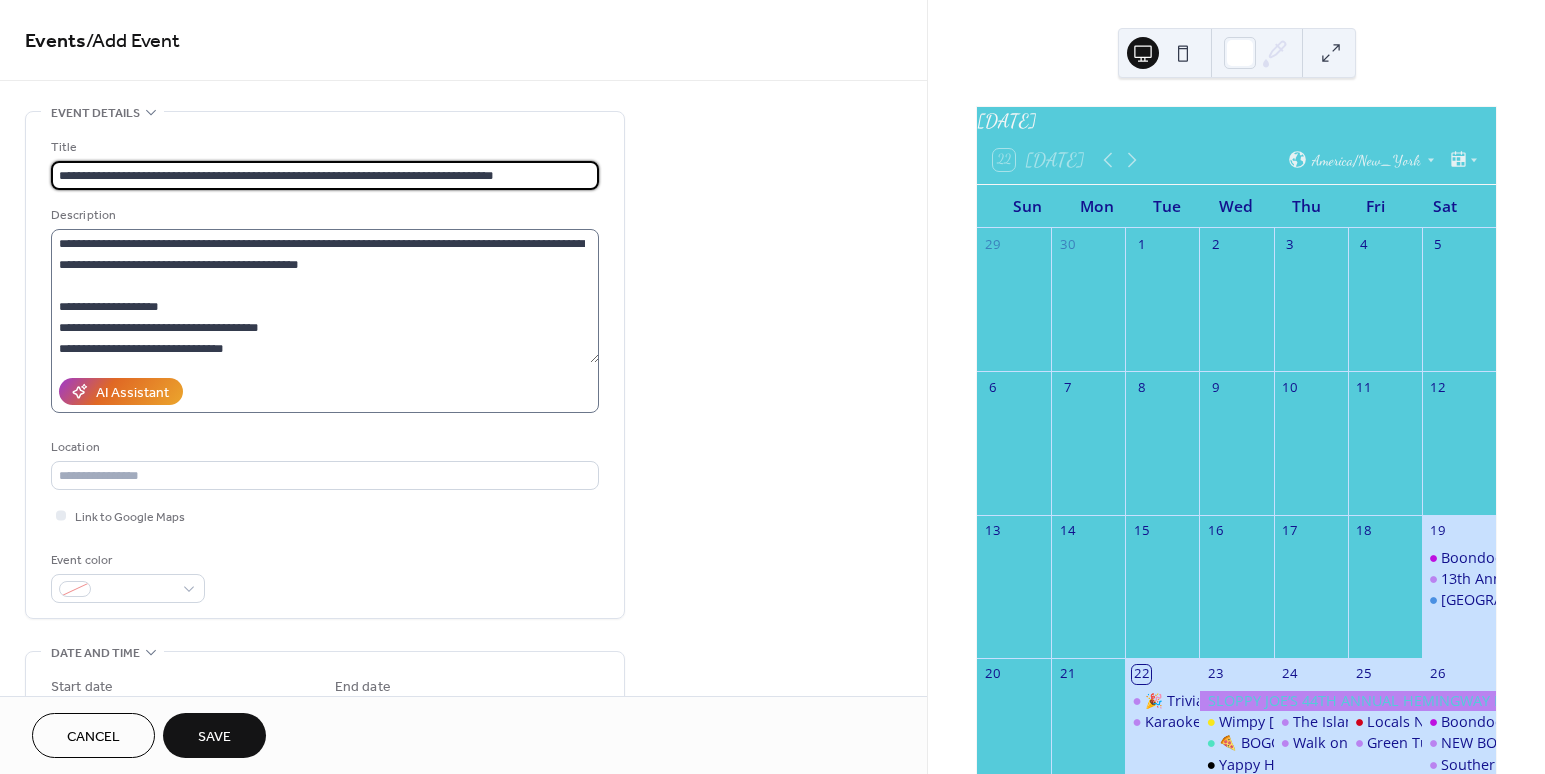 scroll, scrollTop: 168, scrollLeft: 0, axis: vertical 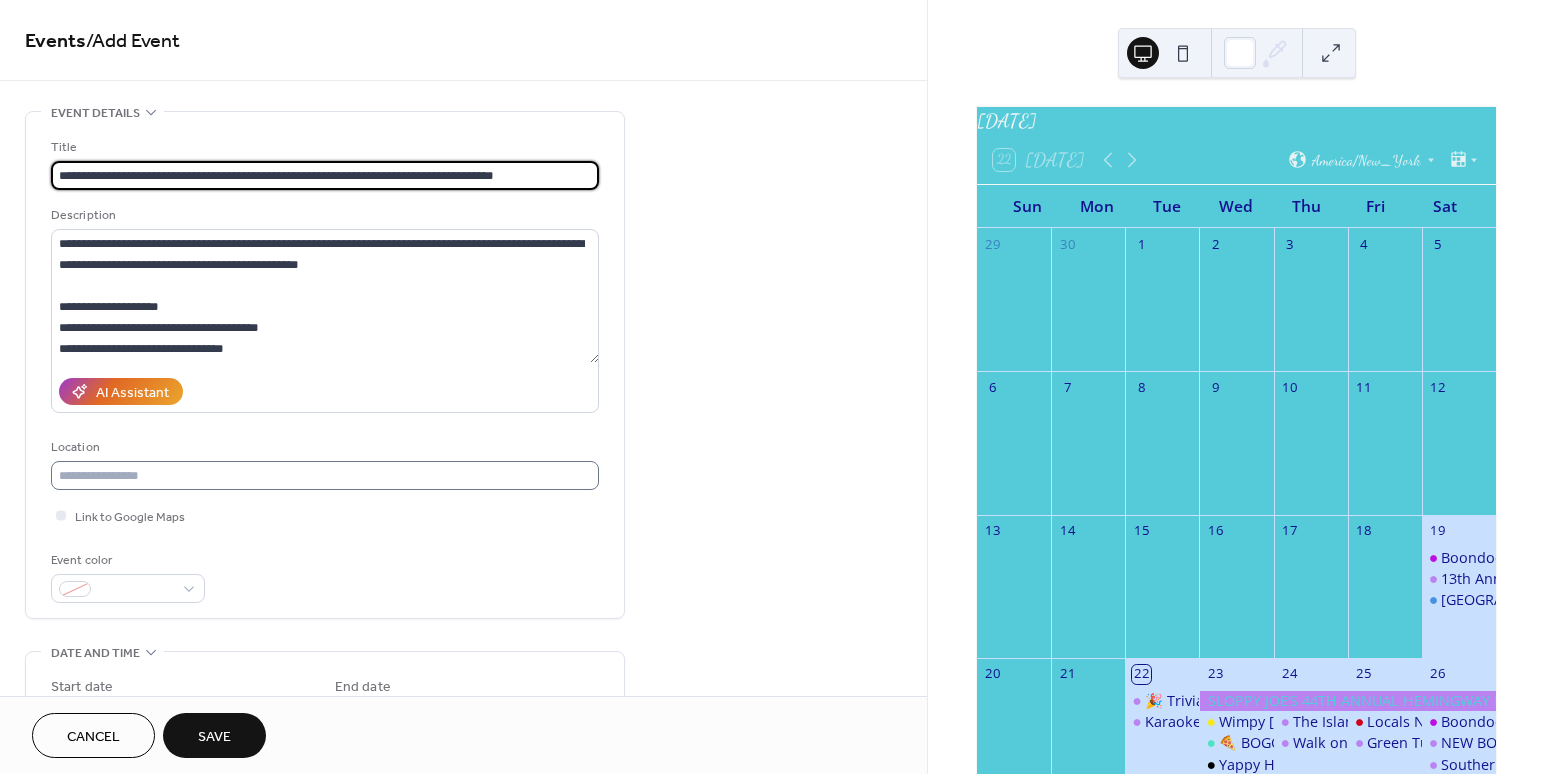 type on "**********" 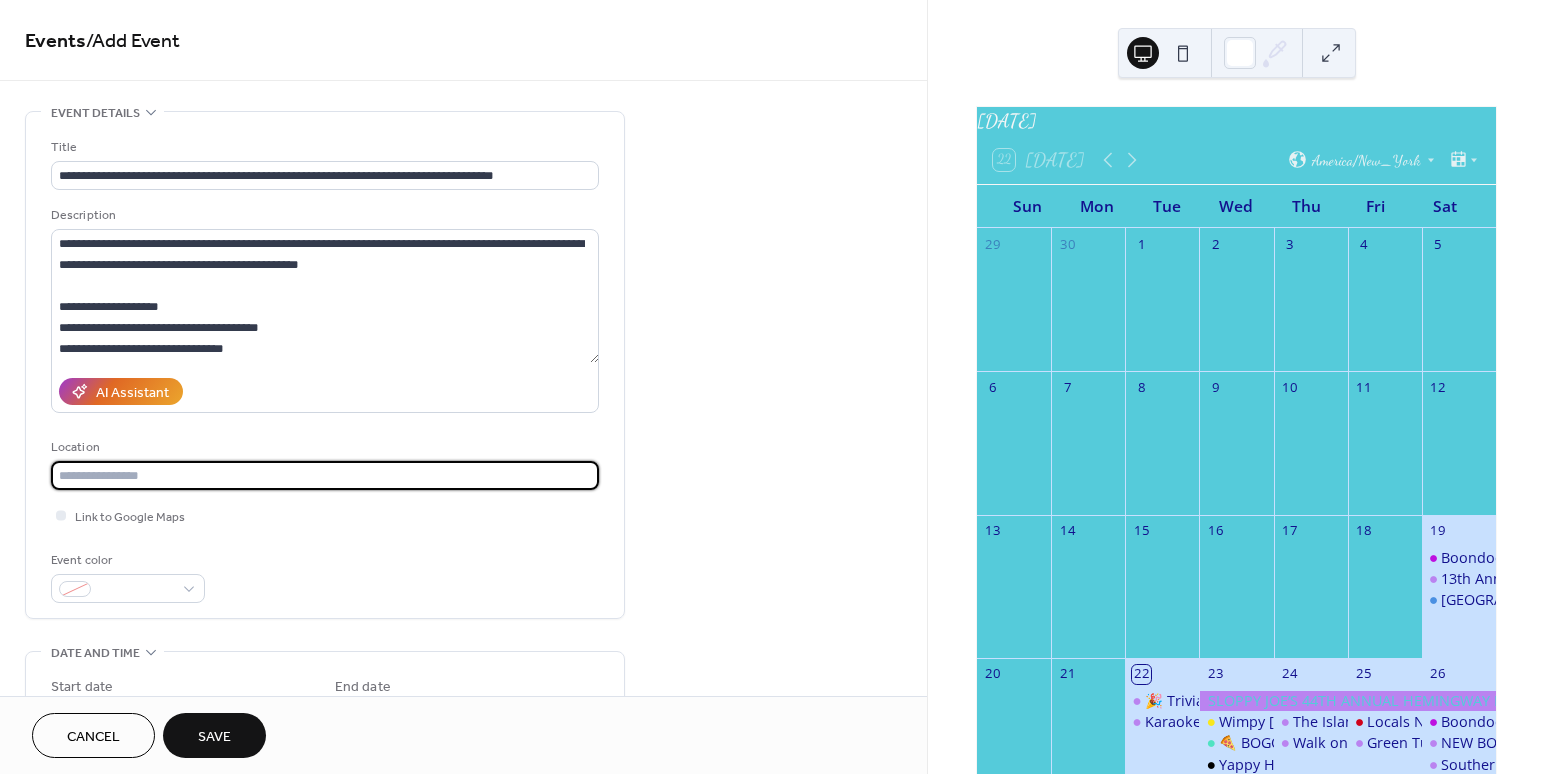 click at bounding box center [325, 475] 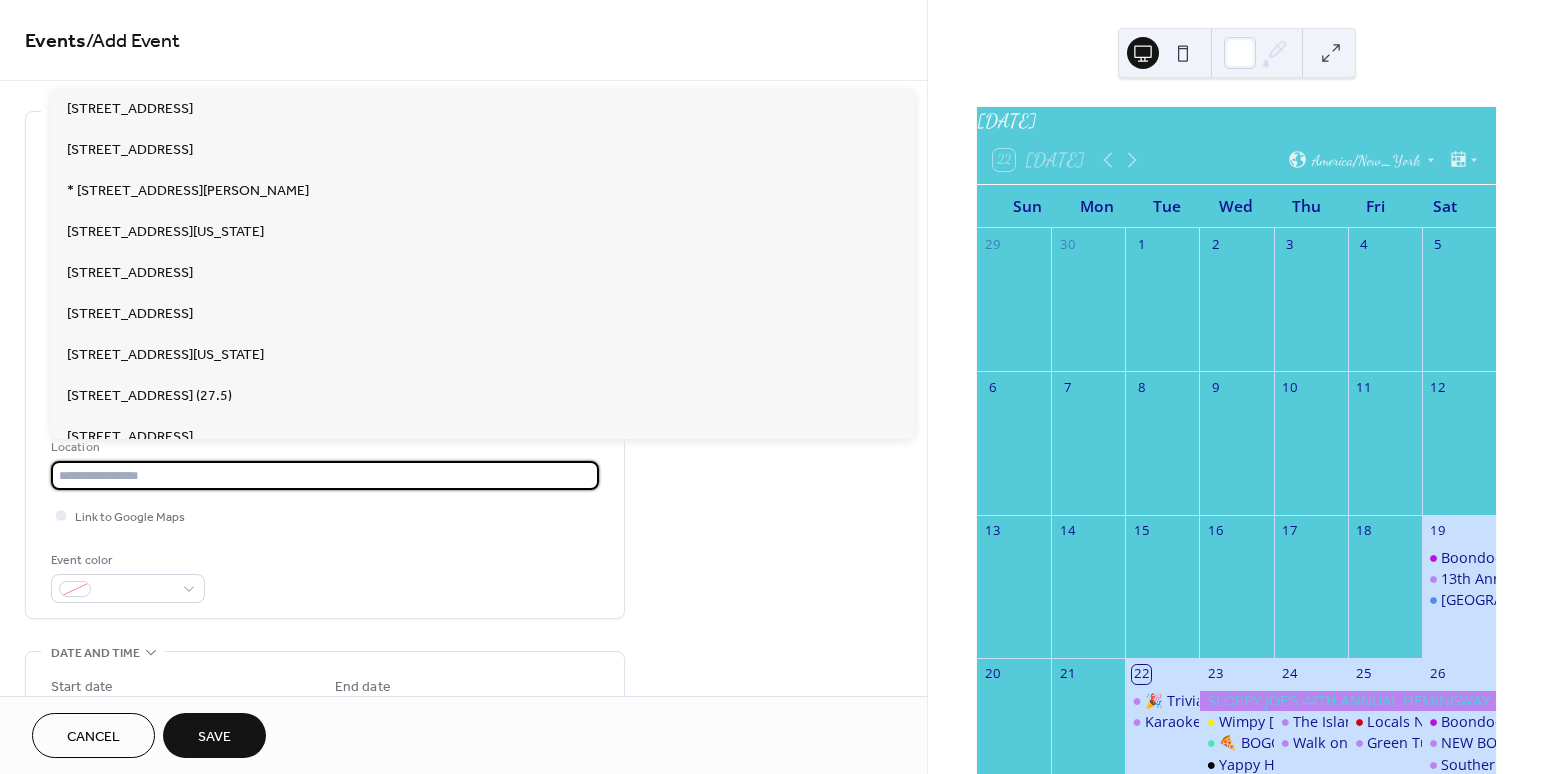 paste on "**********" 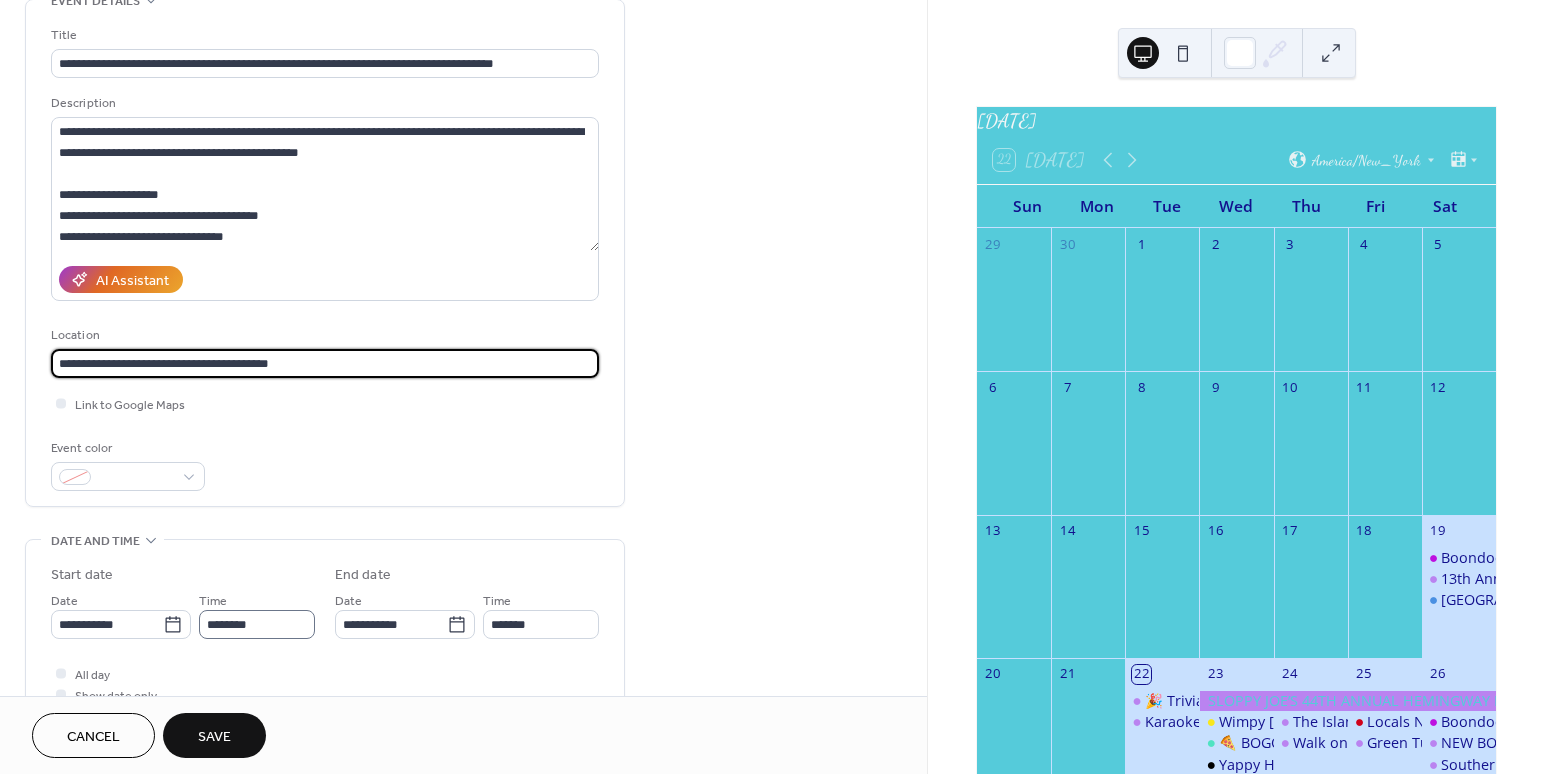 scroll, scrollTop: 212, scrollLeft: 0, axis: vertical 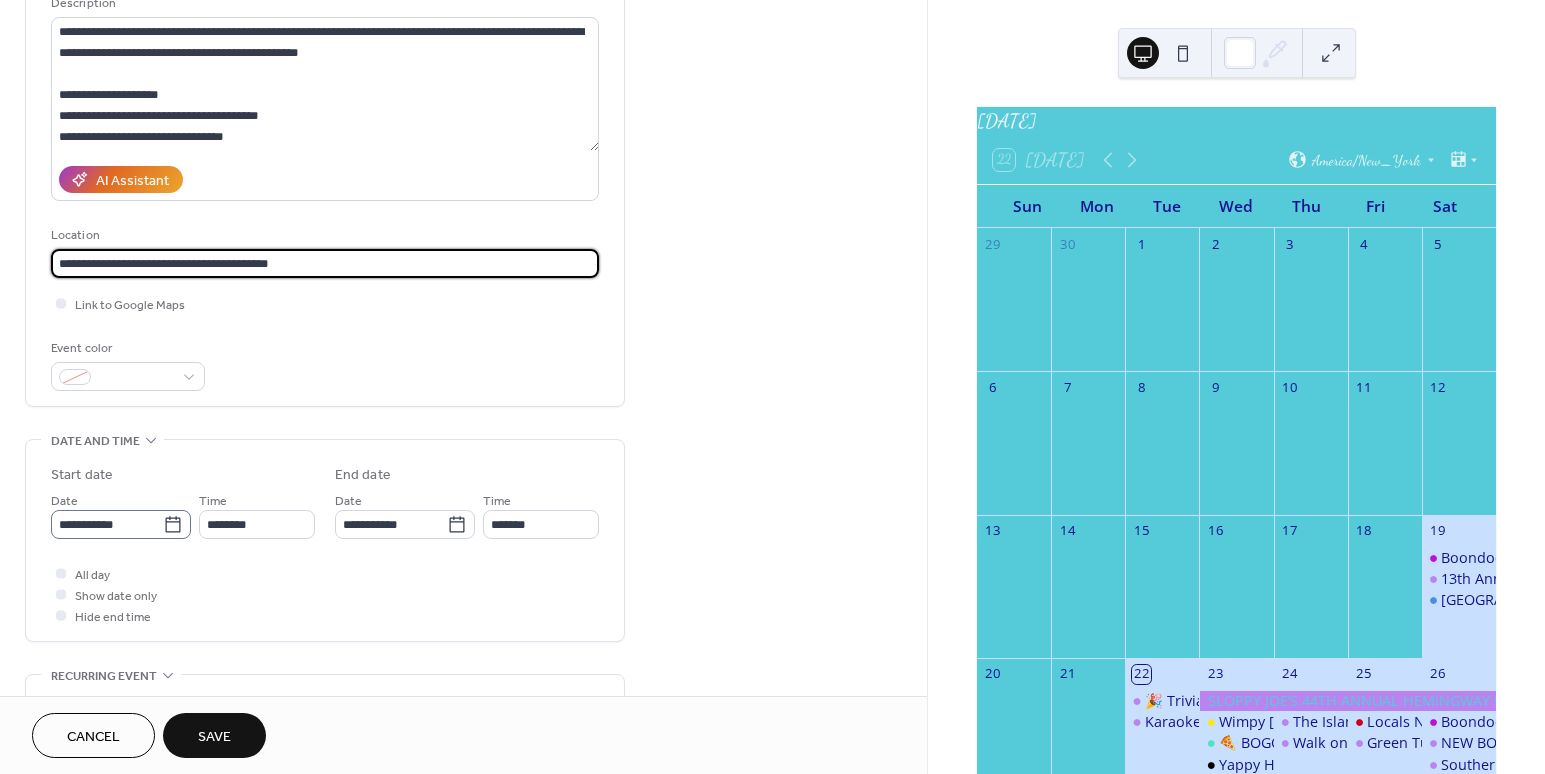 type on "**********" 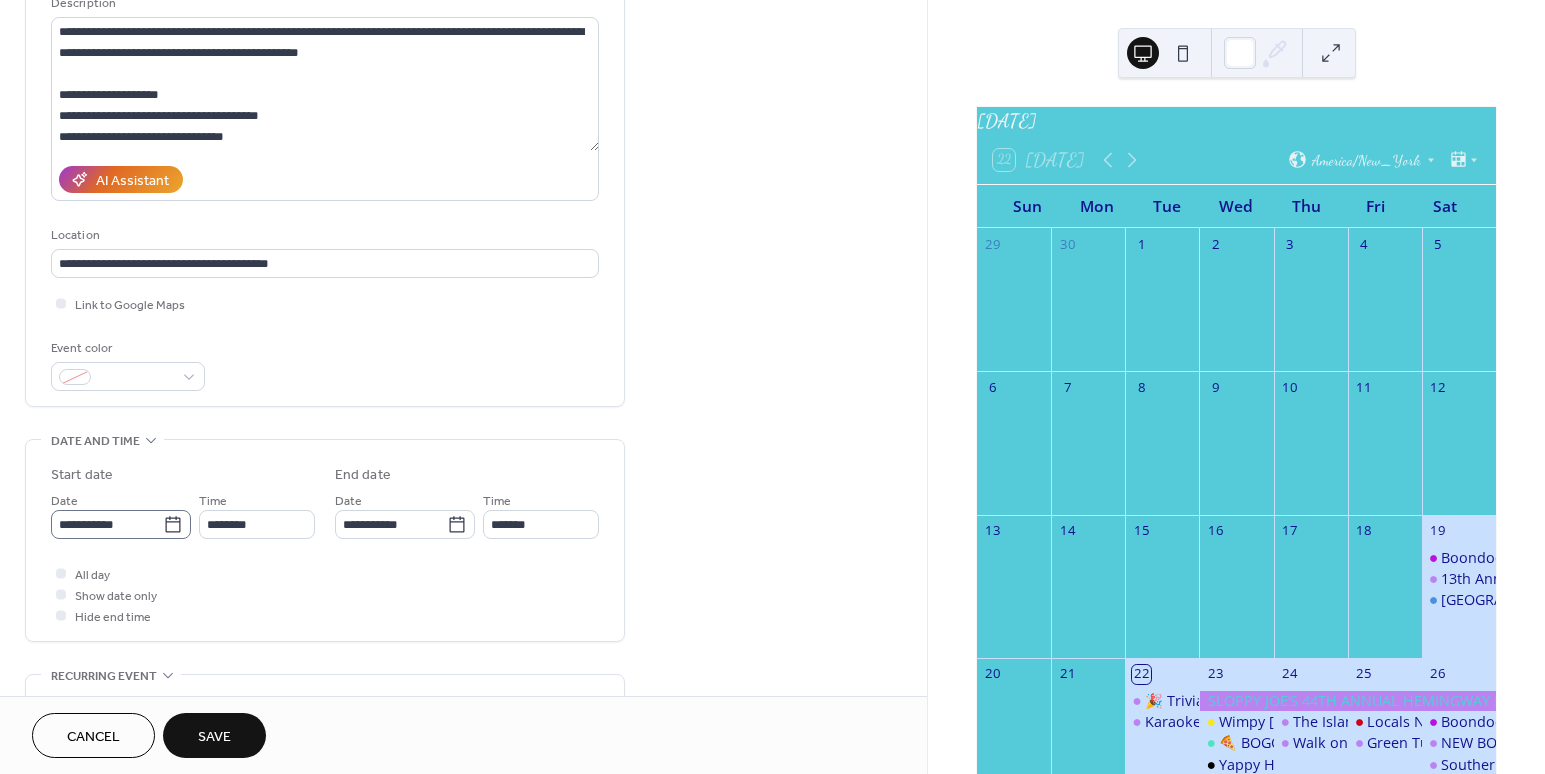 click 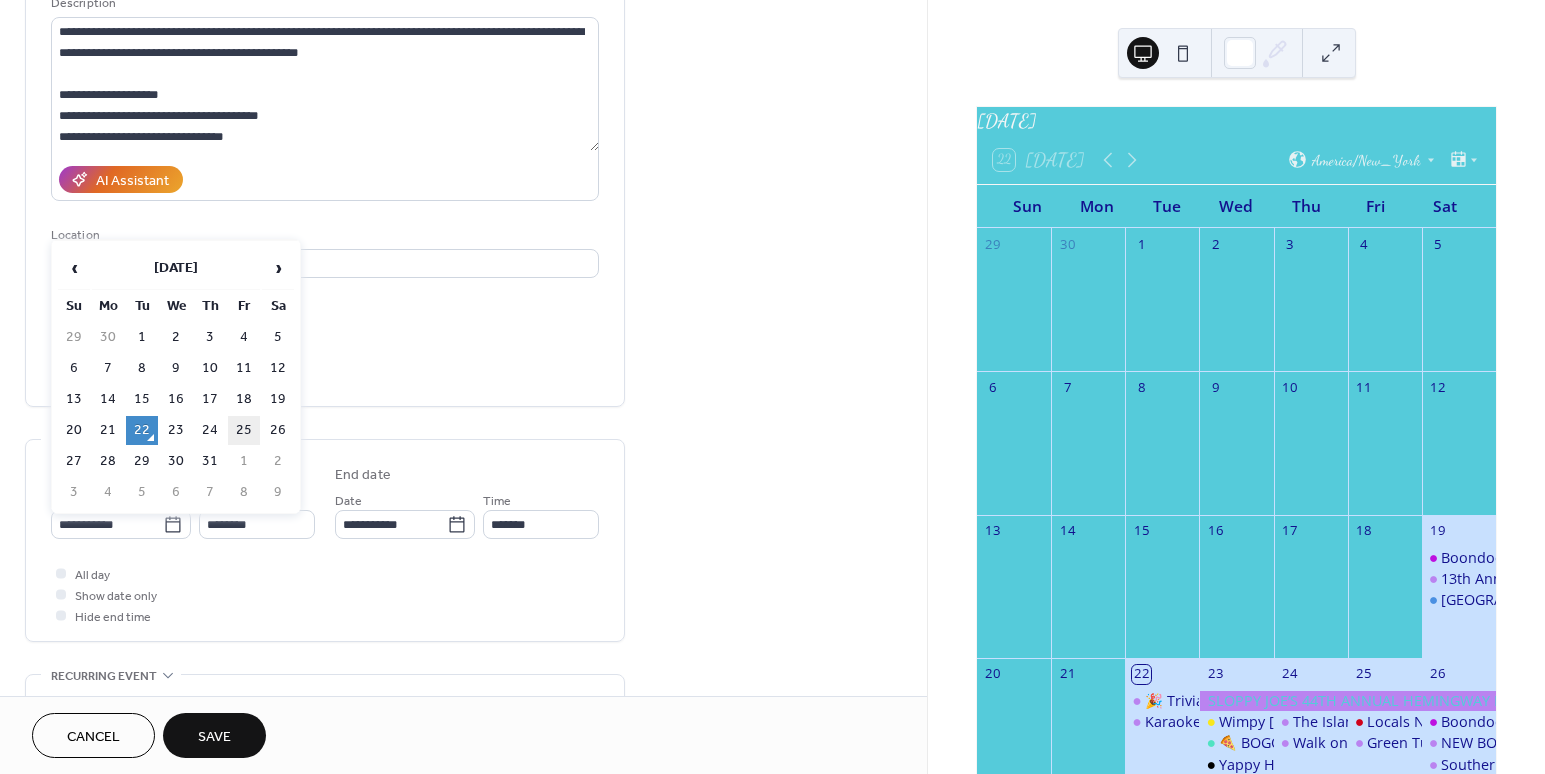 click on "25" at bounding box center [244, 430] 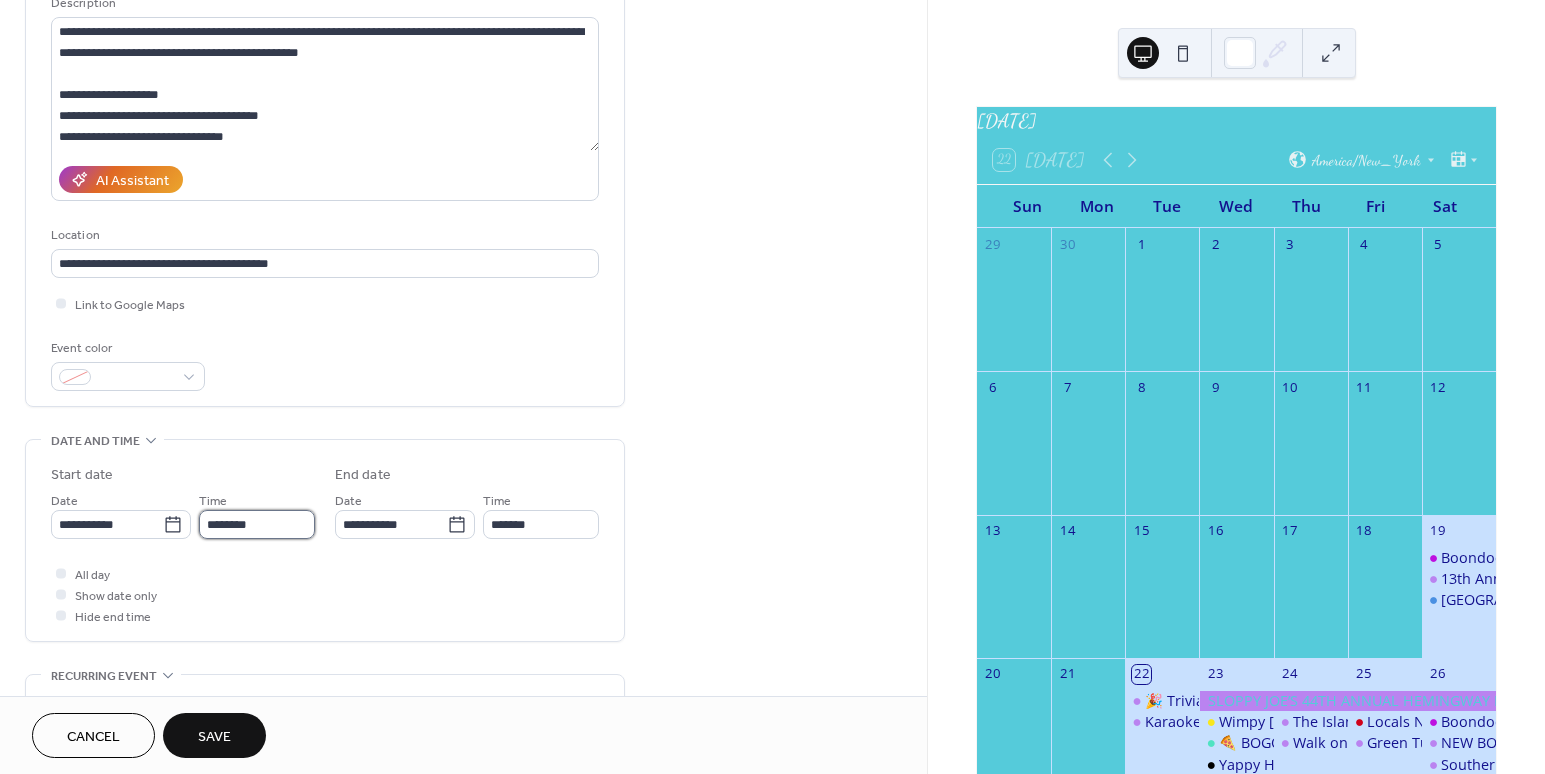 click on "********" at bounding box center (257, 524) 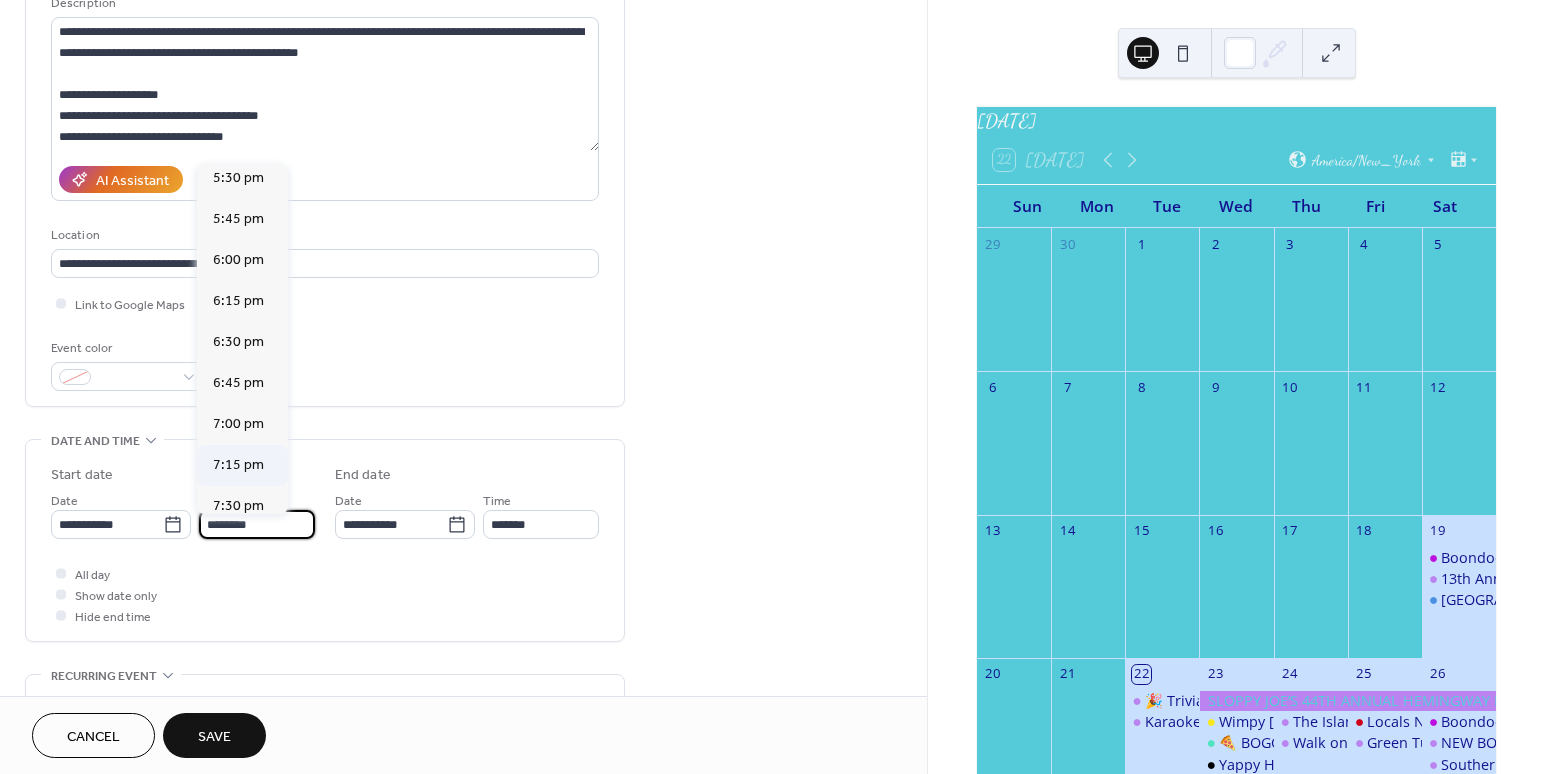 scroll, scrollTop: 3143, scrollLeft: 0, axis: vertical 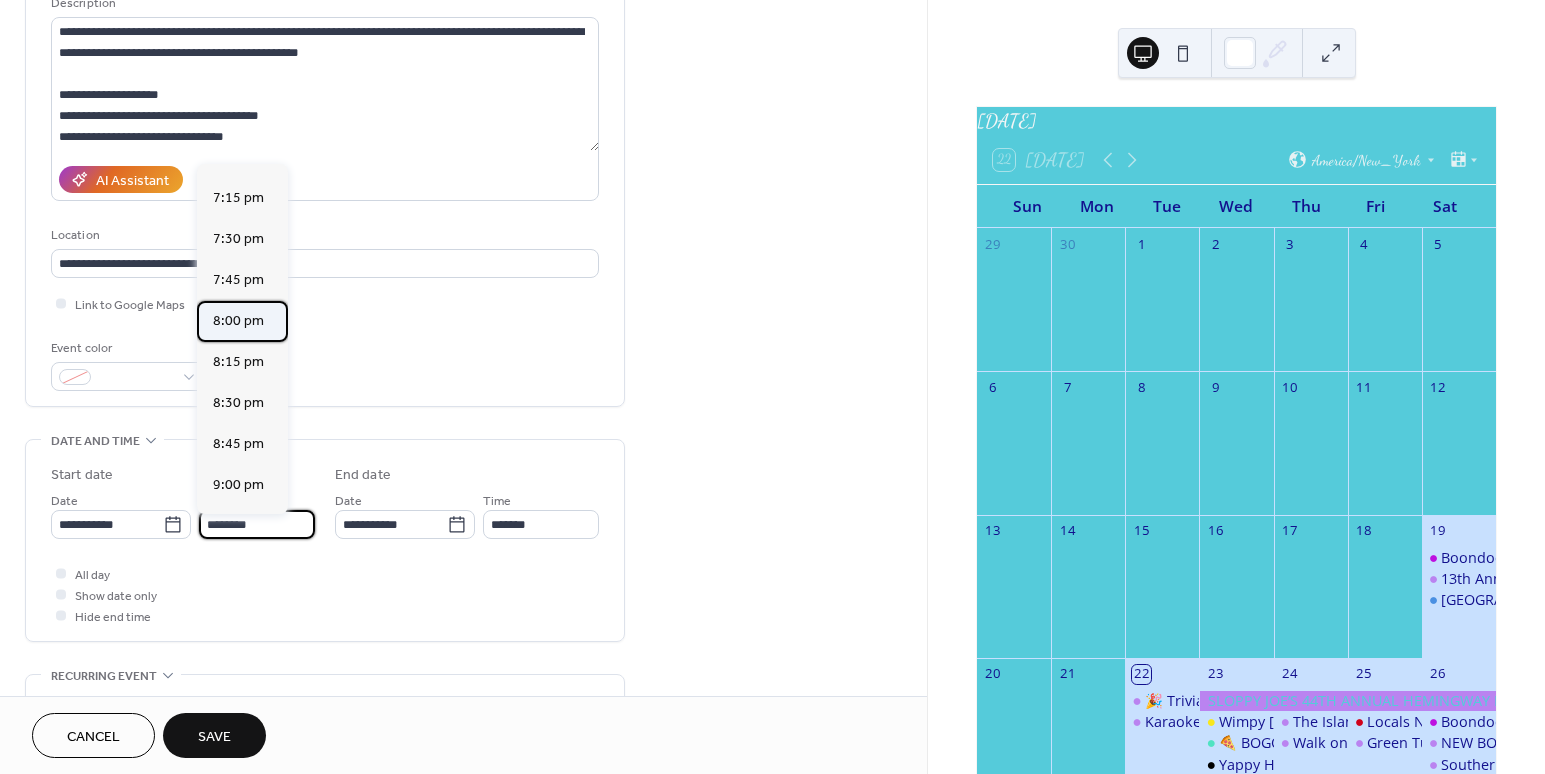 click on "8:00 pm" at bounding box center (238, 321) 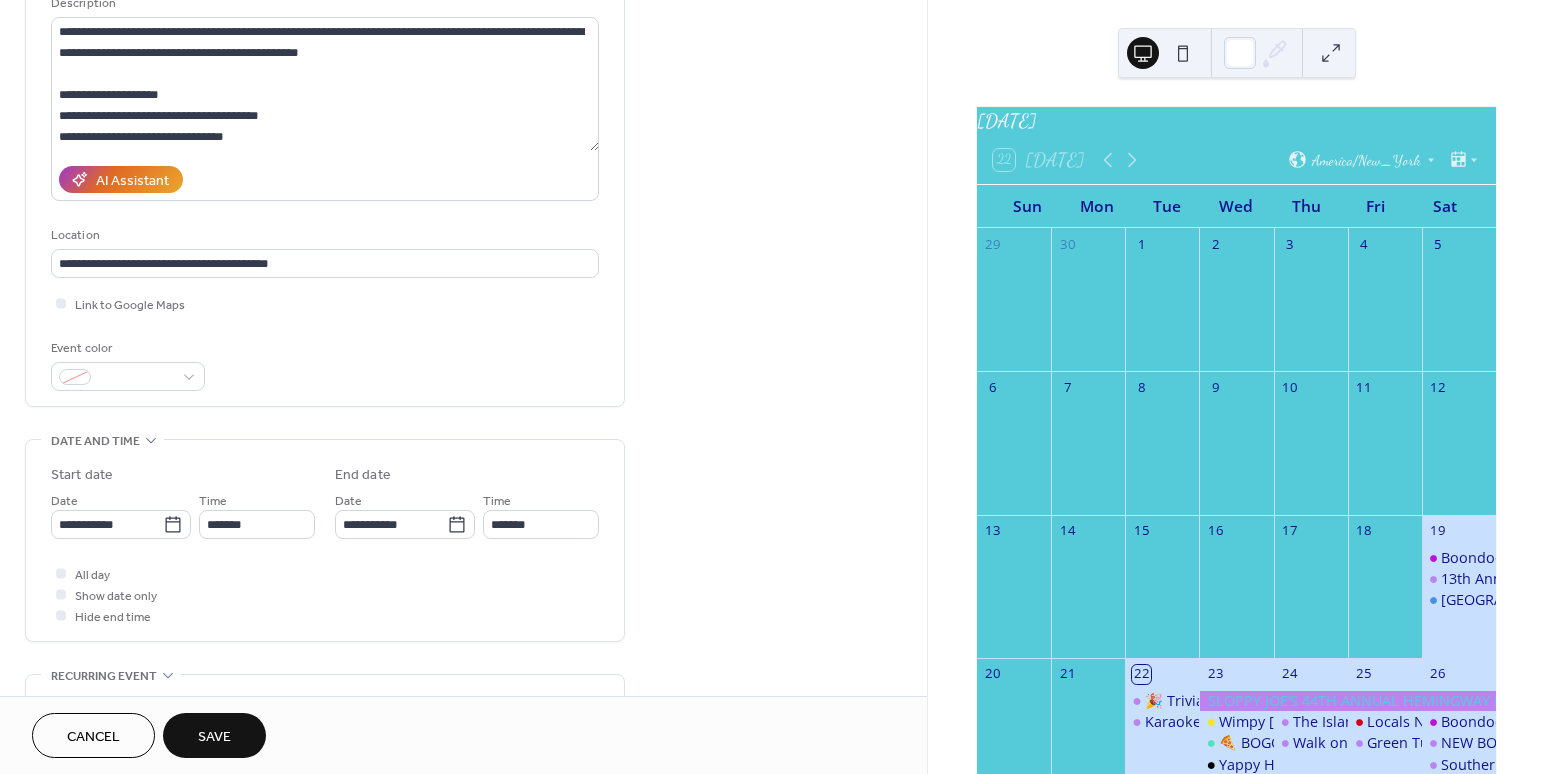 type on "*******" 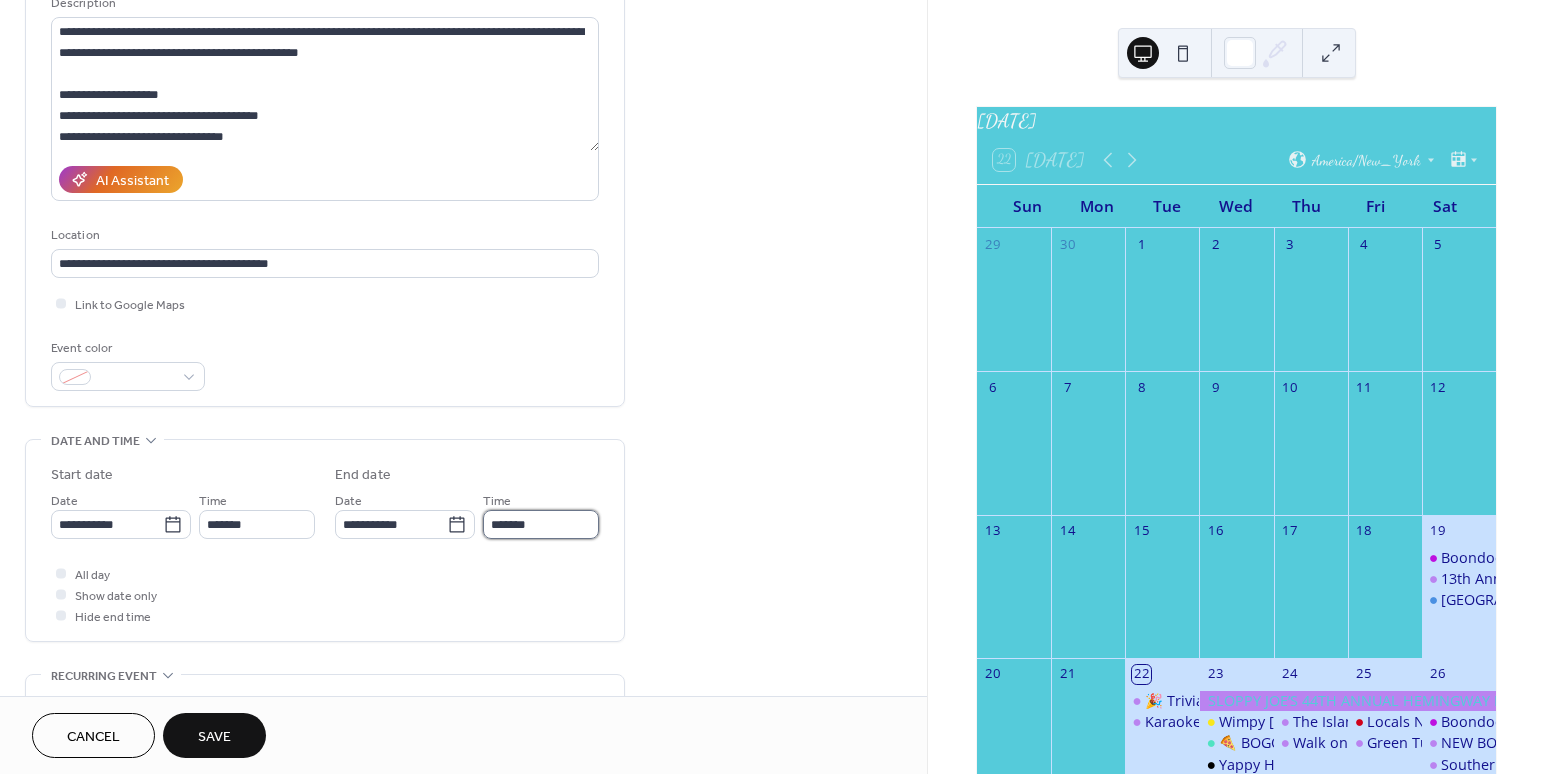 click on "*******" at bounding box center [541, 524] 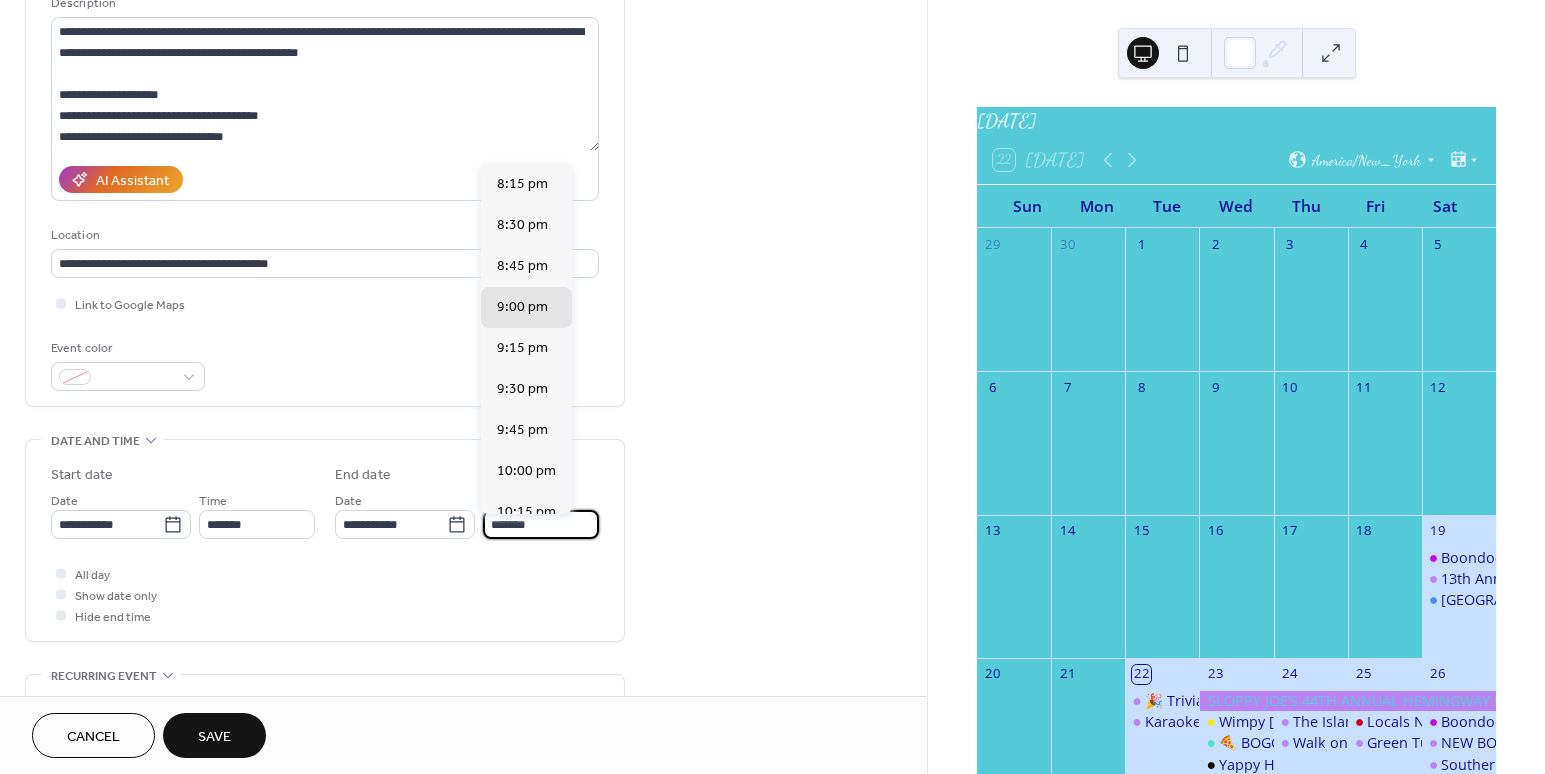 scroll, scrollTop: 381, scrollLeft: 0, axis: vertical 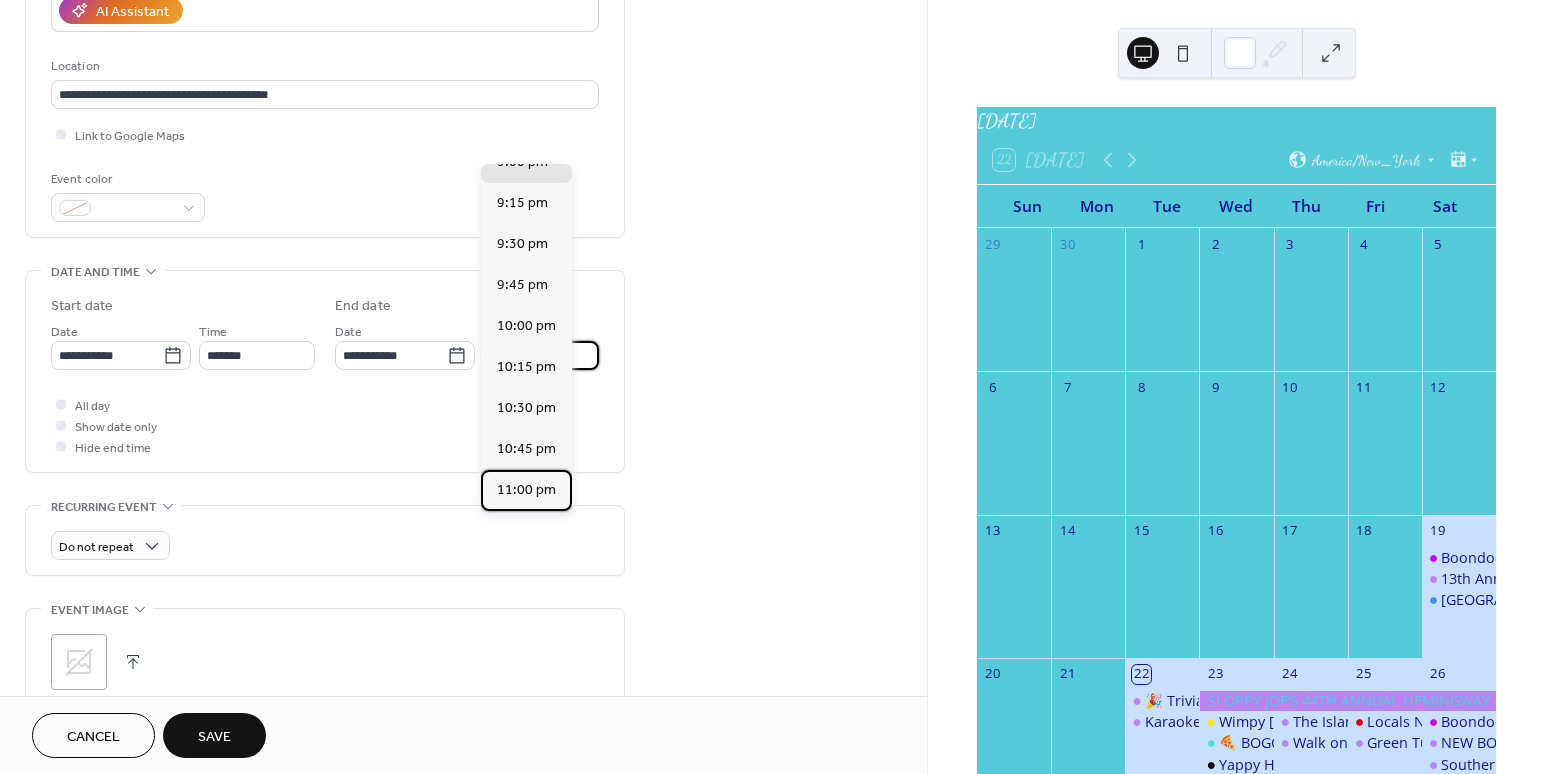click on "11:00 pm" at bounding box center [526, 490] 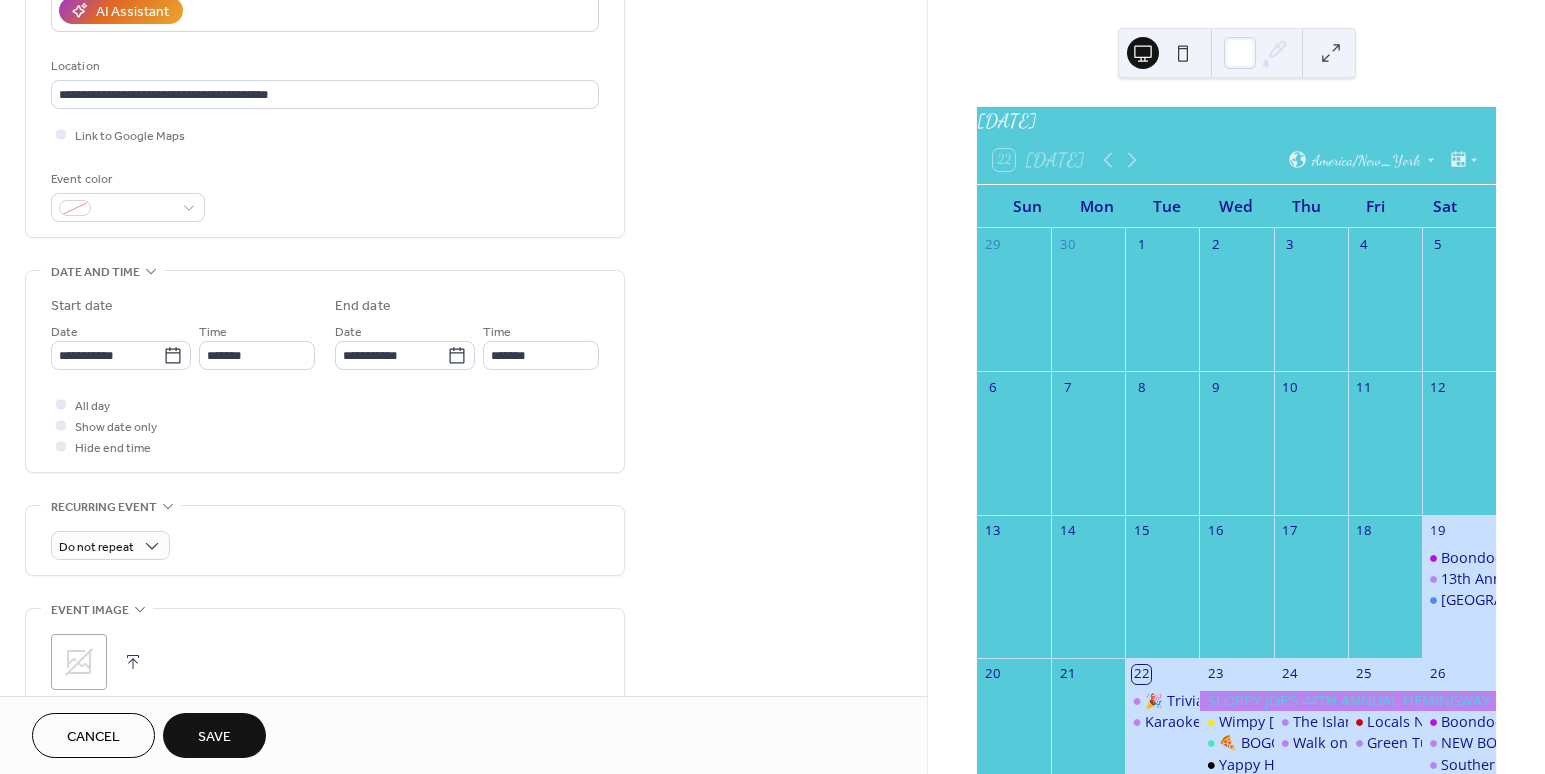type on "********" 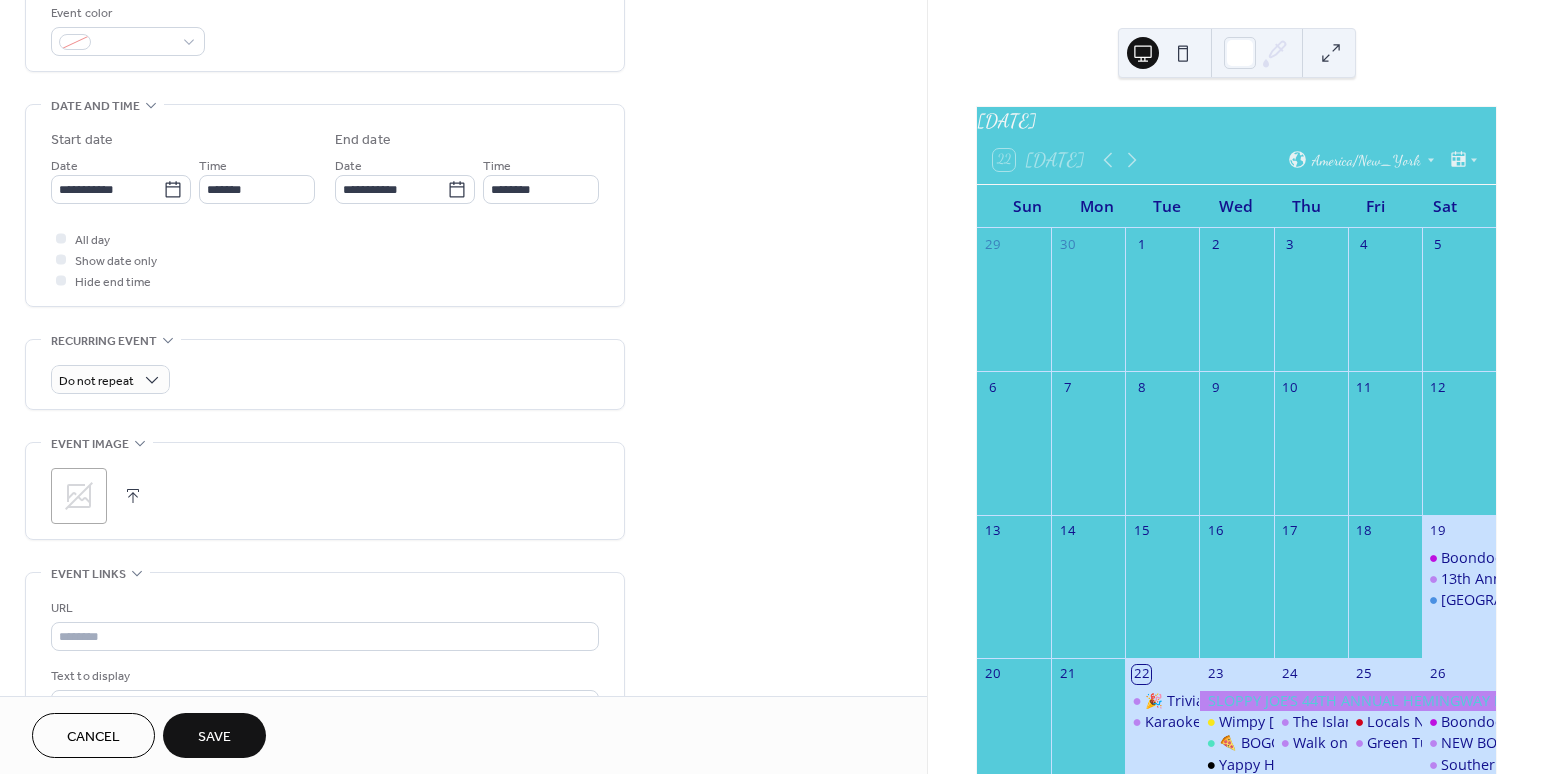 scroll, scrollTop: 551, scrollLeft: 0, axis: vertical 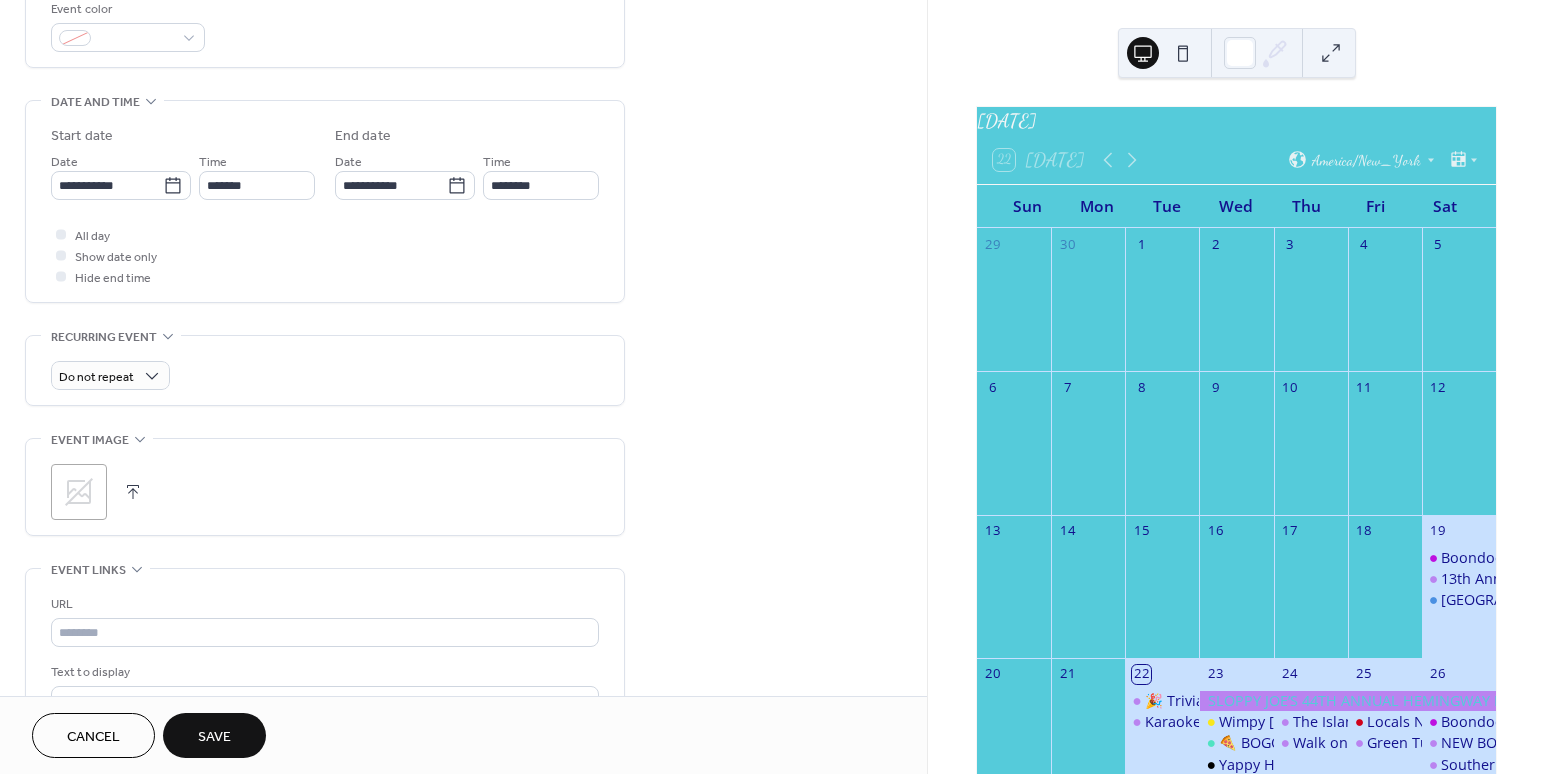 click at bounding box center [133, 492] 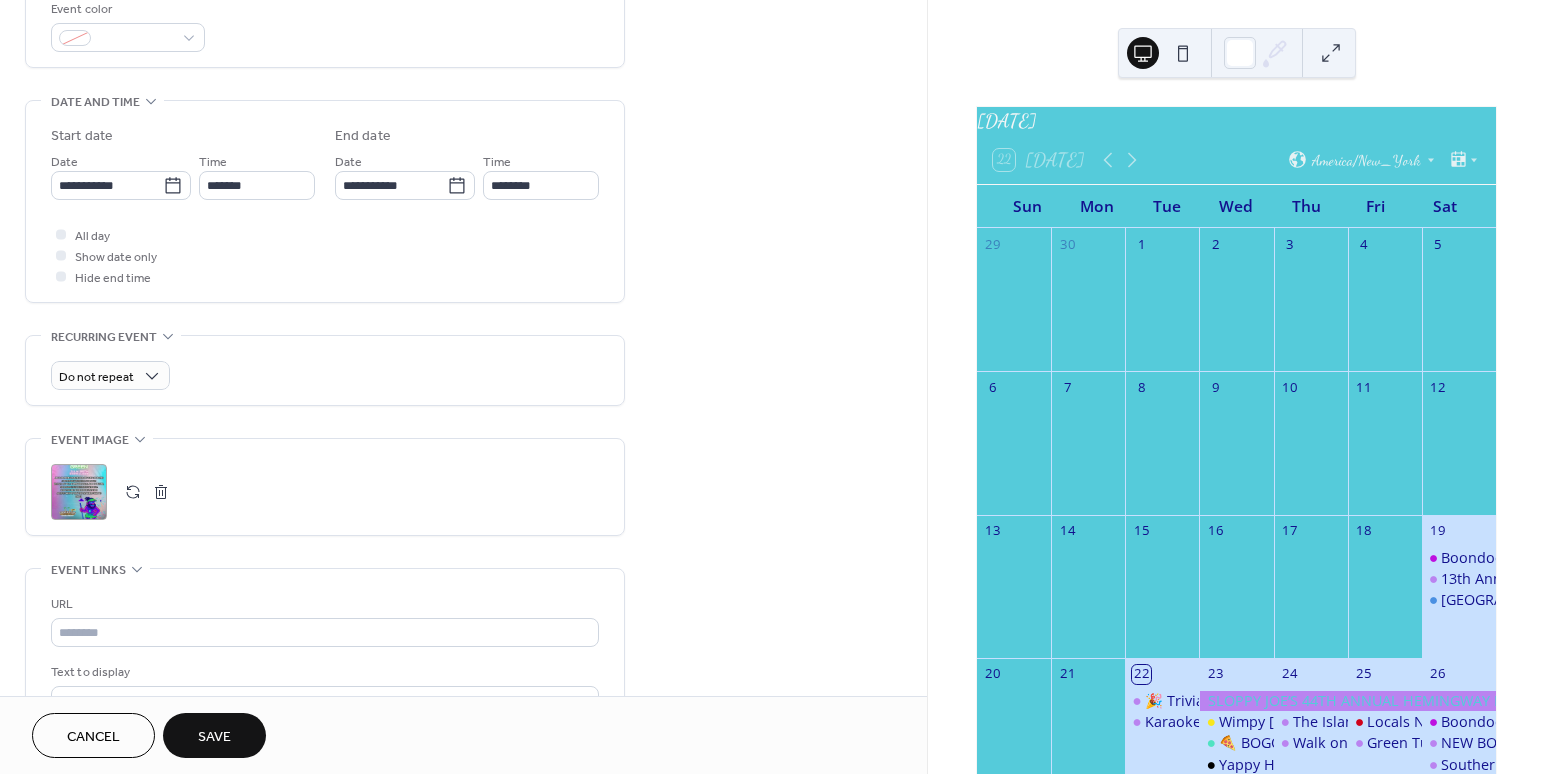 click on "Save" at bounding box center [214, 737] 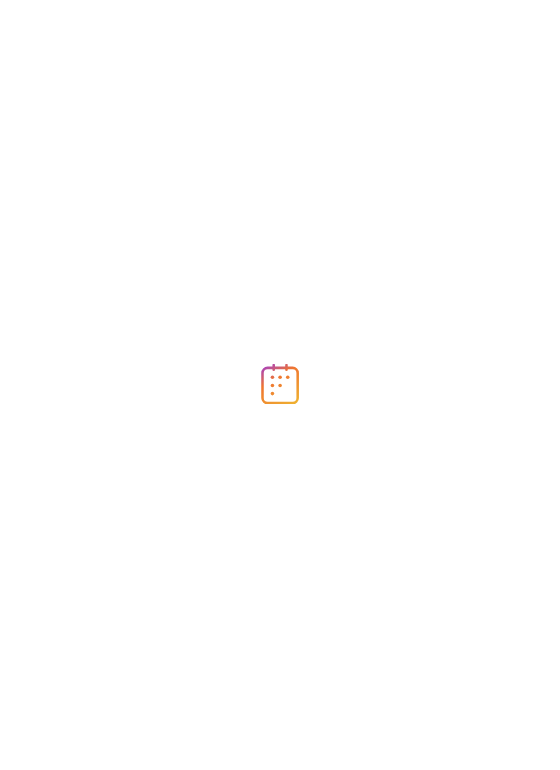 scroll, scrollTop: 0, scrollLeft: 0, axis: both 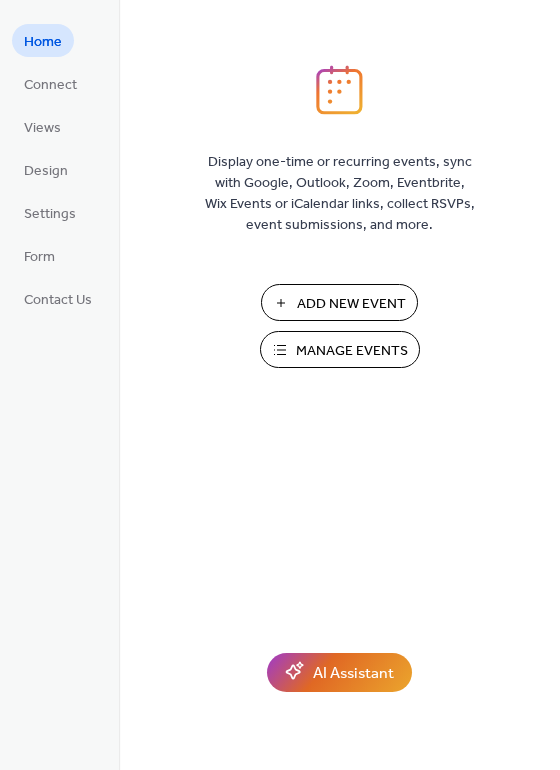 click on "Manage Events" at bounding box center (352, 351) 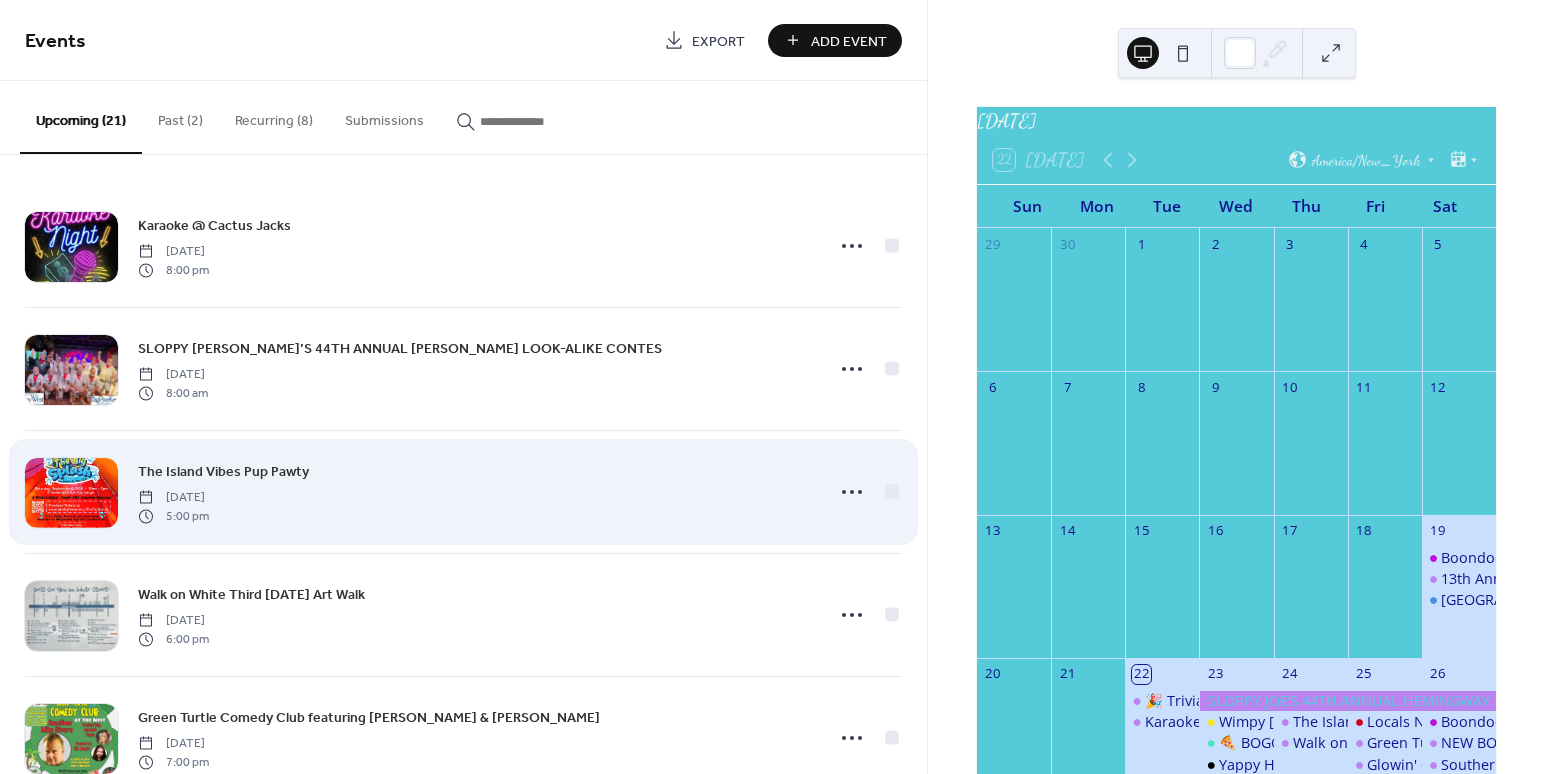 scroll, scrollTop: 0, scrollLeft: 0, axis: both 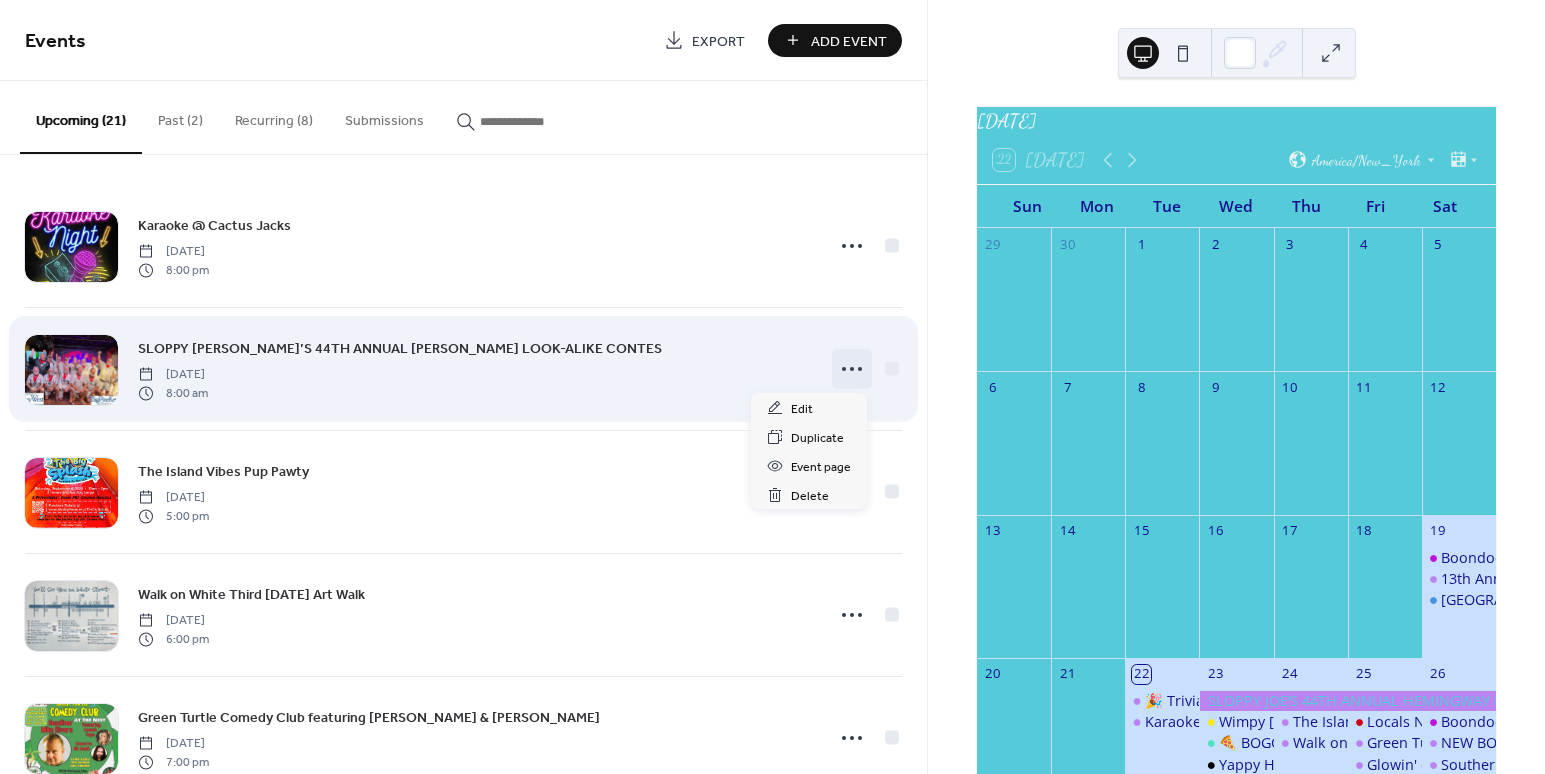 click 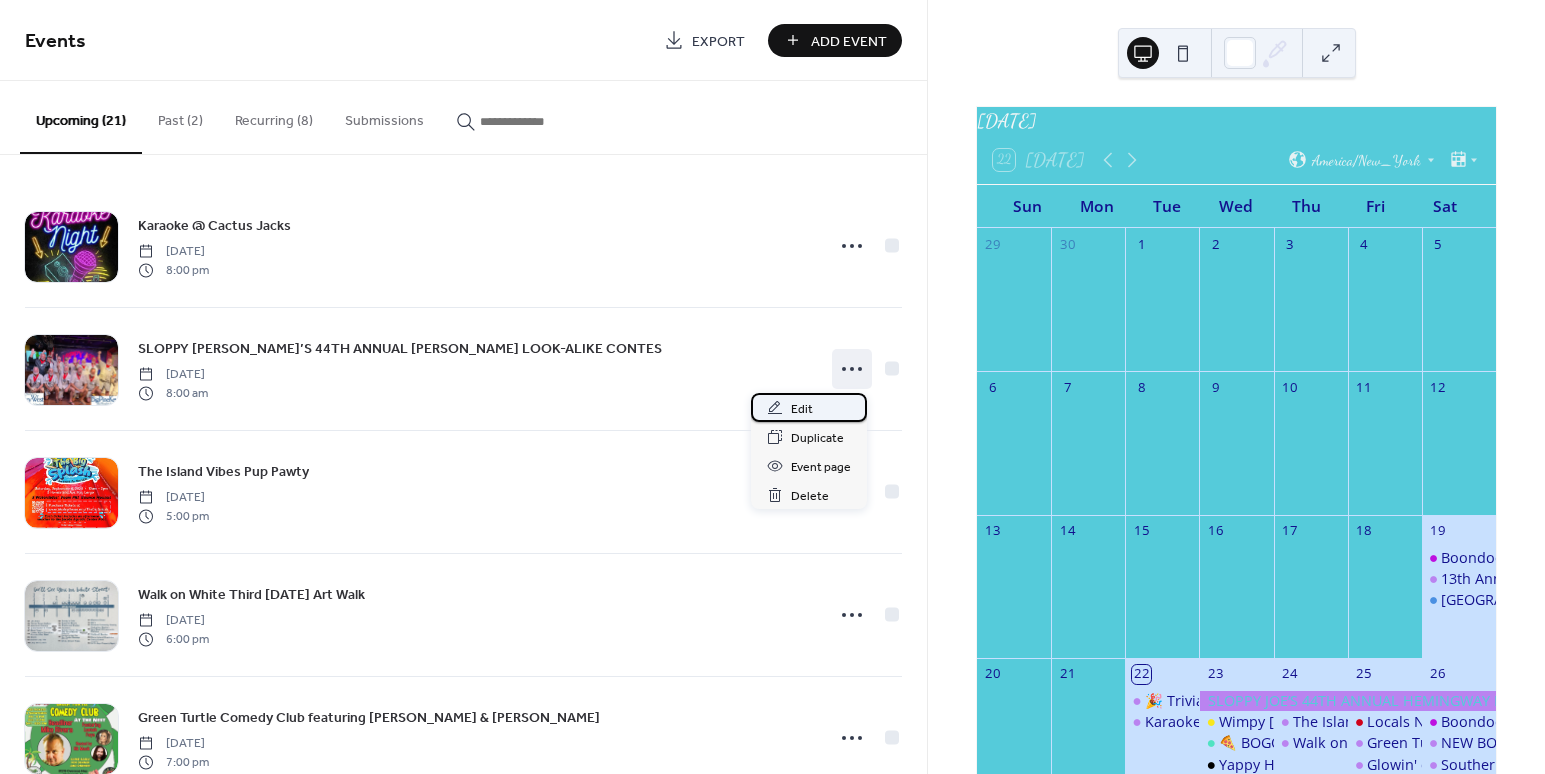 click on "Edit" at bounding box center [809, 407] 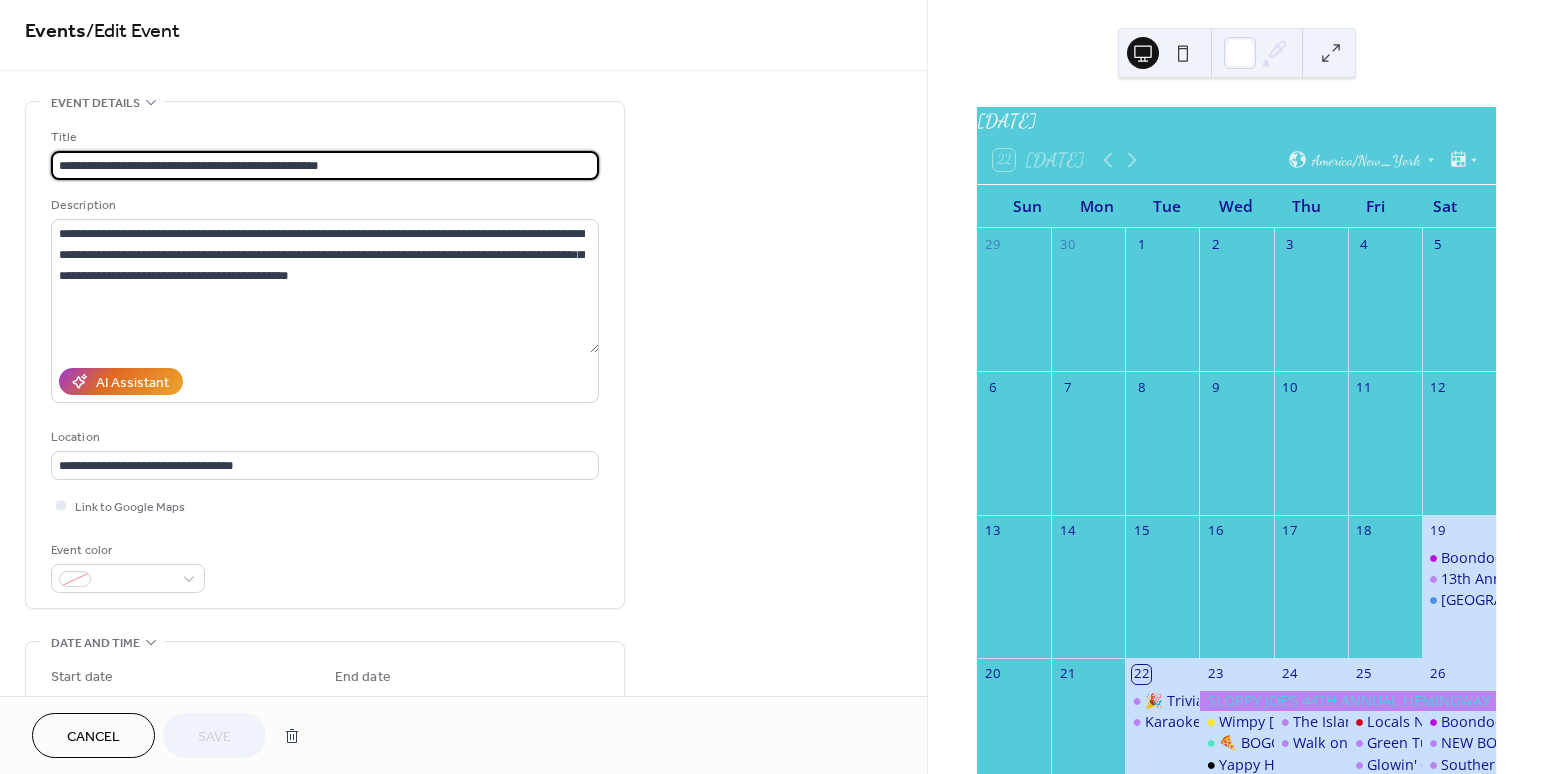 scroll, scrollTop: 0, scrollLeft: 0, axis: both 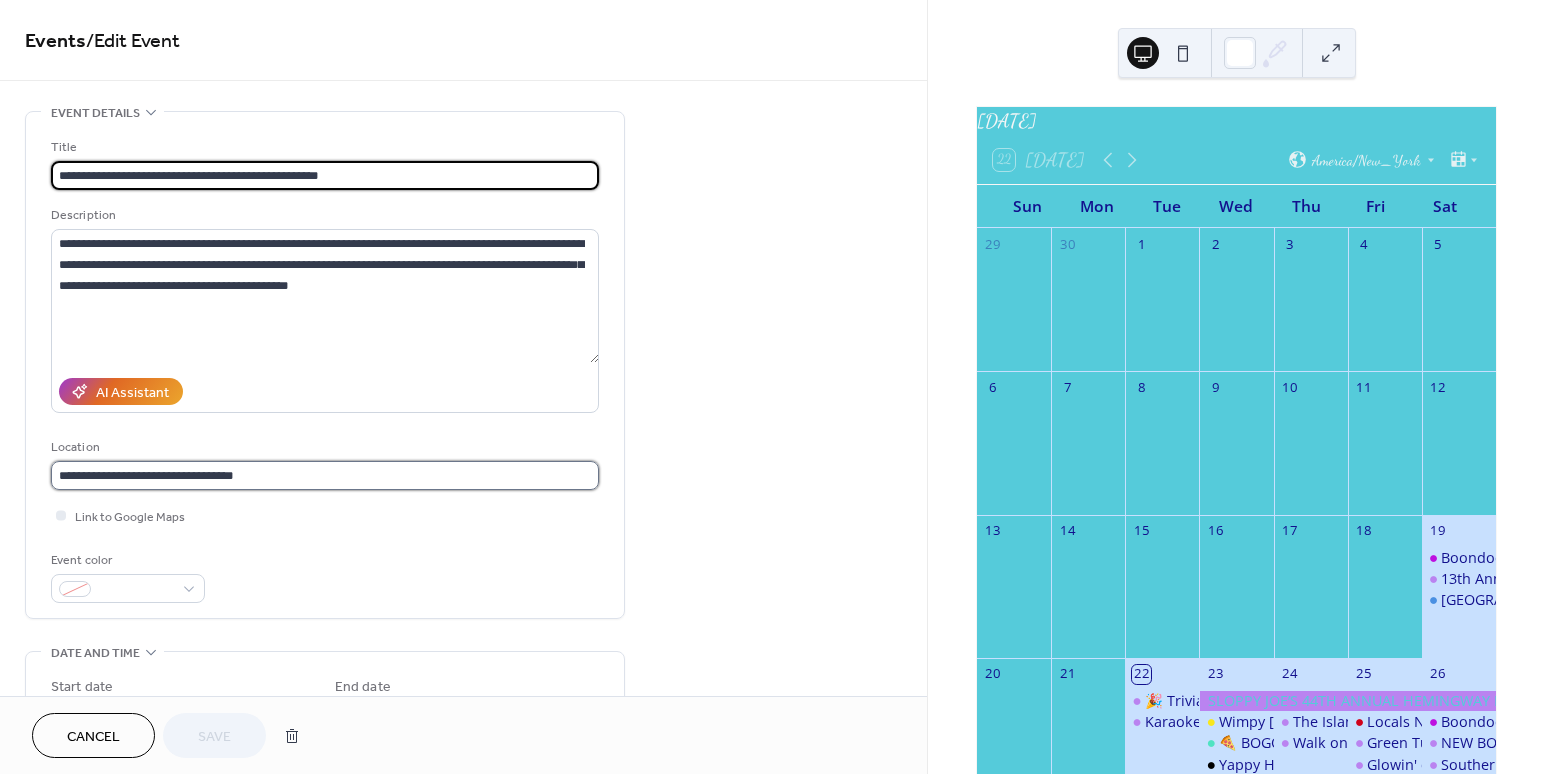 click on "**********" at bounding box center [325, 475] 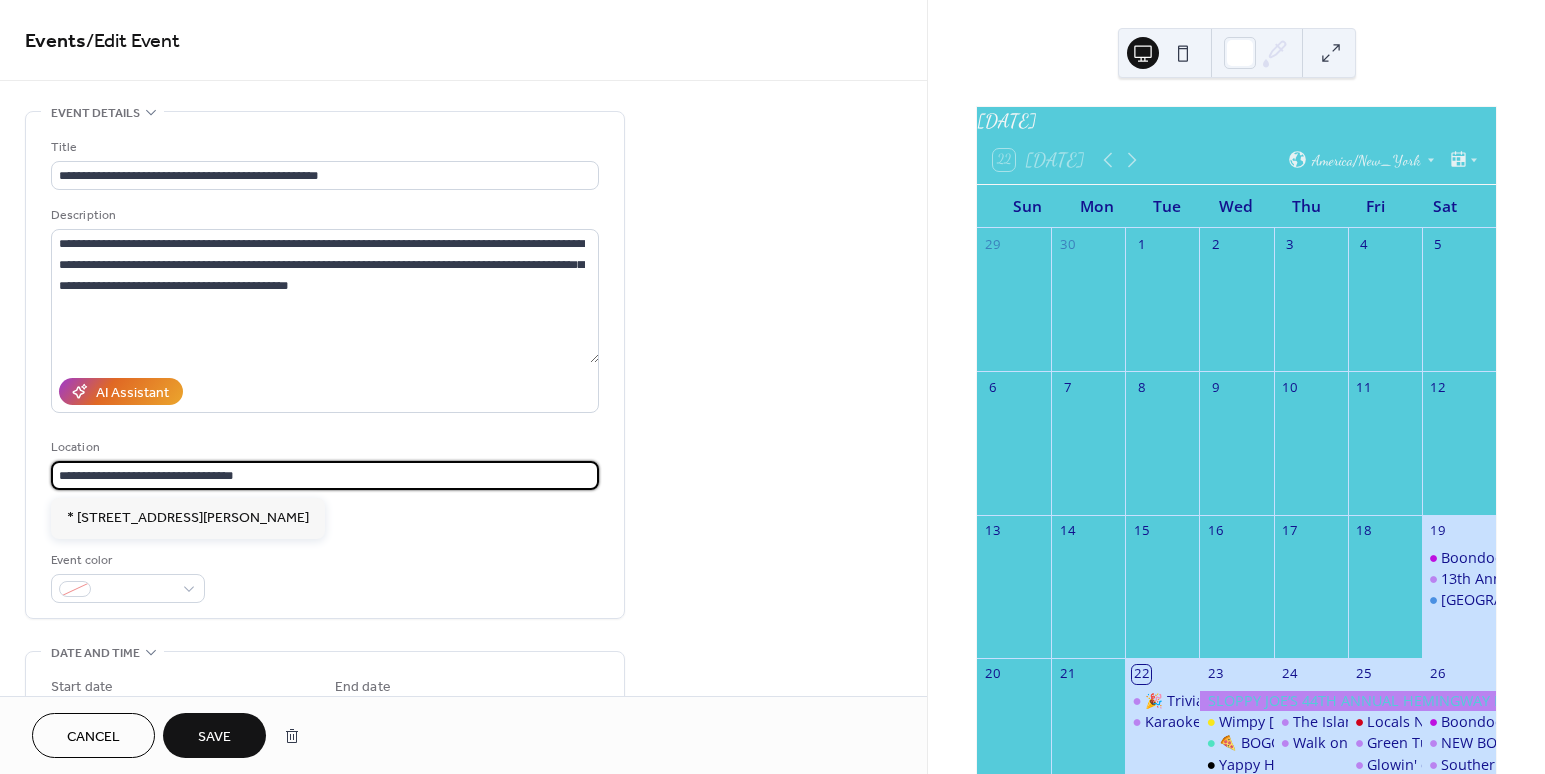 click on "**********" at bounding box center (325, 475) 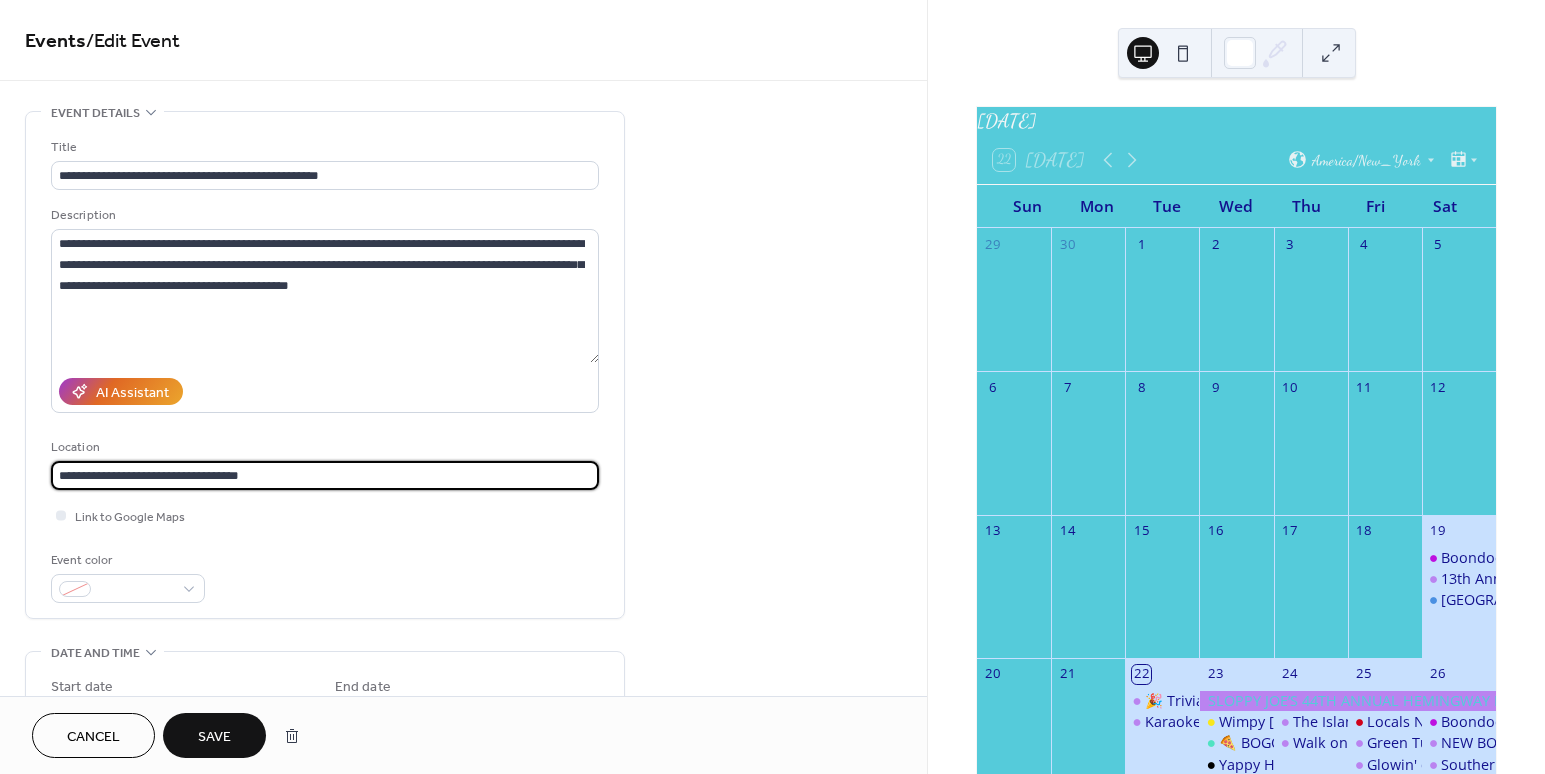 click on "**********" at bounding box center [325, 475] 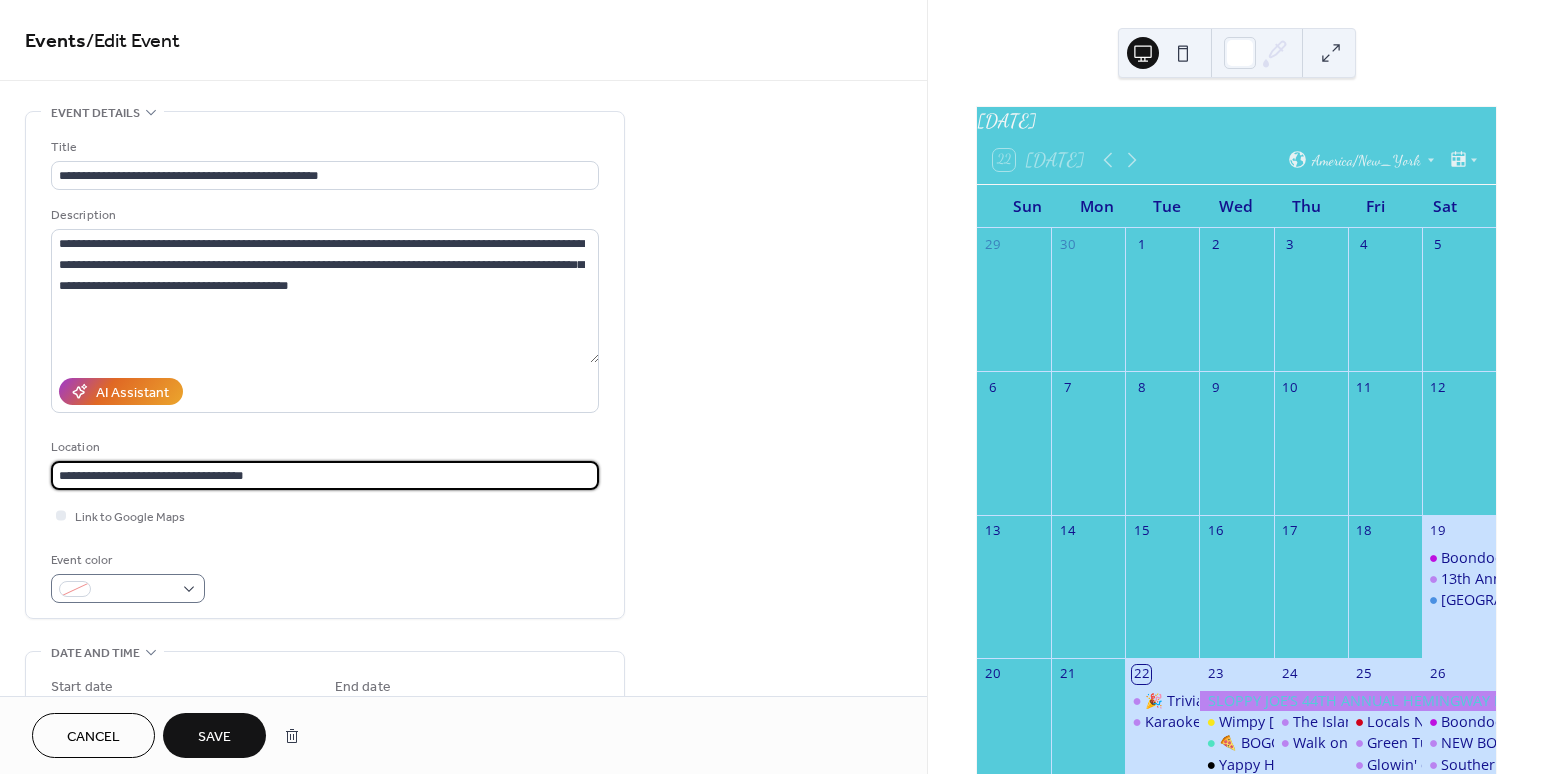 type on "**********" 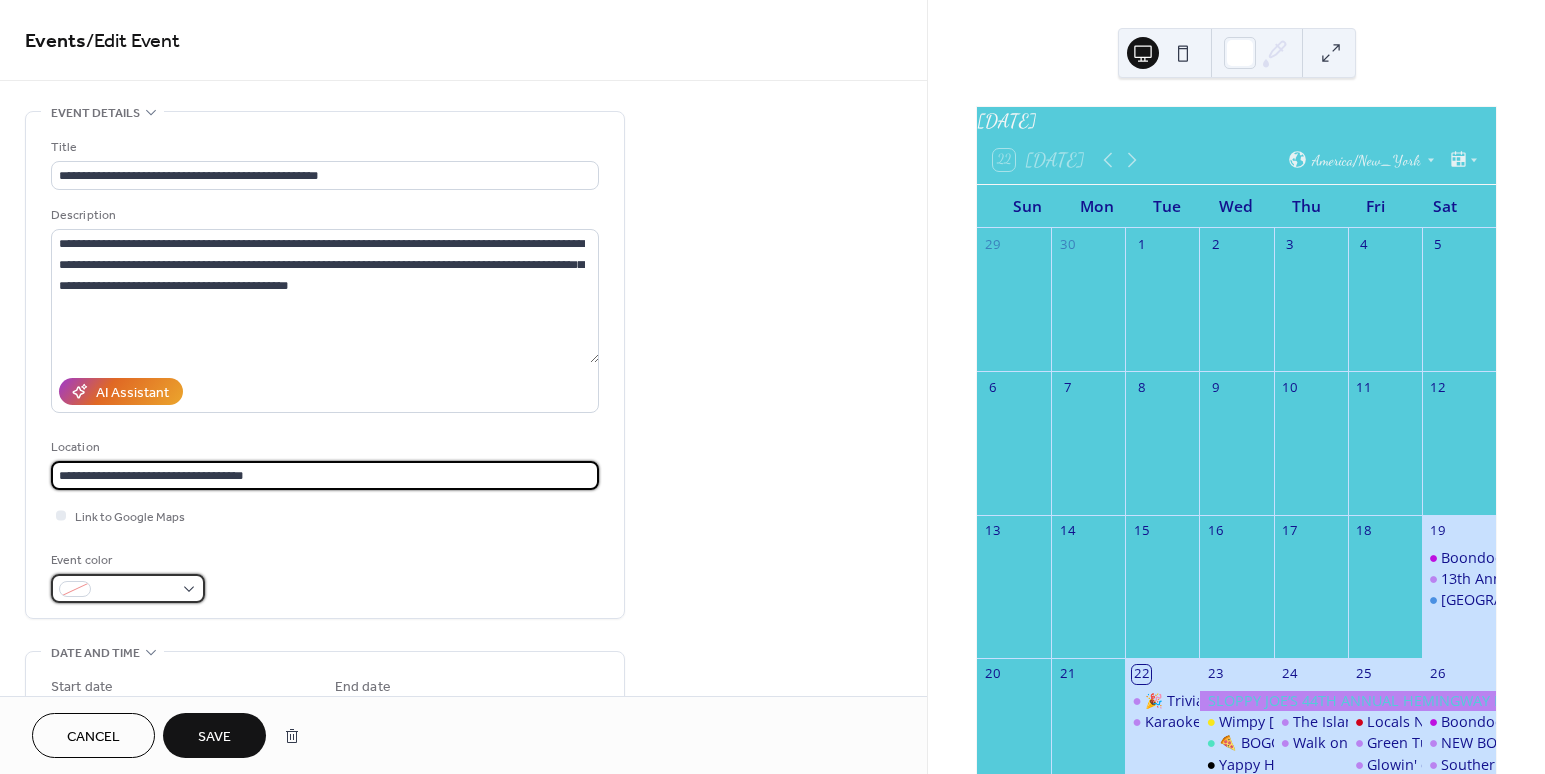 click at bounding box center (128, 588) 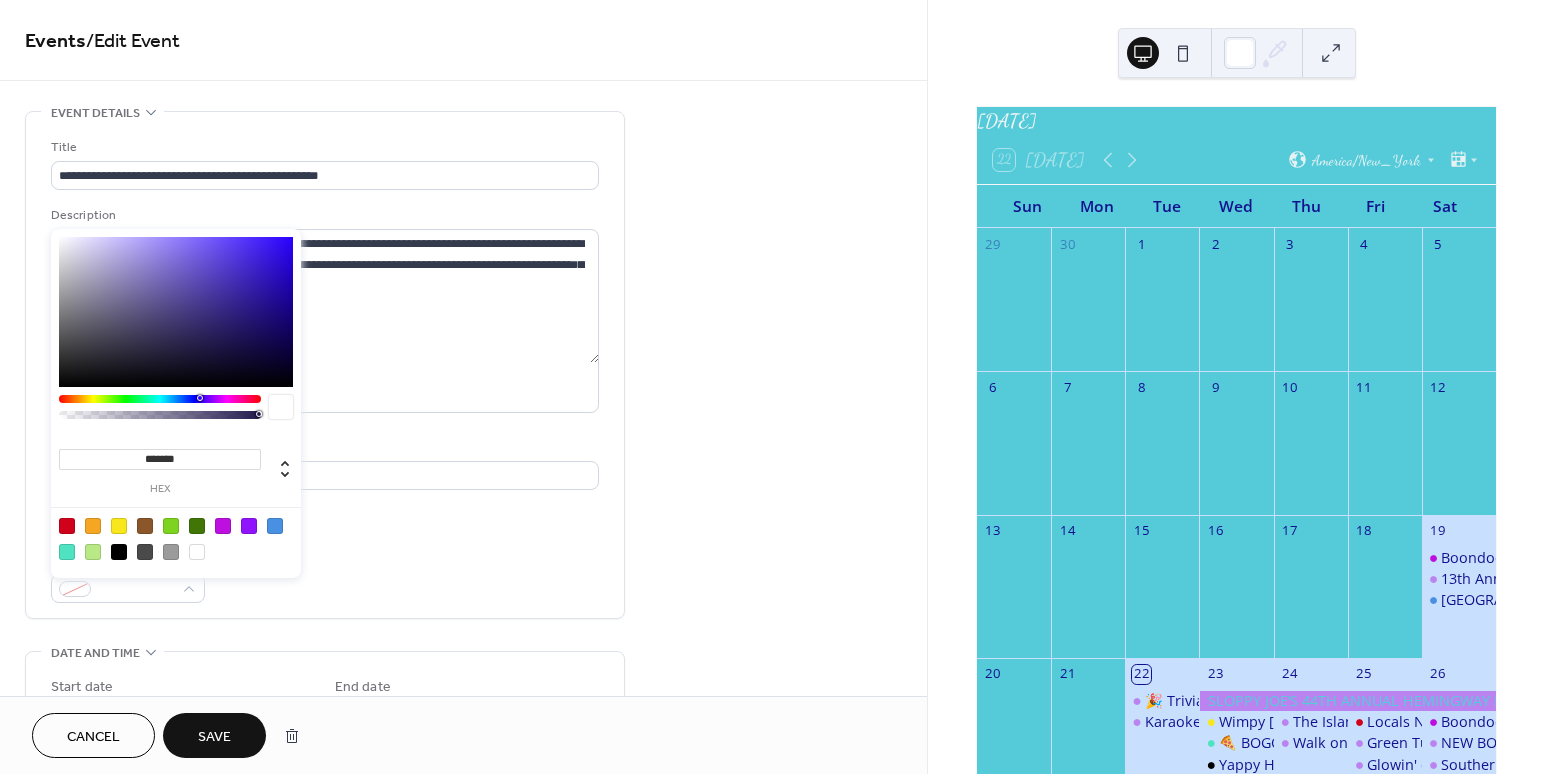 click at bounding box center [197, 552] 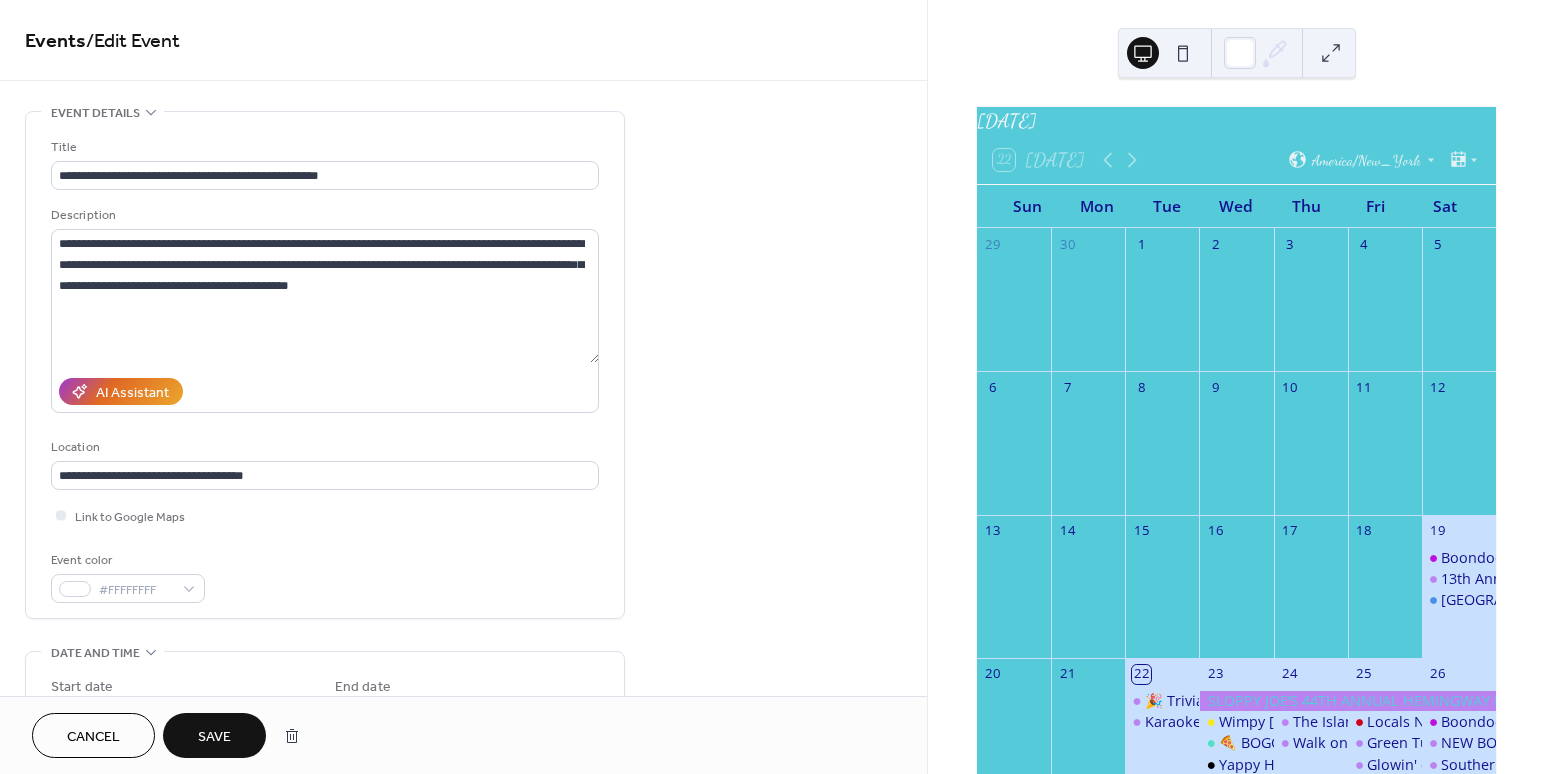 click on "Event color #FFFFFFFF" at bounding box center (325, 576) 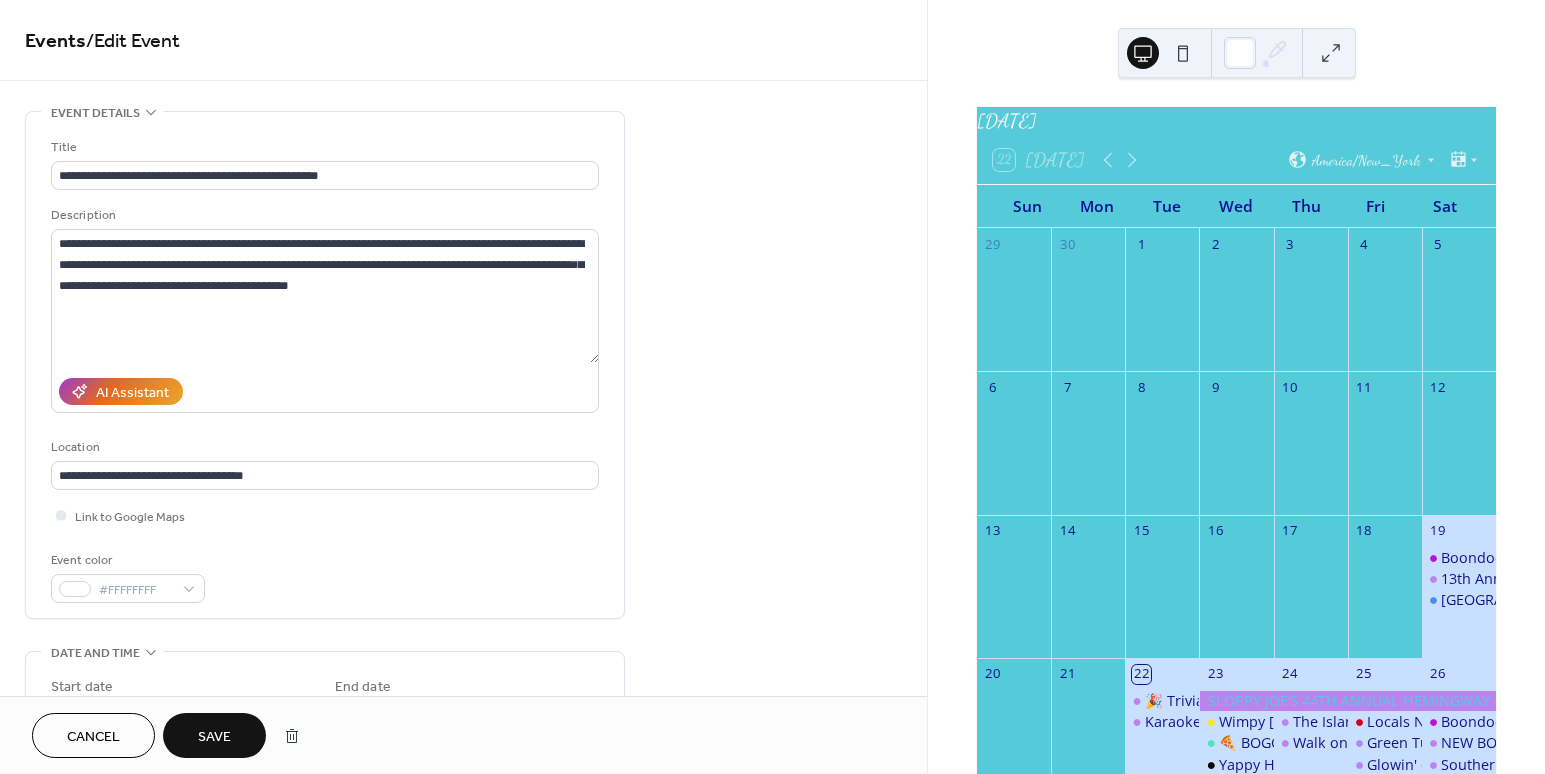scroll, scrollTop: 800, scrollLeft: 0, axis: vertical 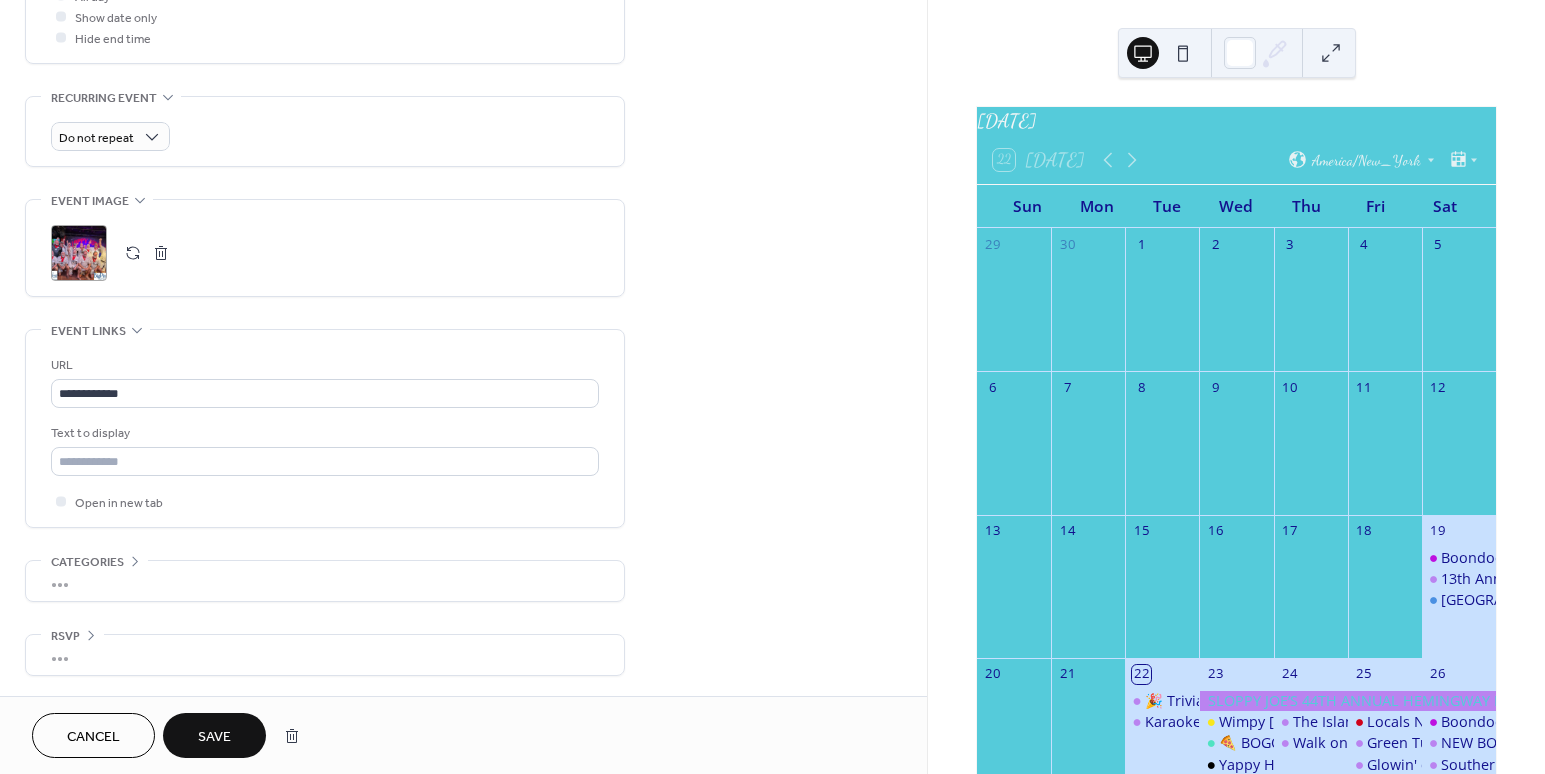 click on "Save" at bounding box center (214, 735) 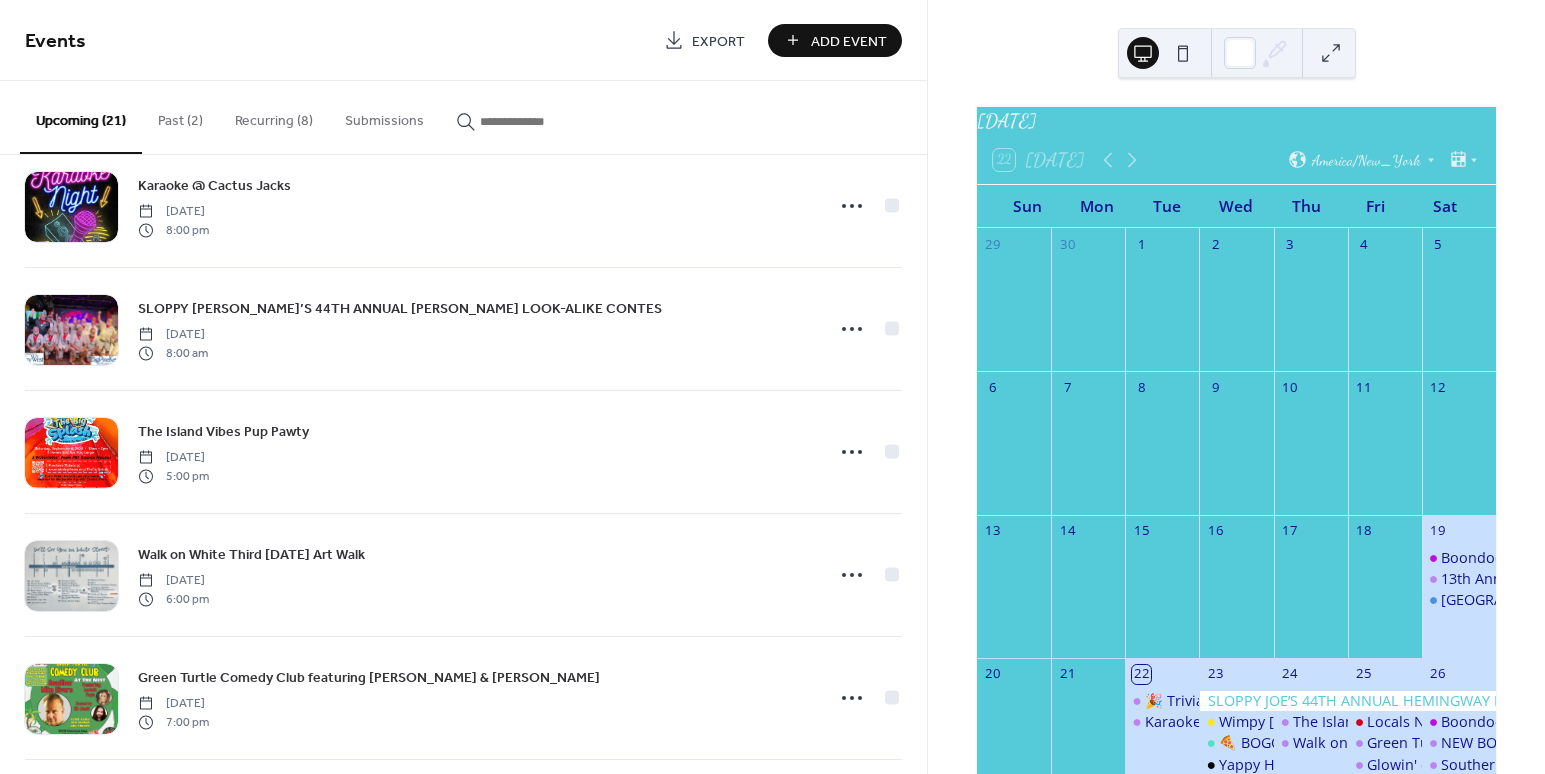 scroll, scrollTop: 713, scrollLeft: 0, axis: vertical 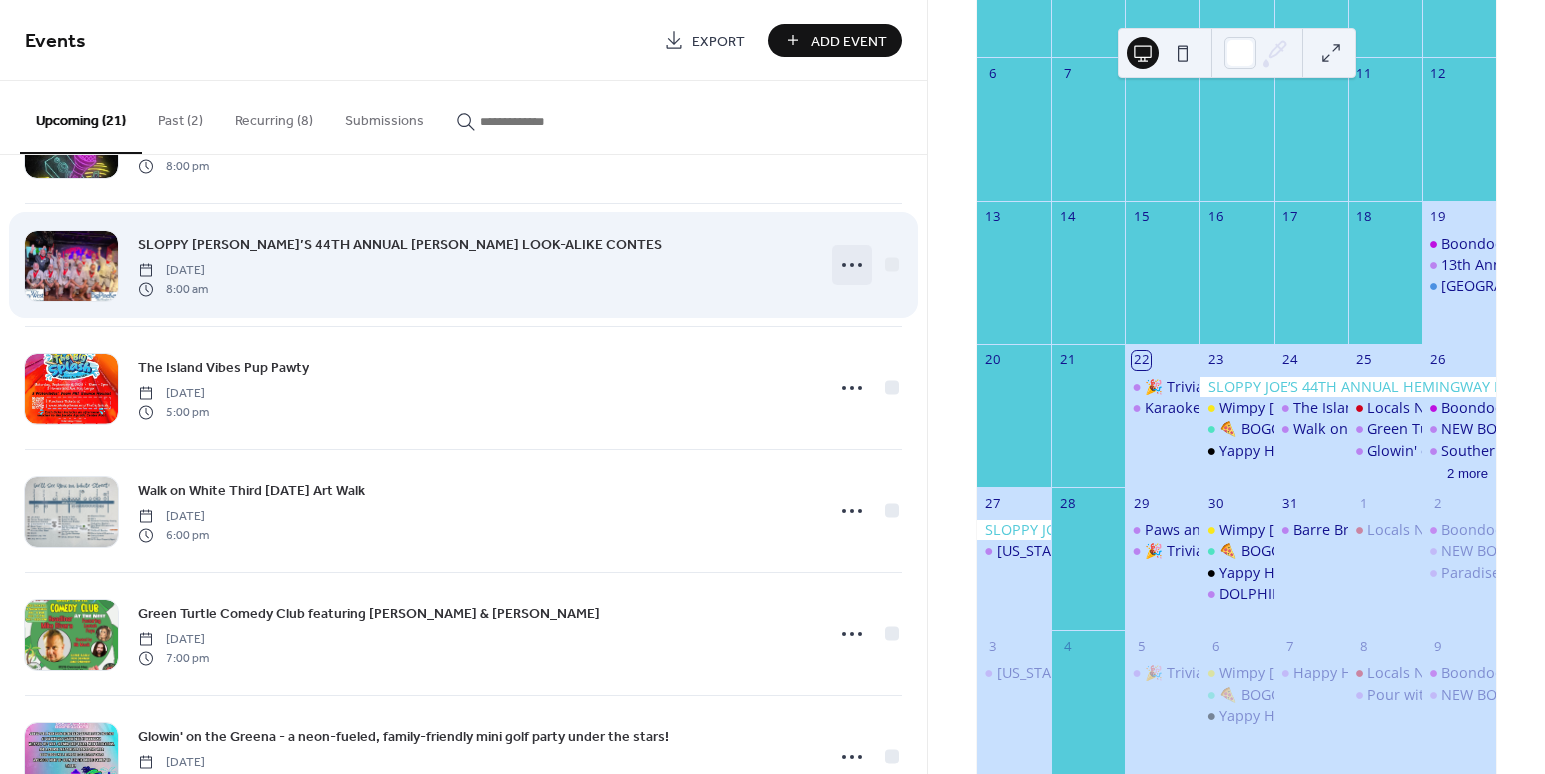 click 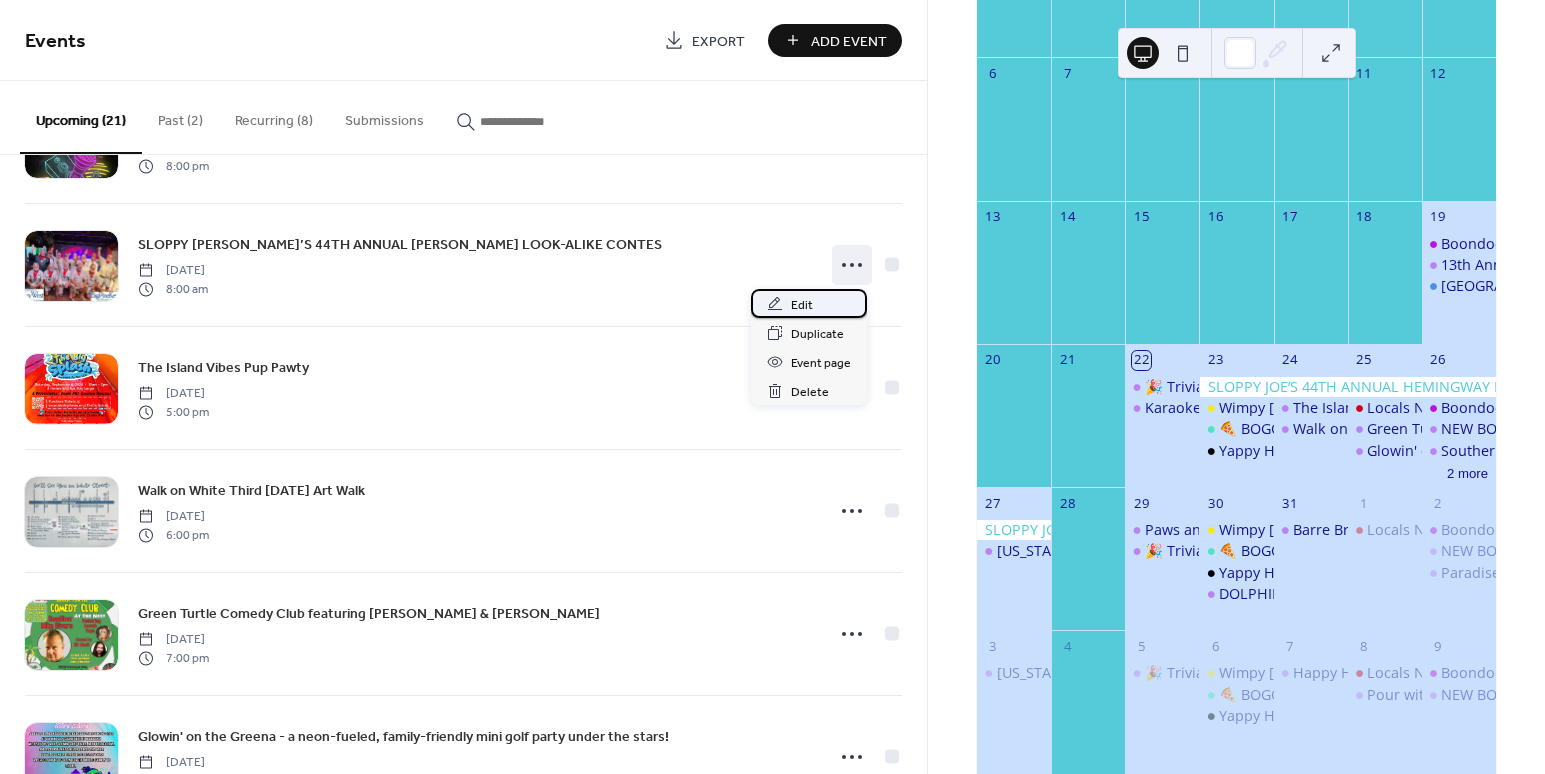 click on "Edit" at bounding box center [802, 305] 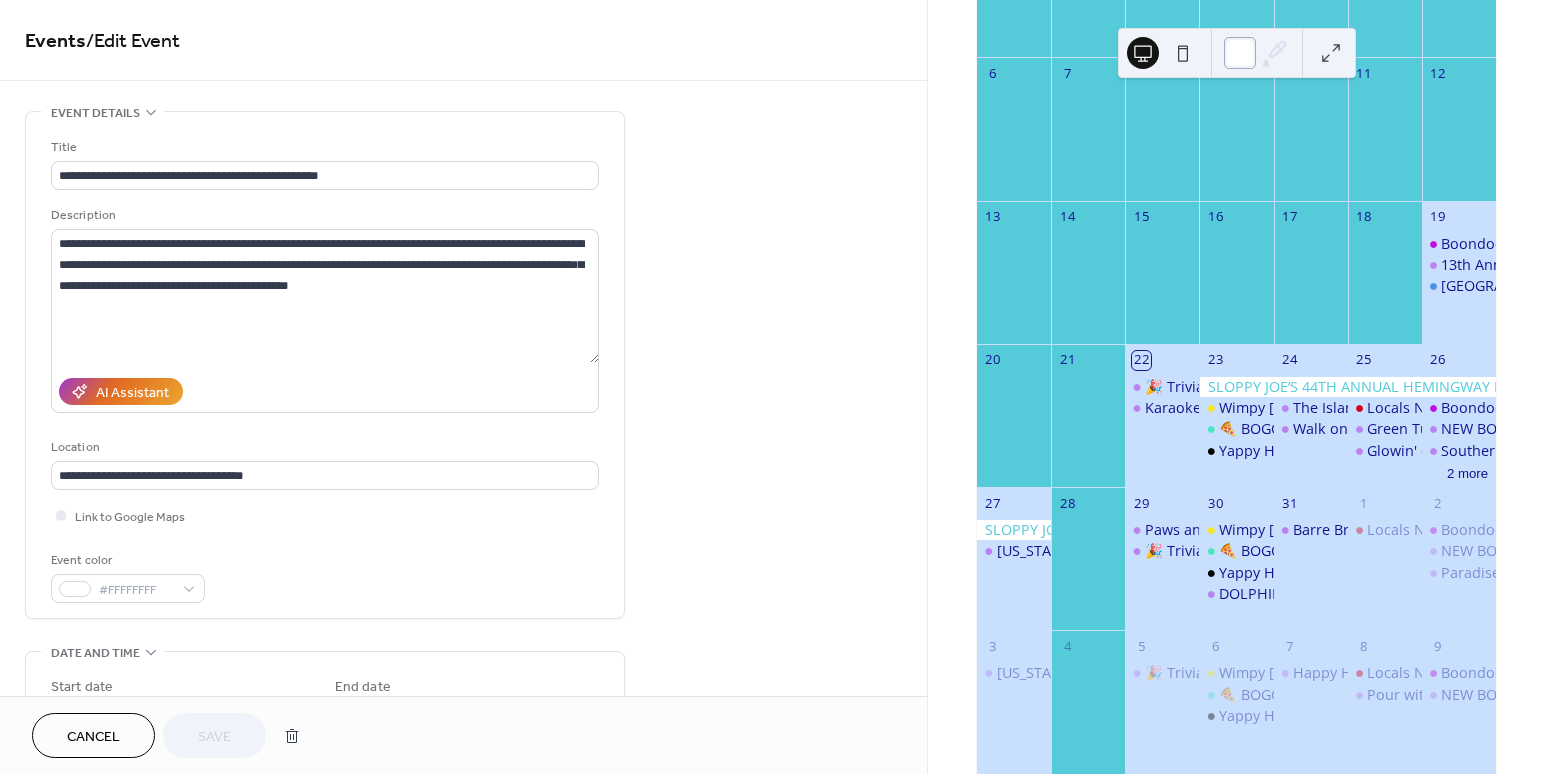click at bounding box center (1240, 53) 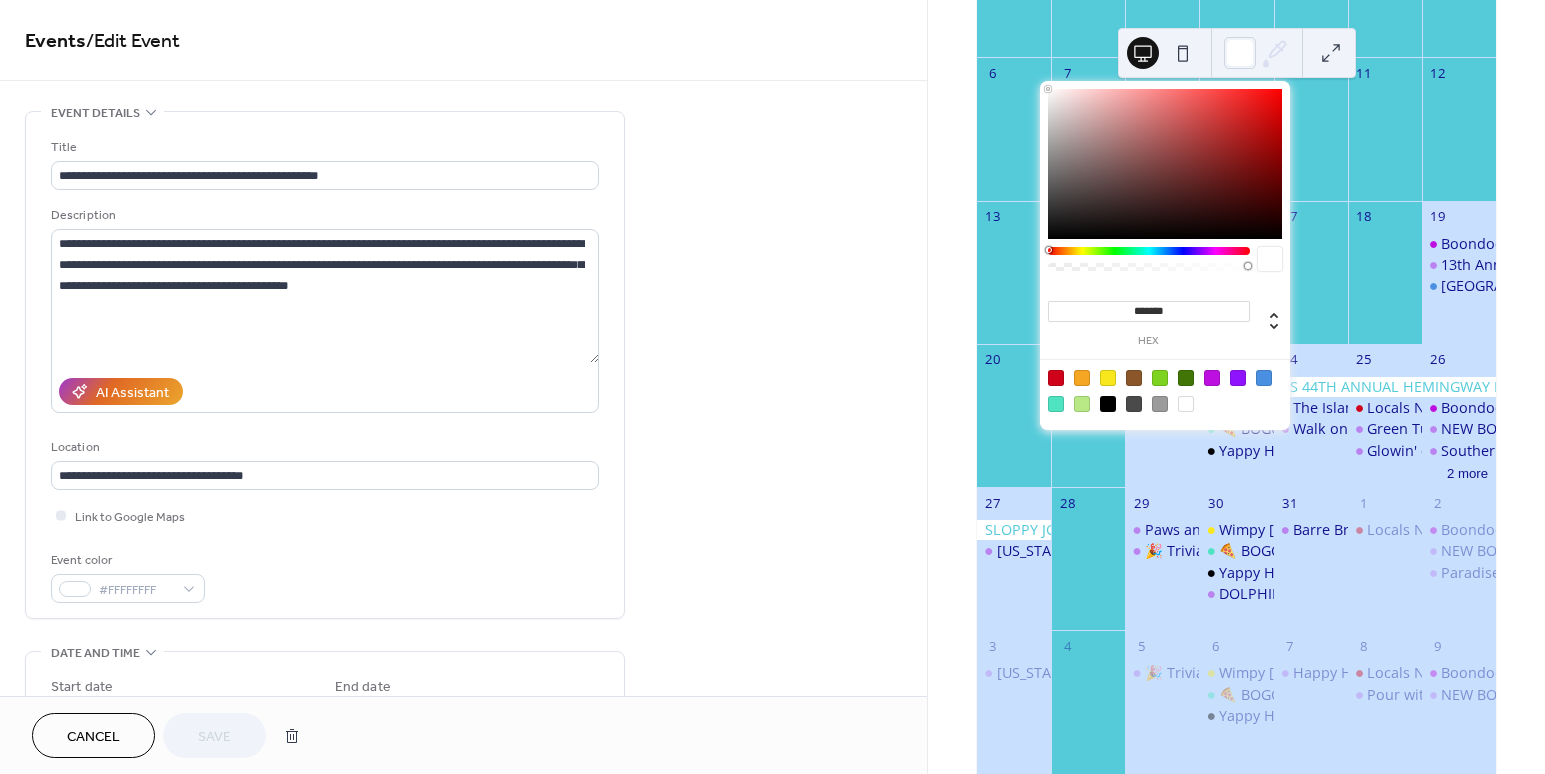 click at bounding box center (1264, 378) 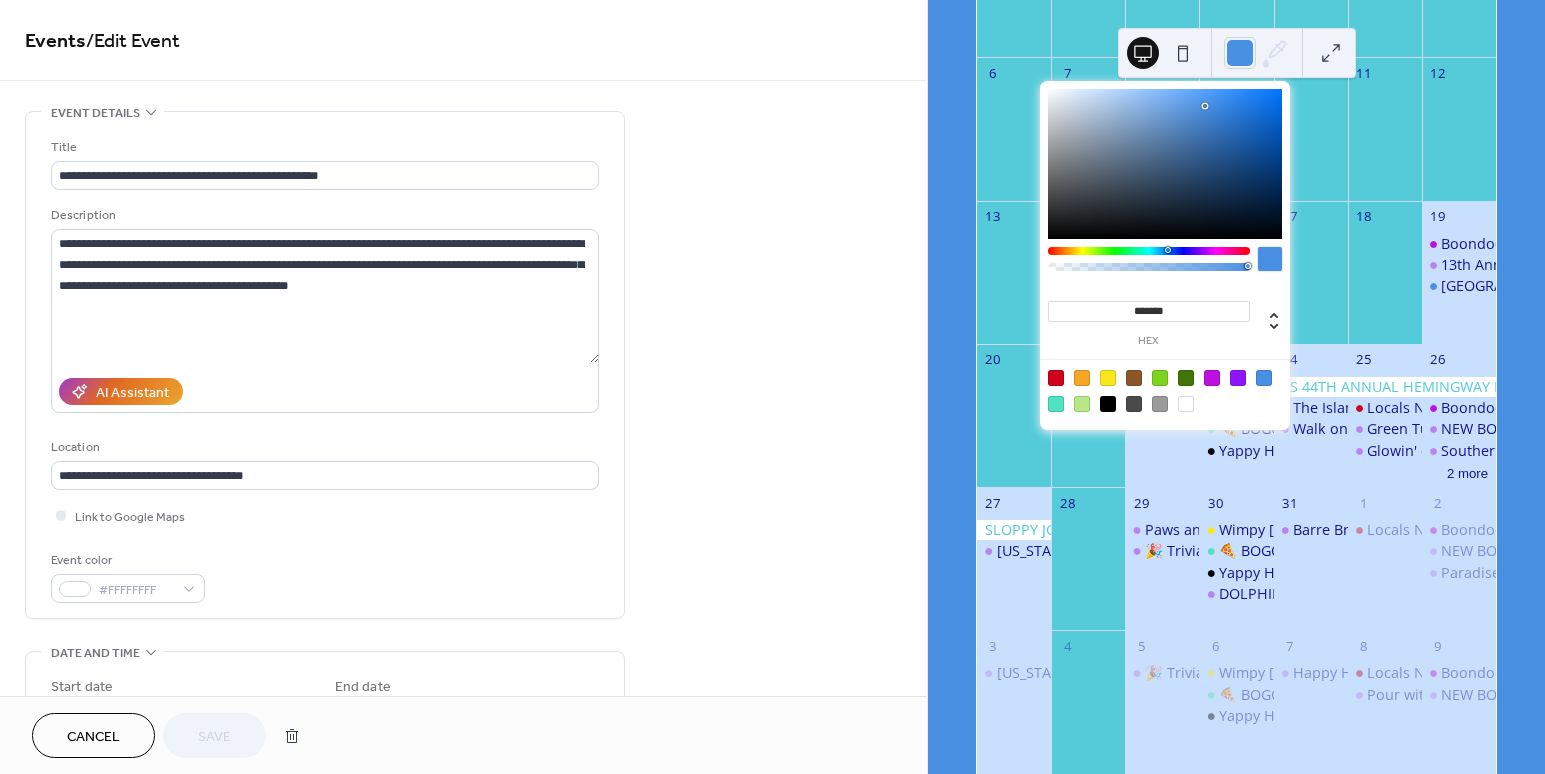 click at bounding box center (1186, 404) 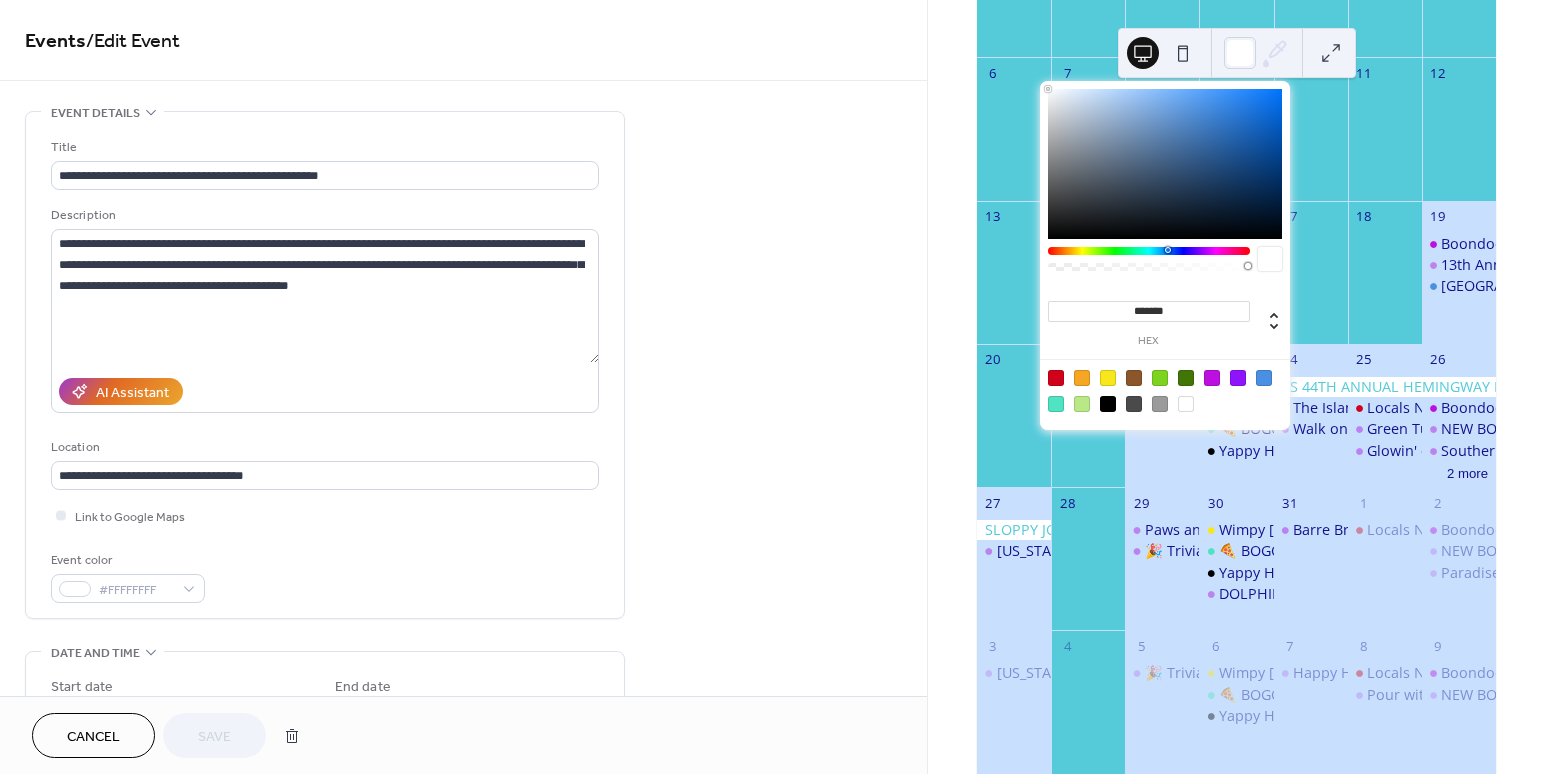 type on "*******" 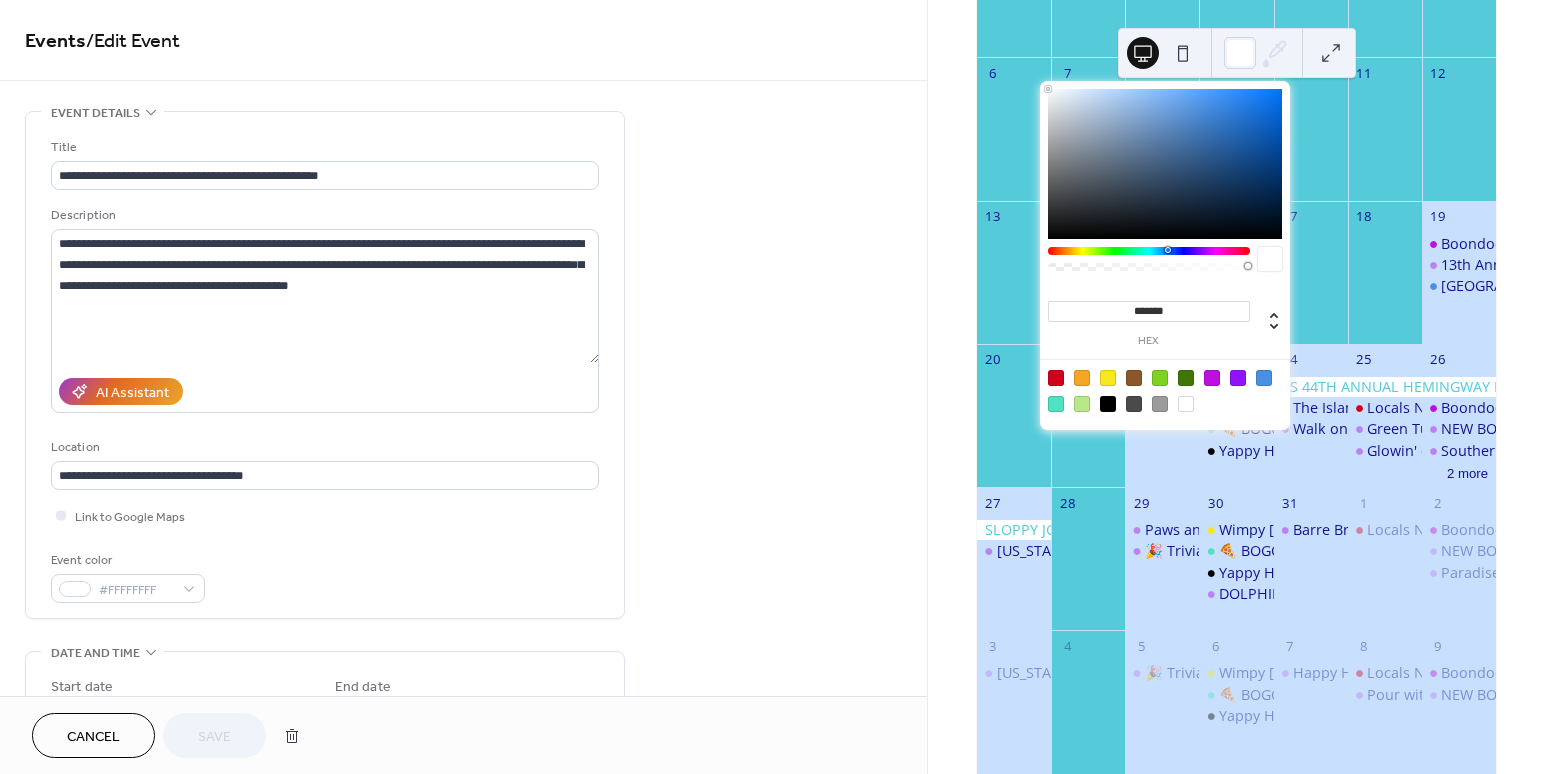 click on "**********" at bounding box center (463, 798) 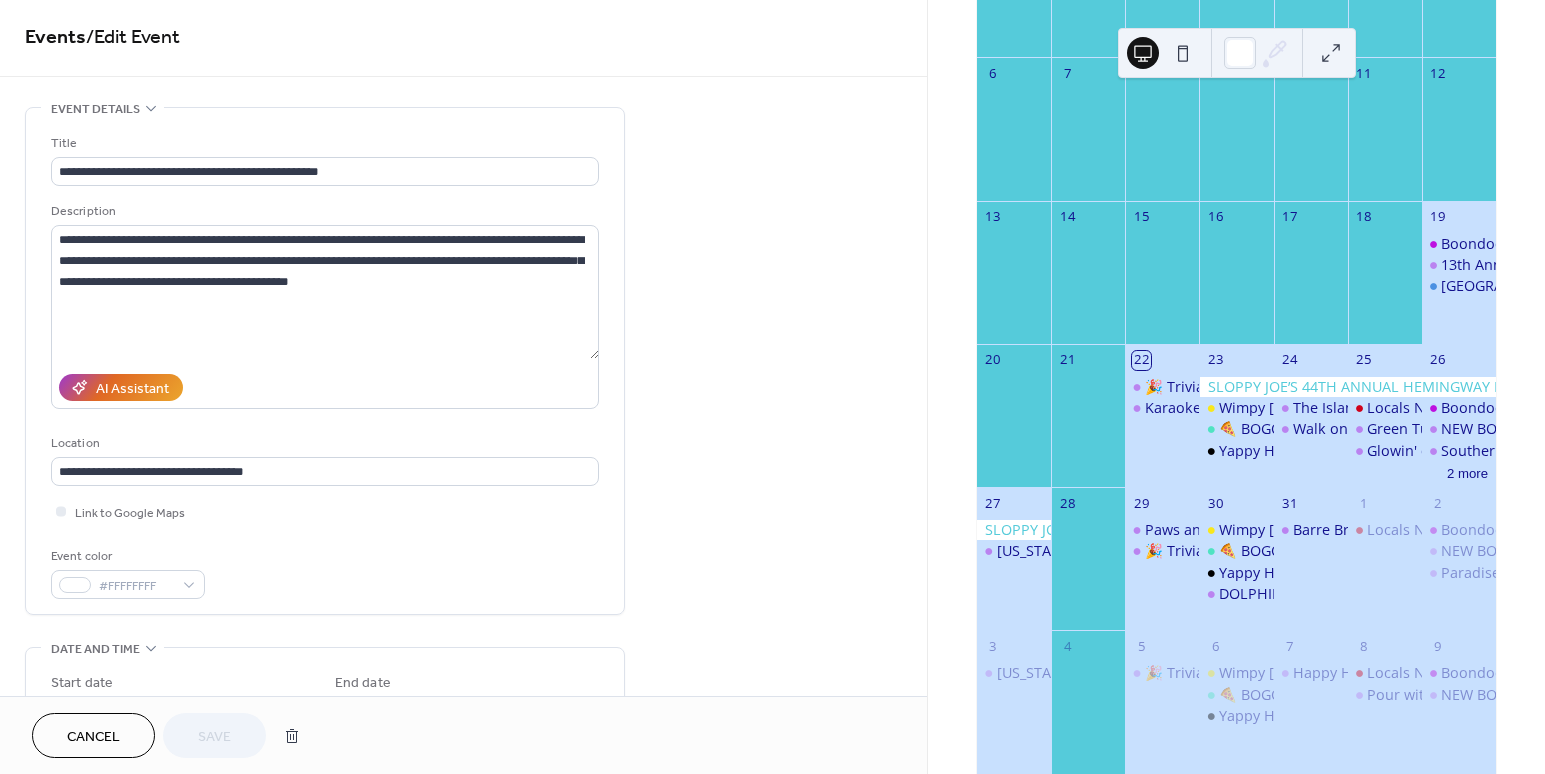 scroll, scrollTop: 8, scrollLeft: 0, axis: vertical 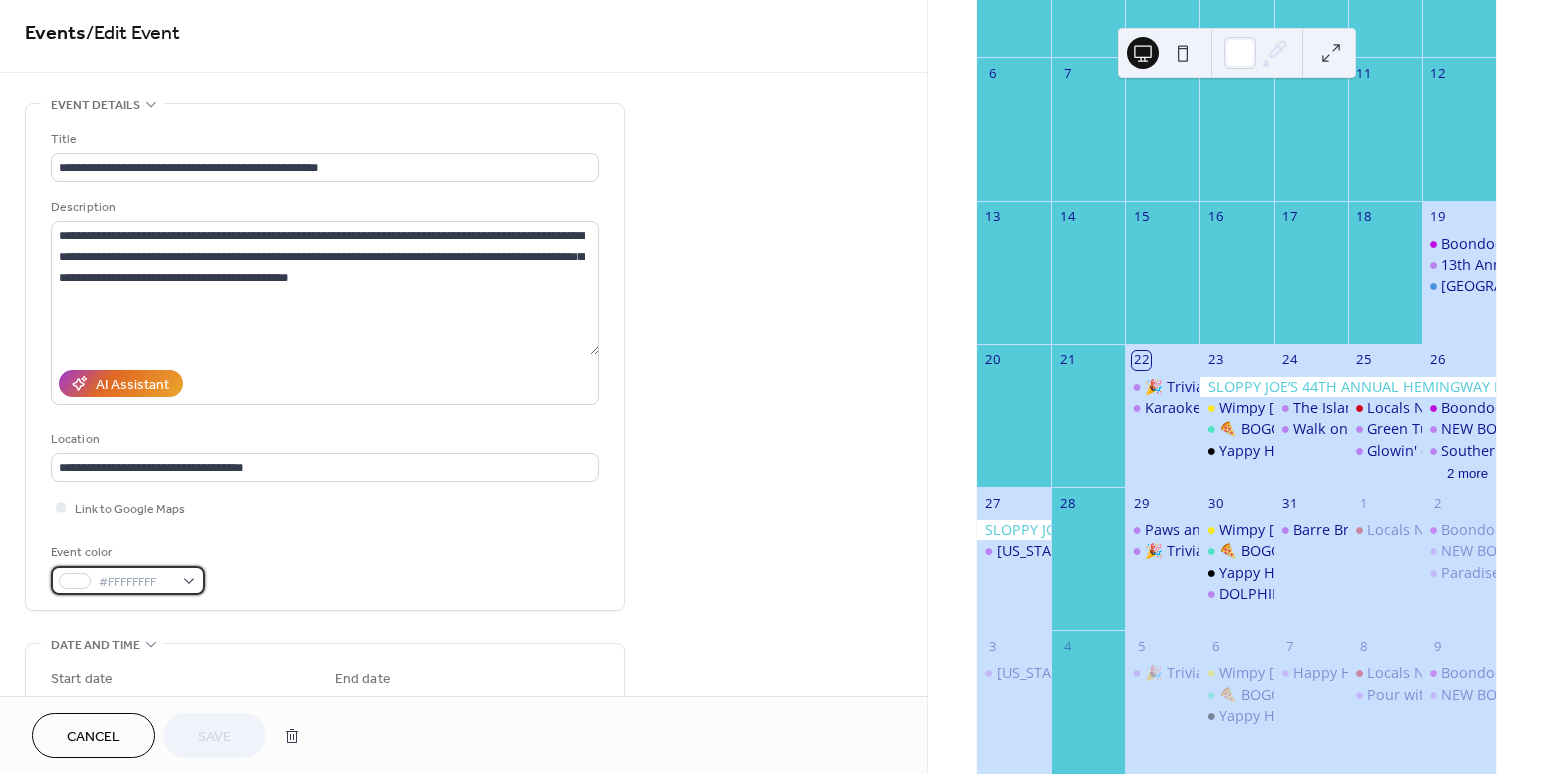 click on "#FFFFFFFF" at bounding box center [128, 580] 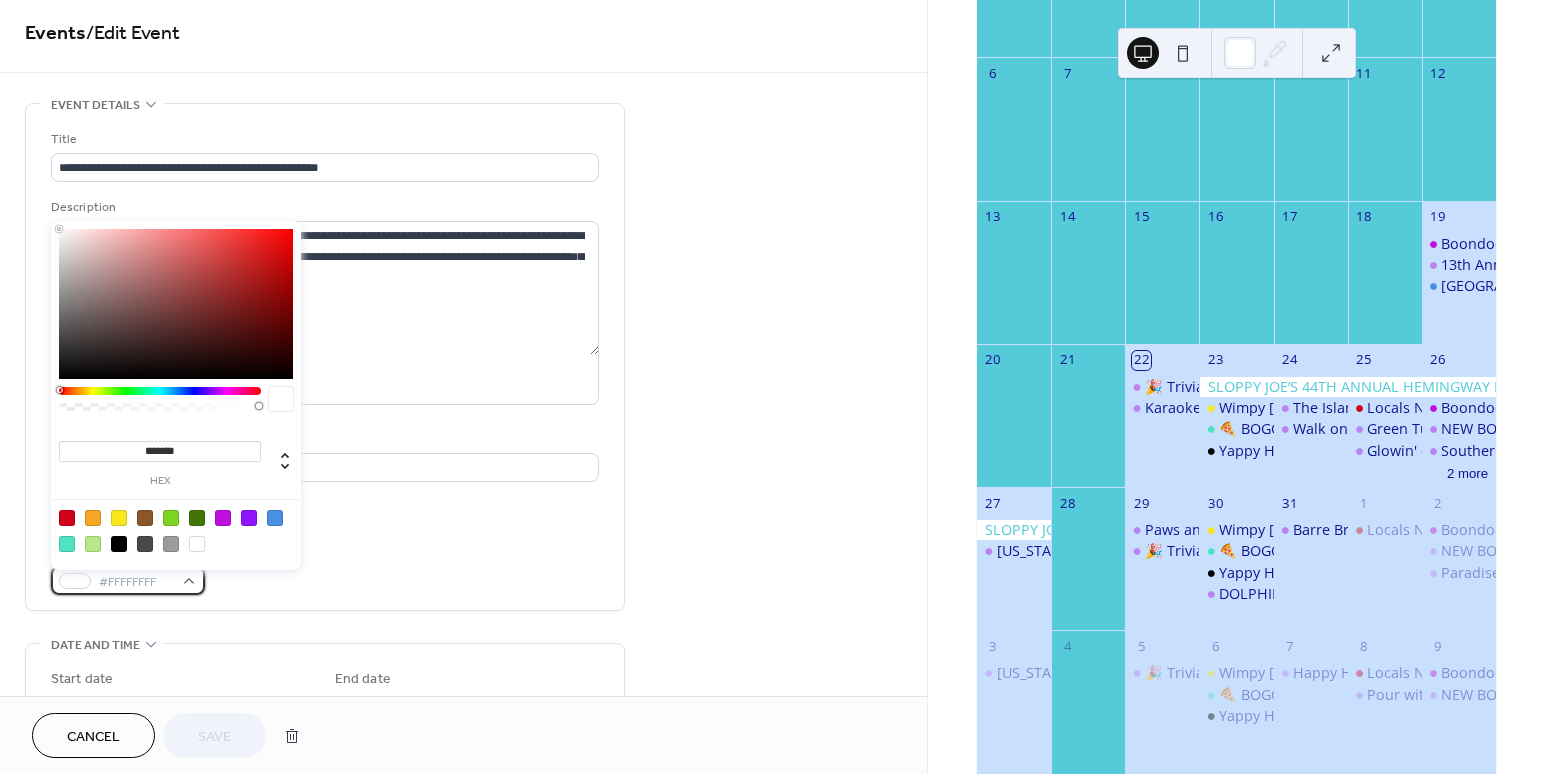 click on "#FFFFFFFF" at bounding box center (128, 580) 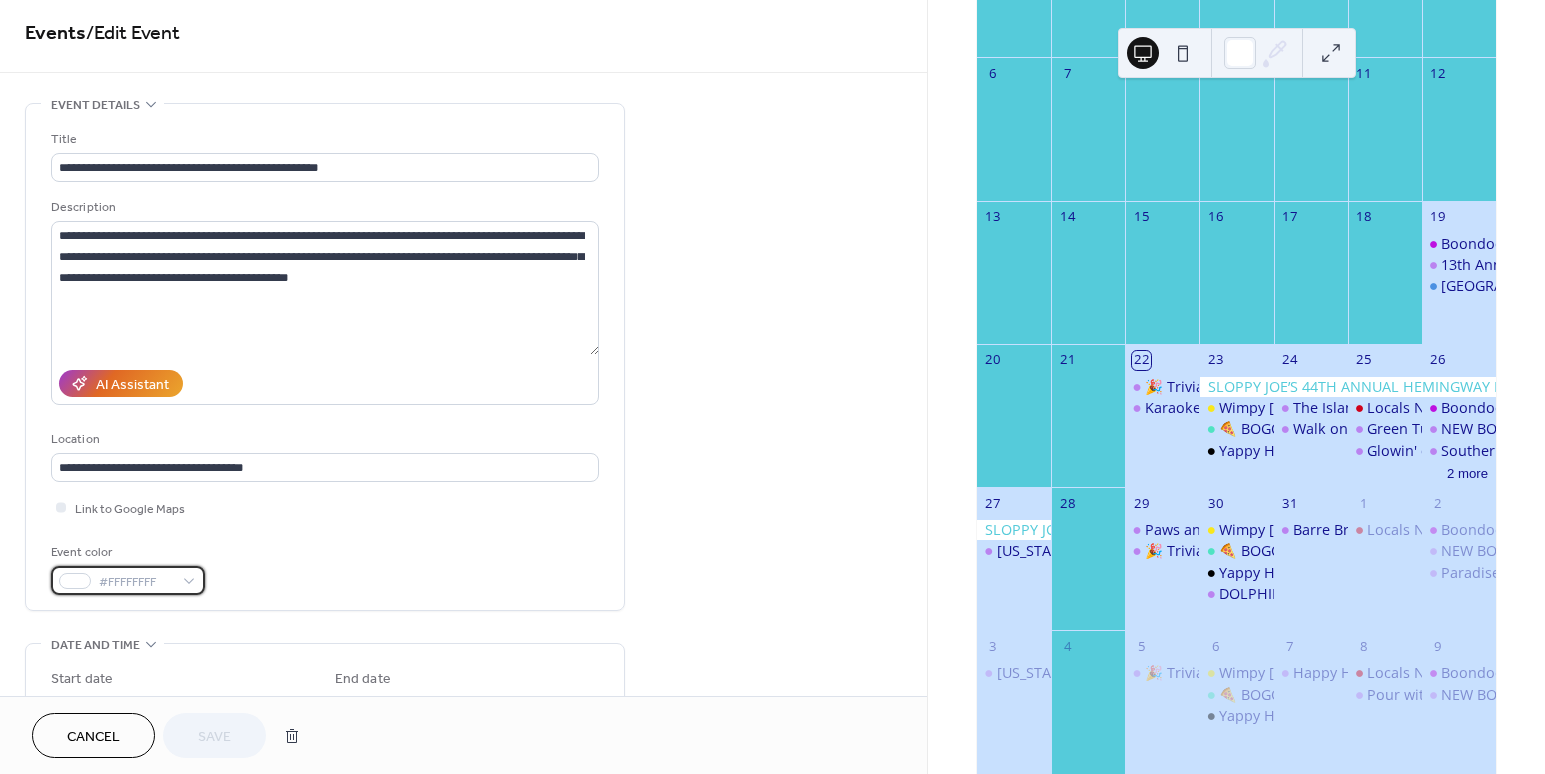 scroll, scrollTop: 800, scrollLeft: 0, axis: vertical 